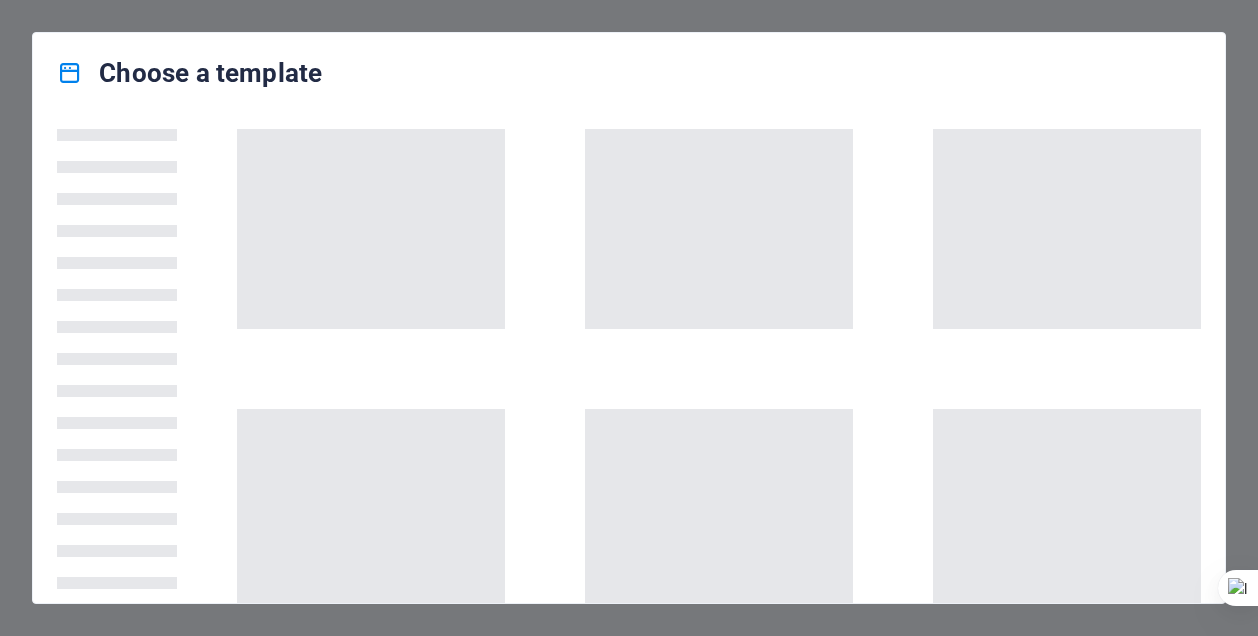 scroll, scrollTop: 0, scrollLeft: 0, axis: both 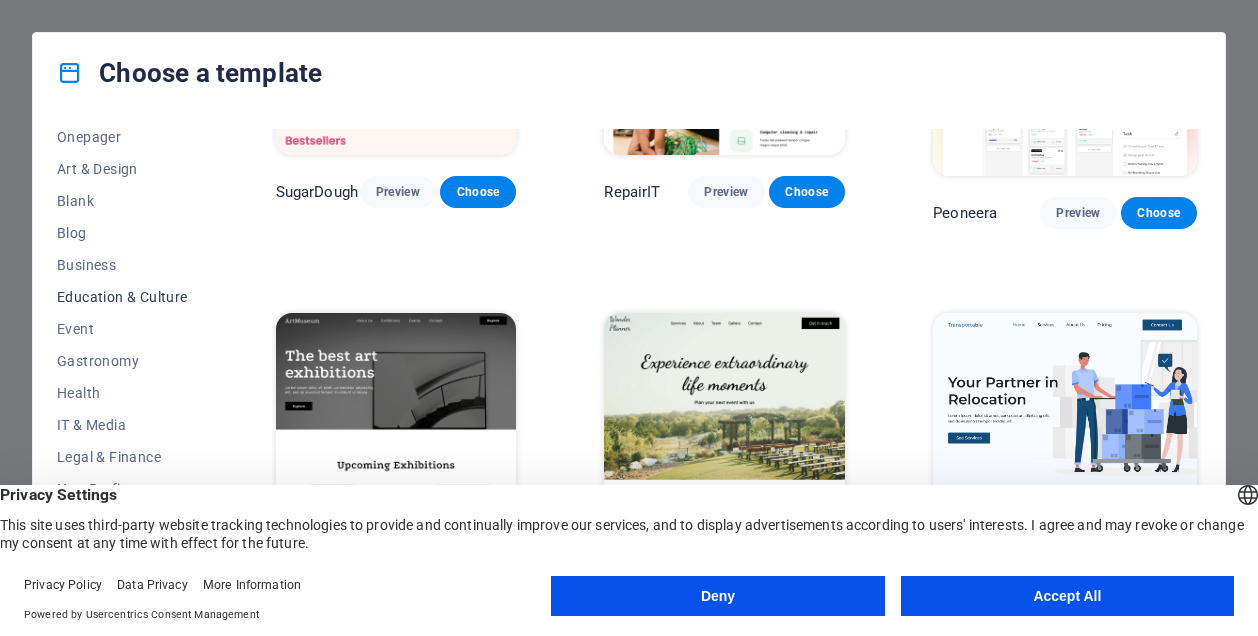 click on "Education & Culture" at bounding box center (122, 297) 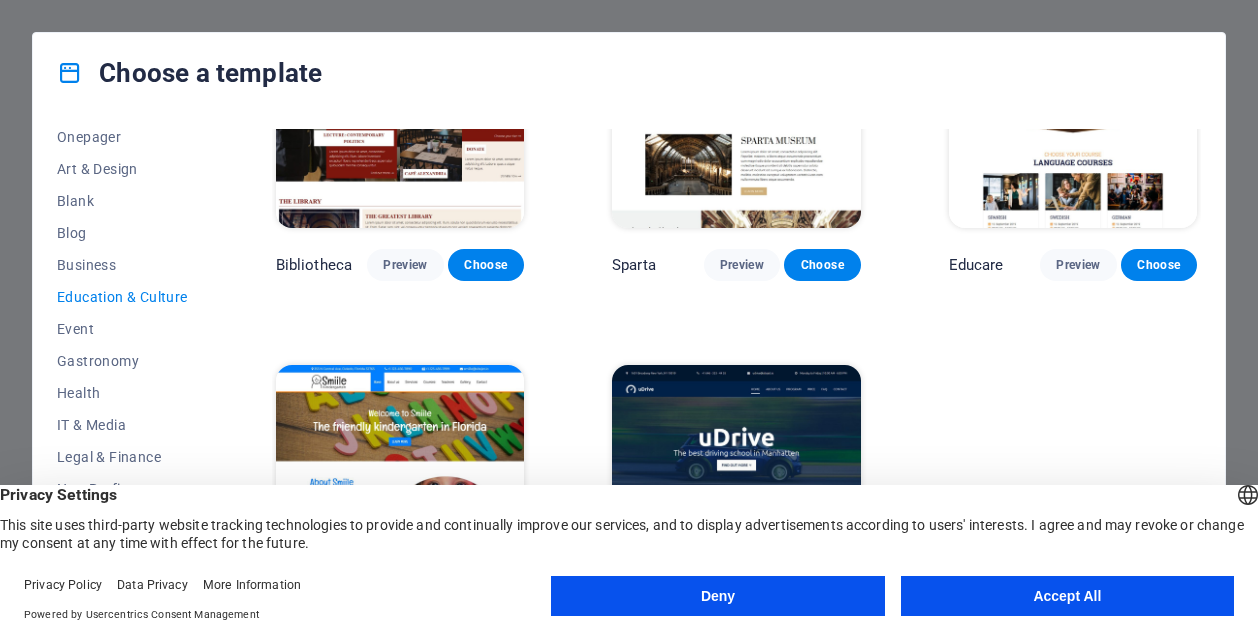 scroll, scrollTop: 559, scrollLeft: 0, axis: vertical 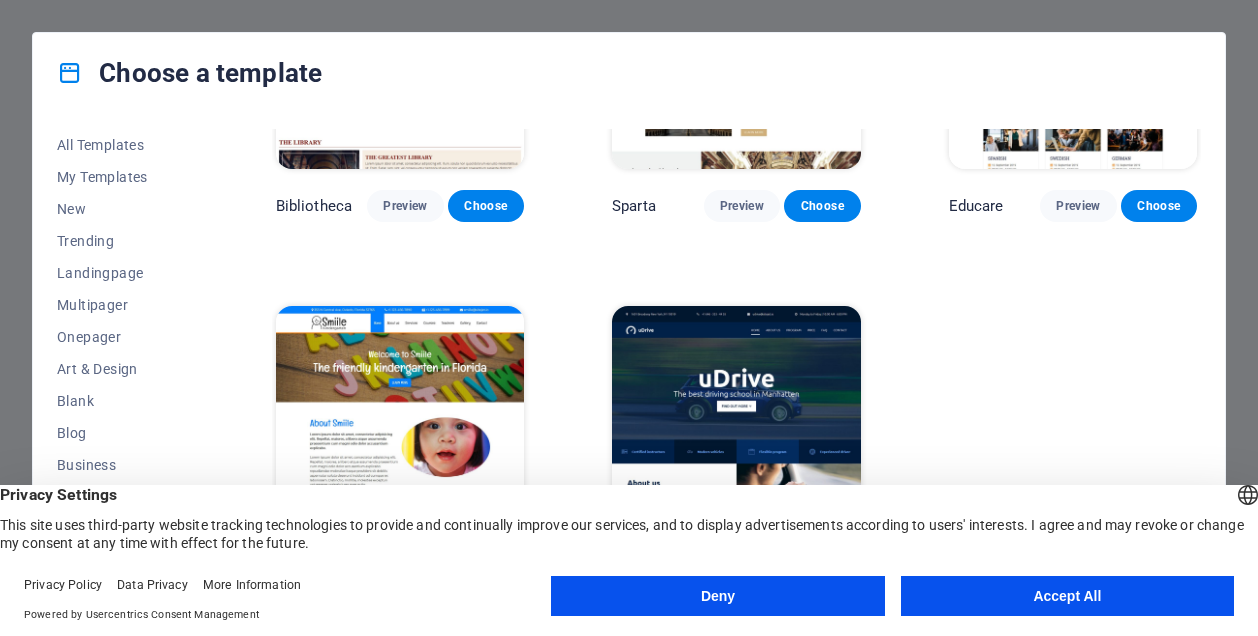 click on "Accept All" at bounding box center (1067, 596) 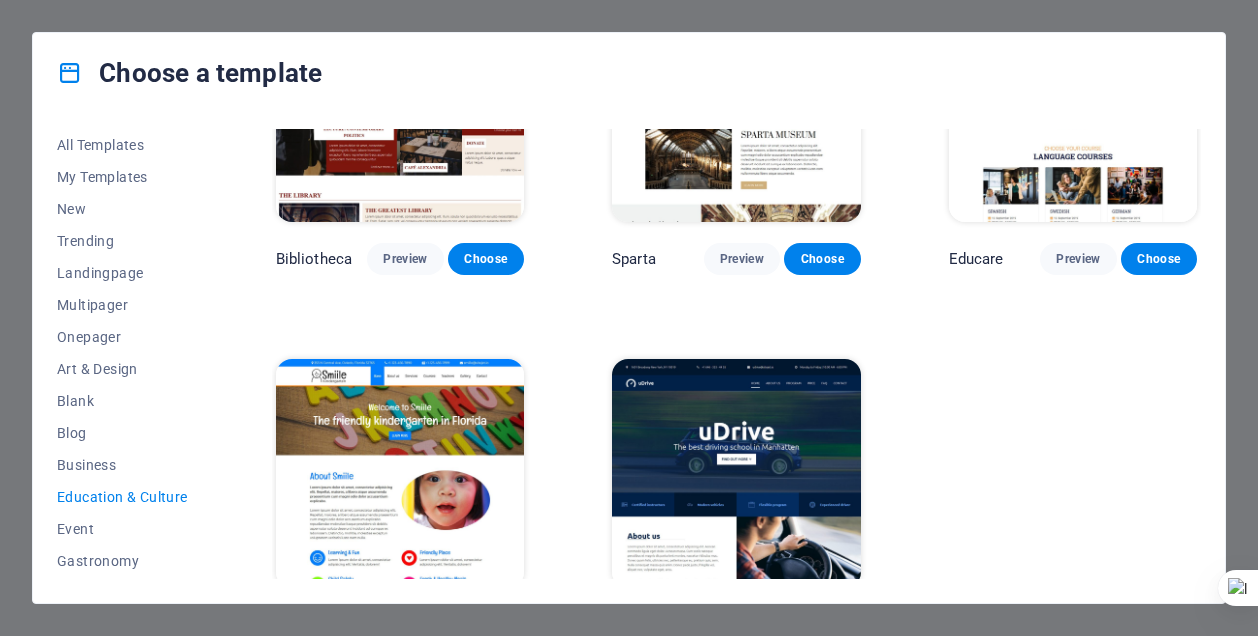 scroll, scrollTop: 359, scrollLeft: 0, axis: vertical 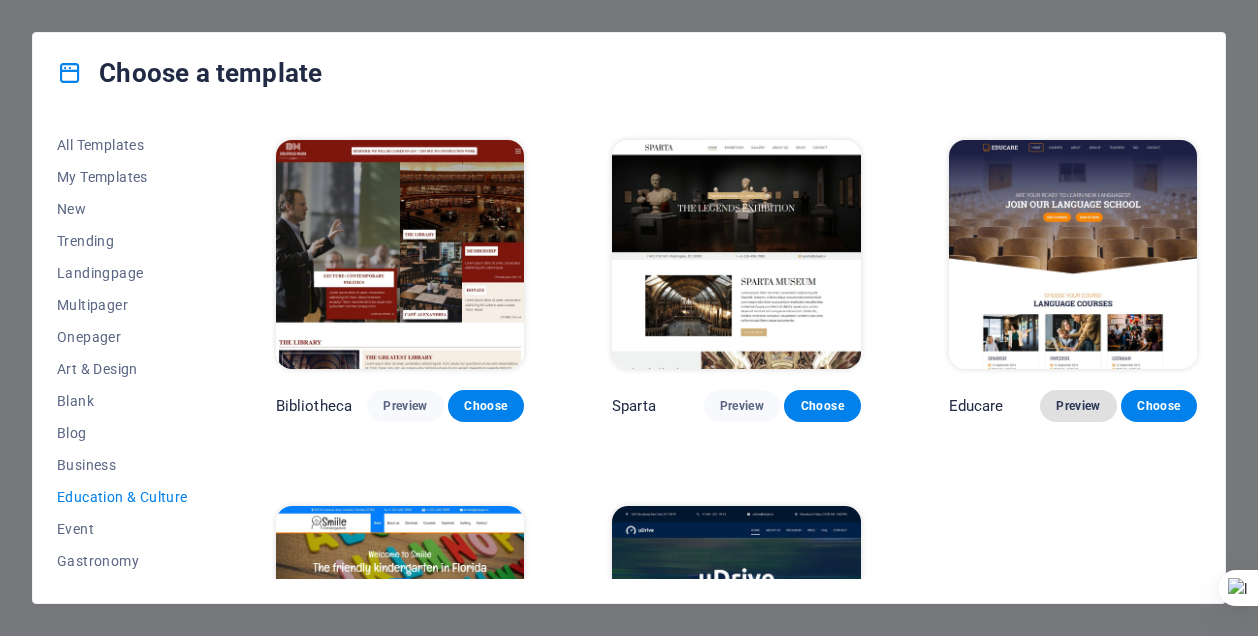 click on "Preview" at bounding box center [1078, 406] 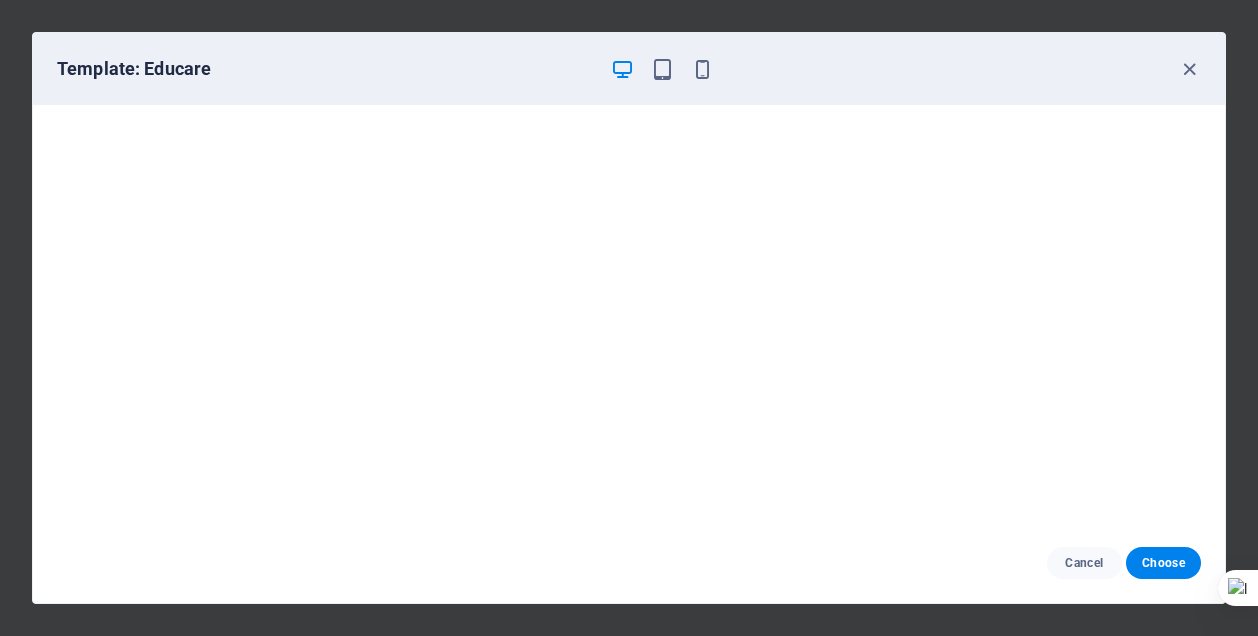 scroll, scrollTop: 0, scrollLeft: 0, axis: both 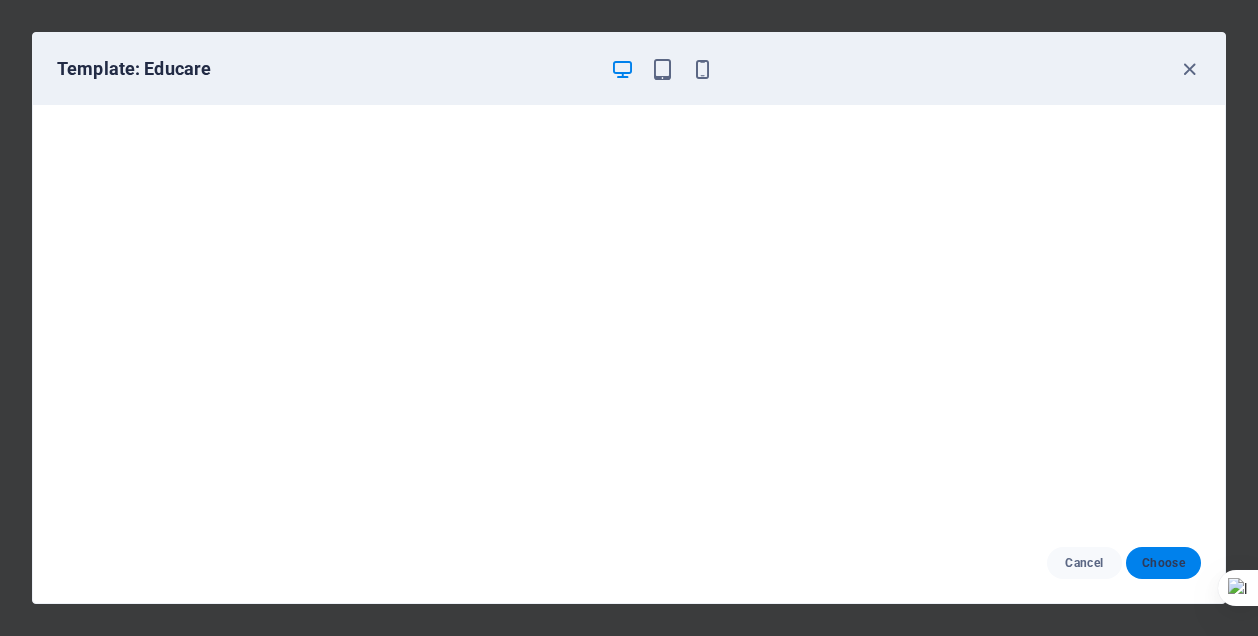 click on "Choose" at bounding box center (1163, 563) 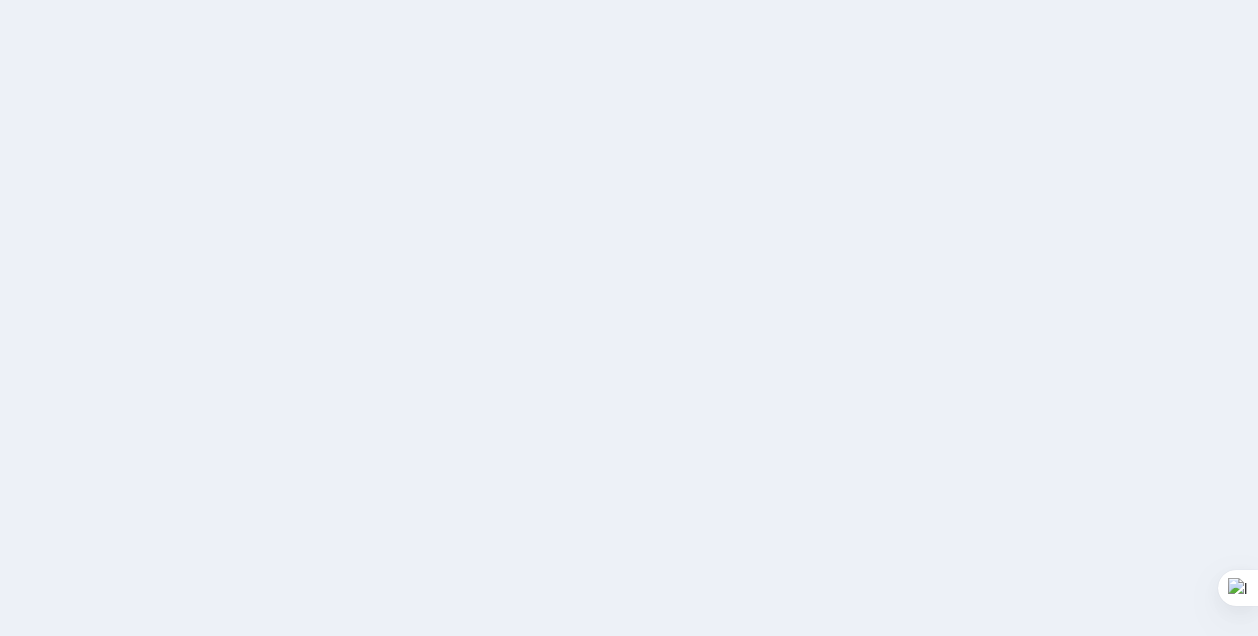 scroll, scrollTop: 0, scrollLeft: 0, axis: both 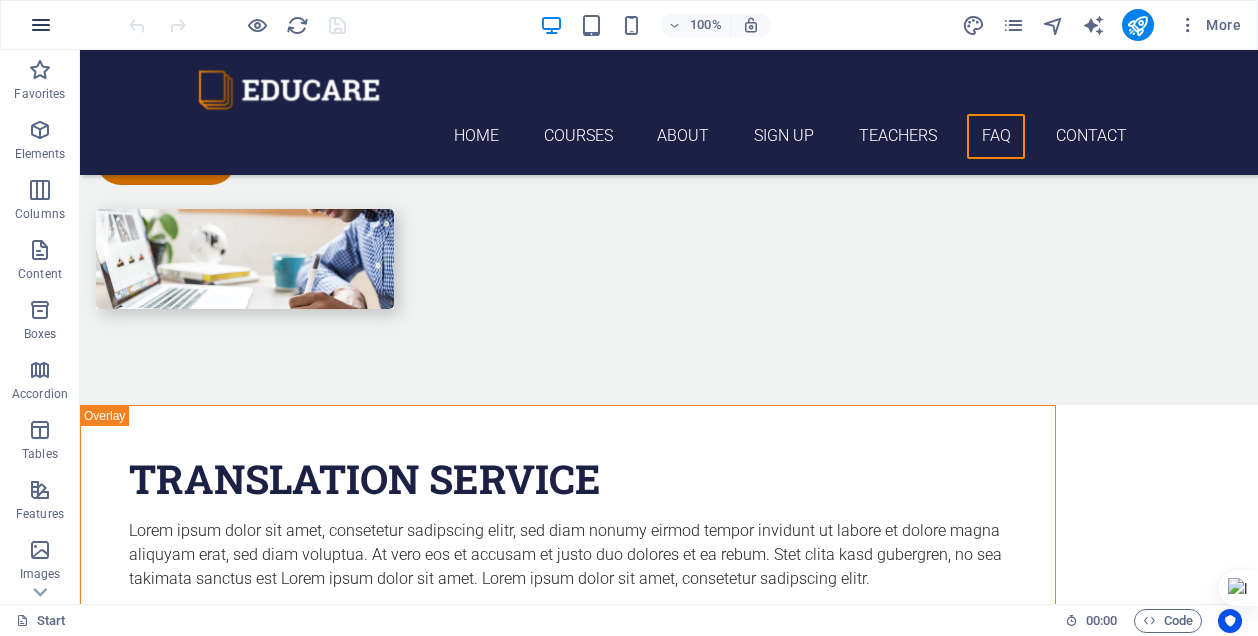 click at bounding box center (41, 25) 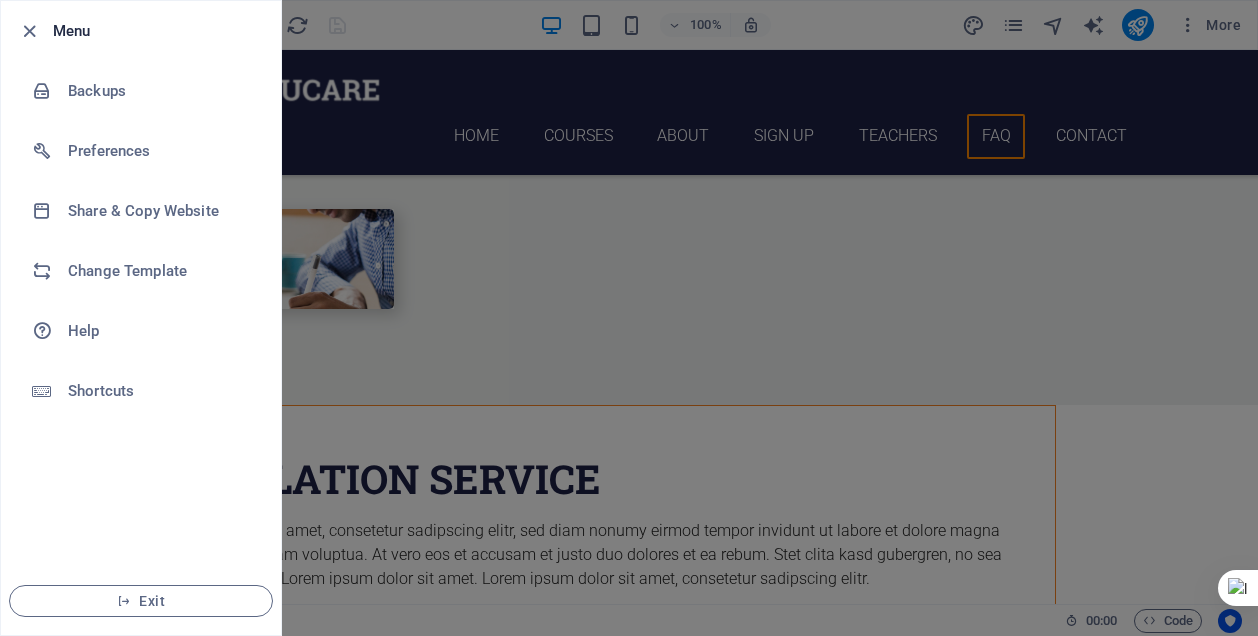 click at bounding box center (29, 31) 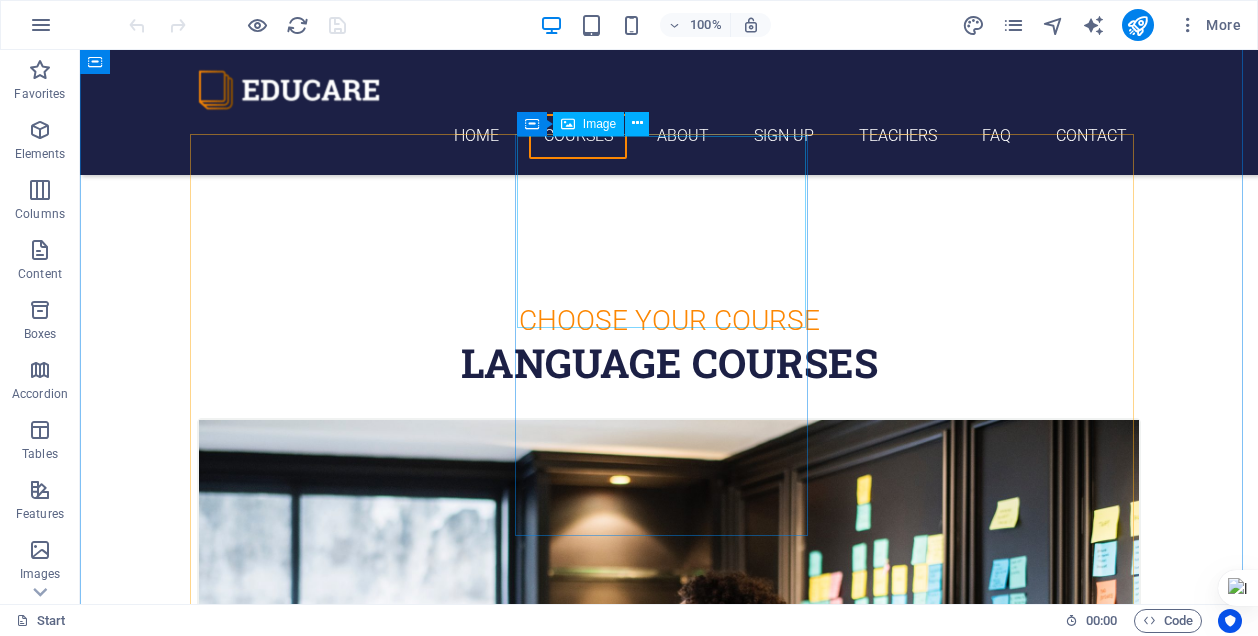 scroll, scrollTop: 0, scrollLeft: 0, axis: both 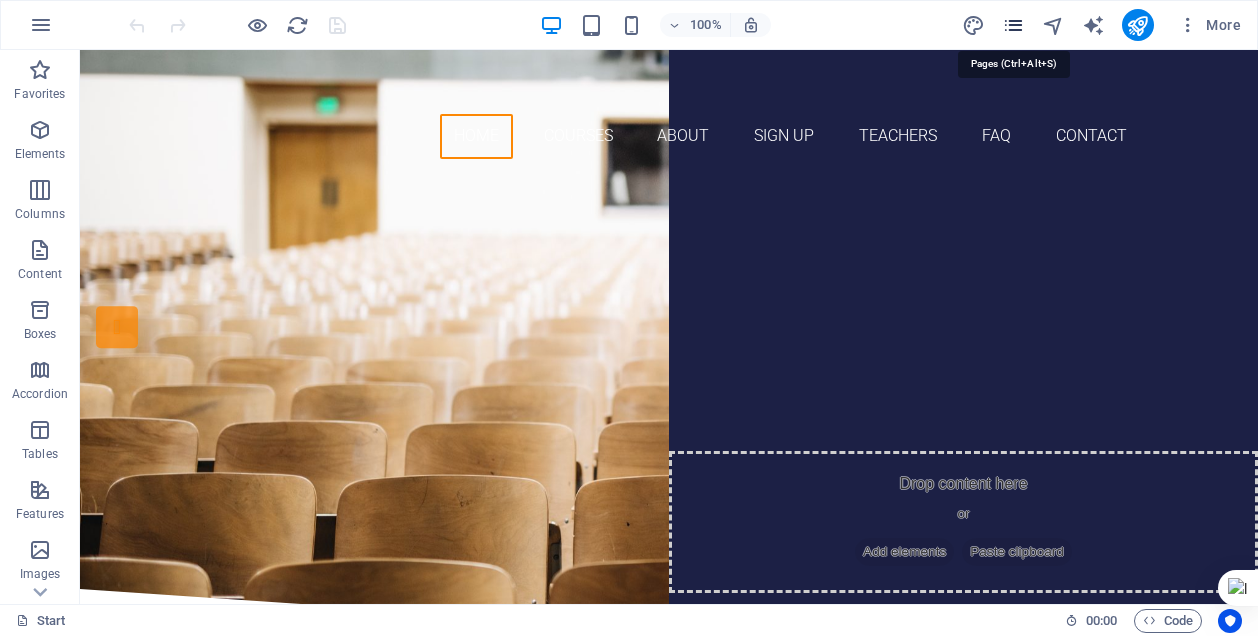click at bounding box center [1013, 25] 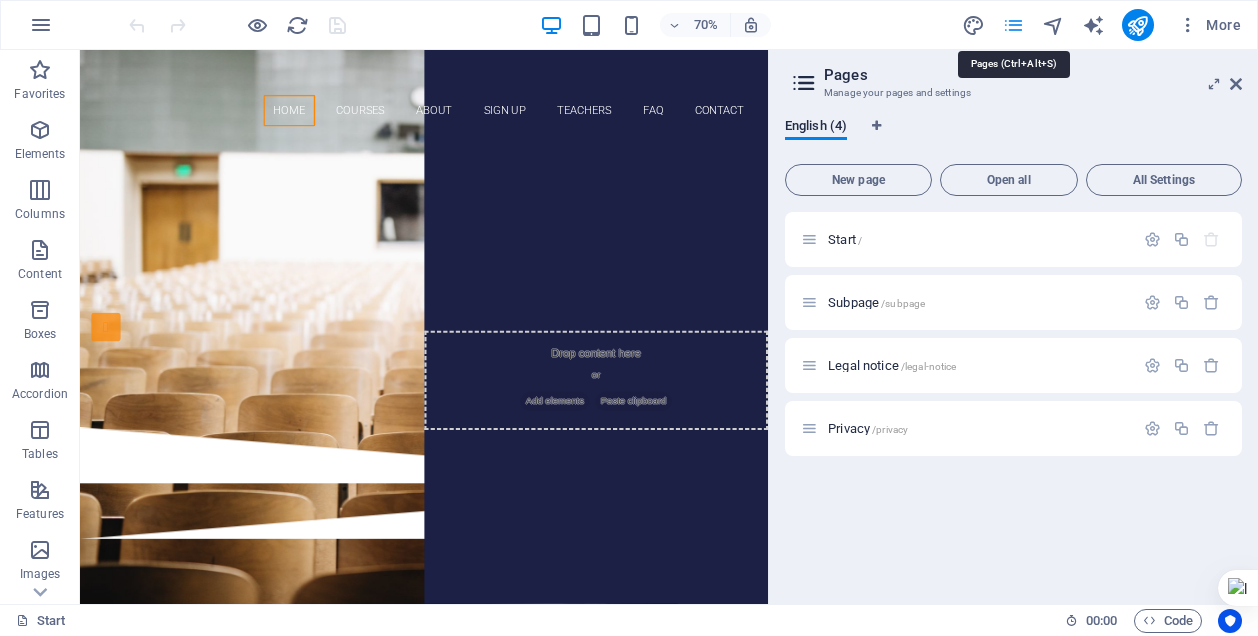 click at bounding box center [1013, 25] 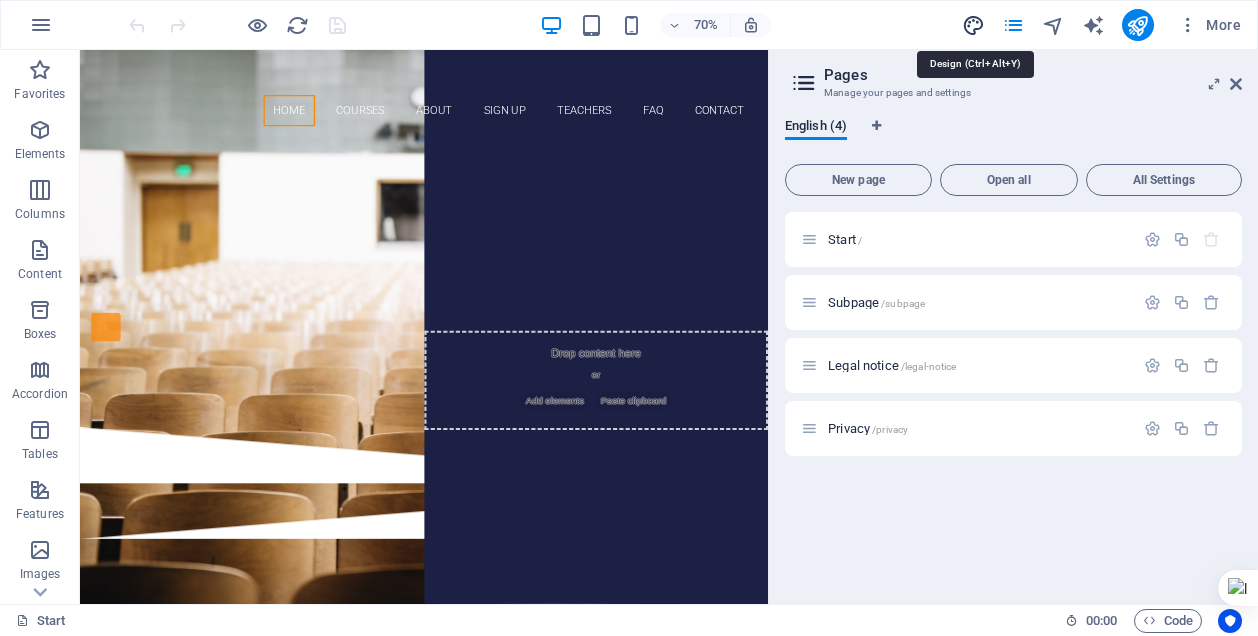 click at bounding box center (973, 25) 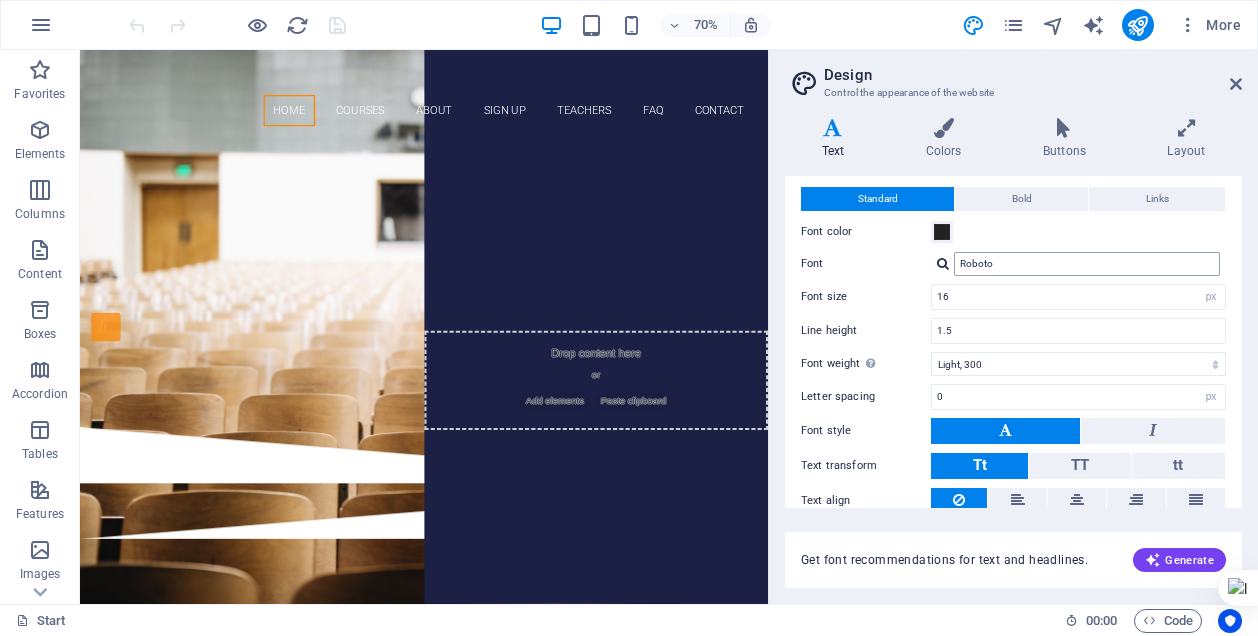 scroll, scrollTop: 0, scrollLeft: 0, axis: both 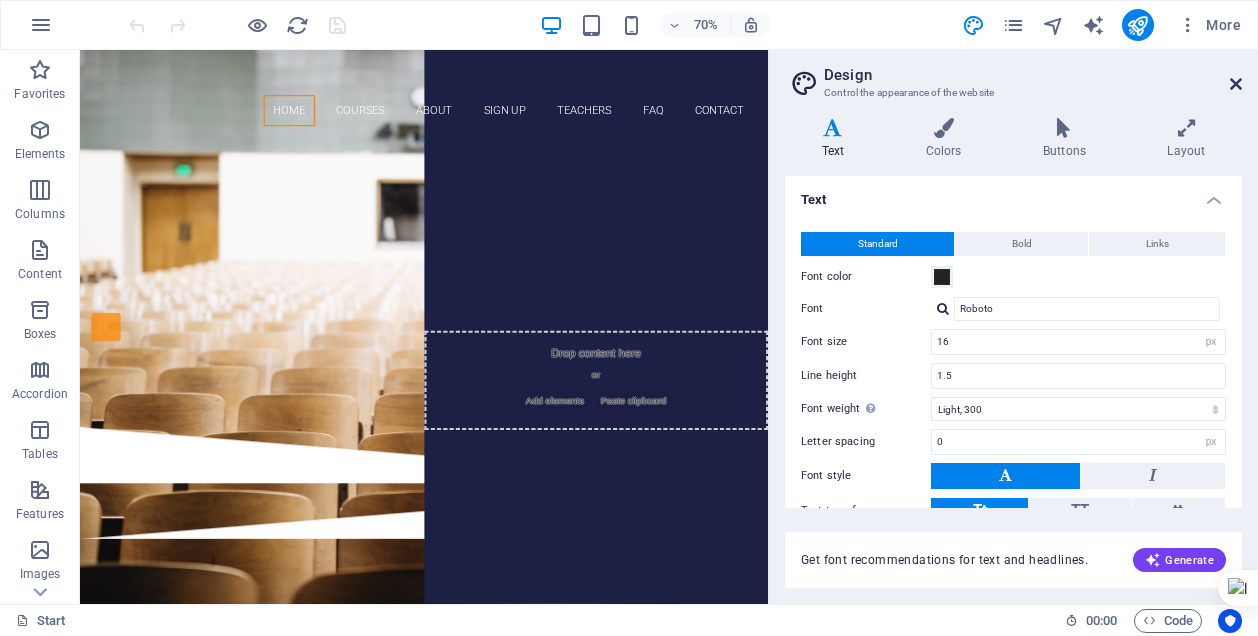 click at bounding box center (1236, 84) 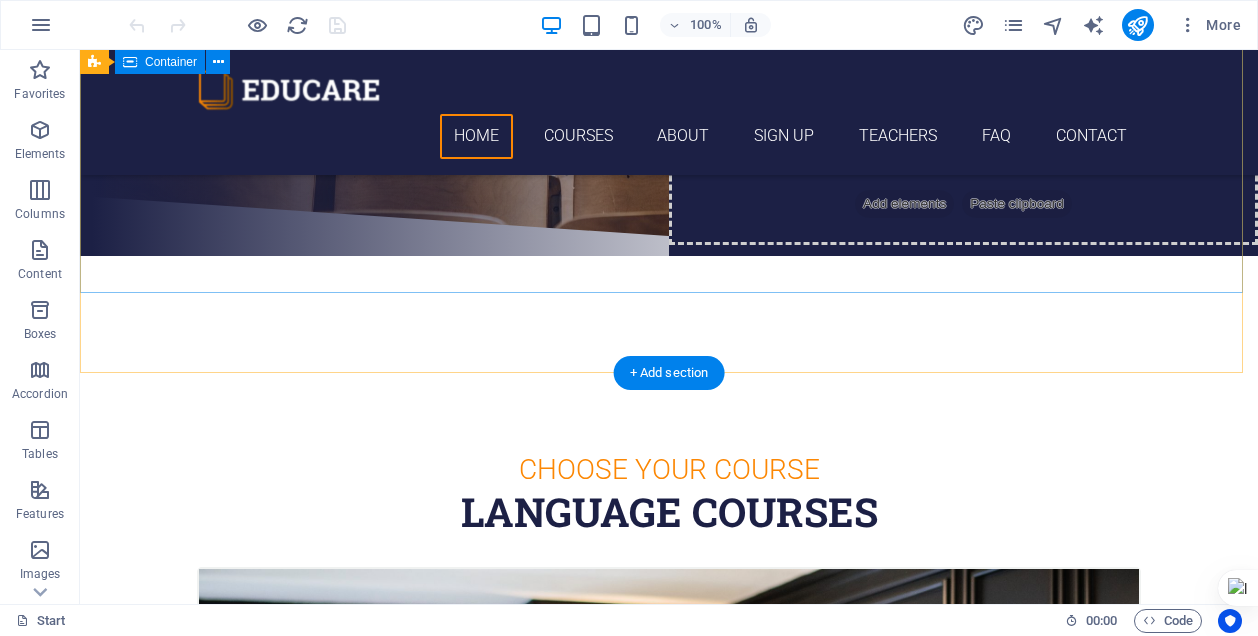 scroll, scrollTop: 229, scrollLeft: 0, axis: vertical 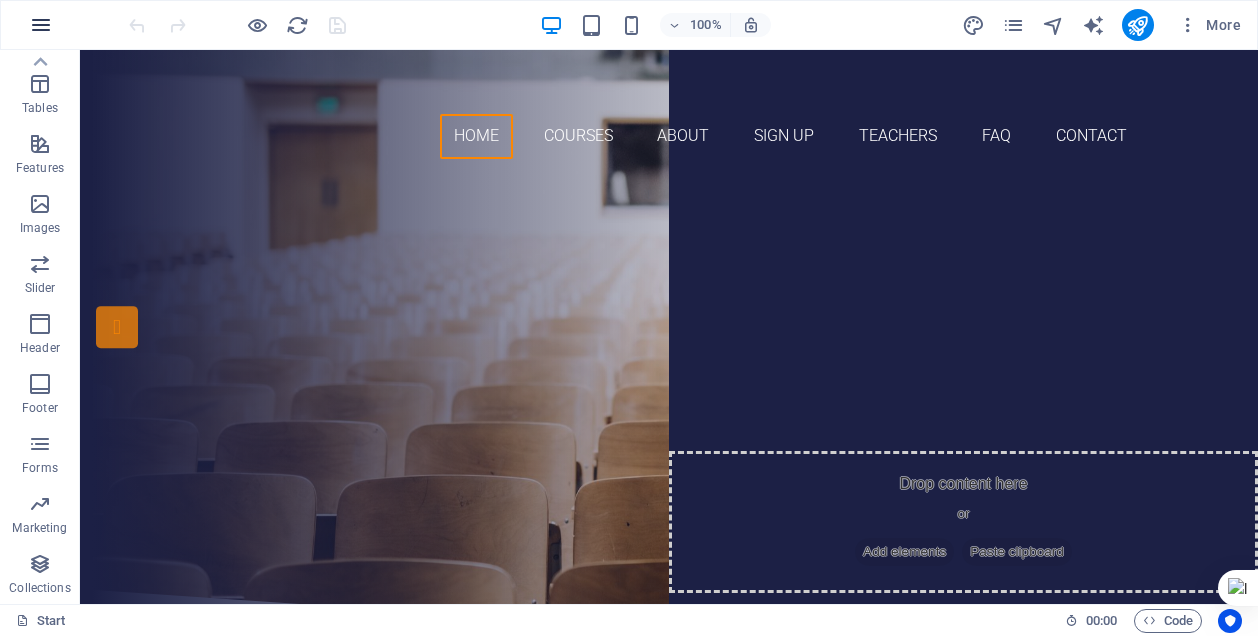 click at bounding box center (41, 25) 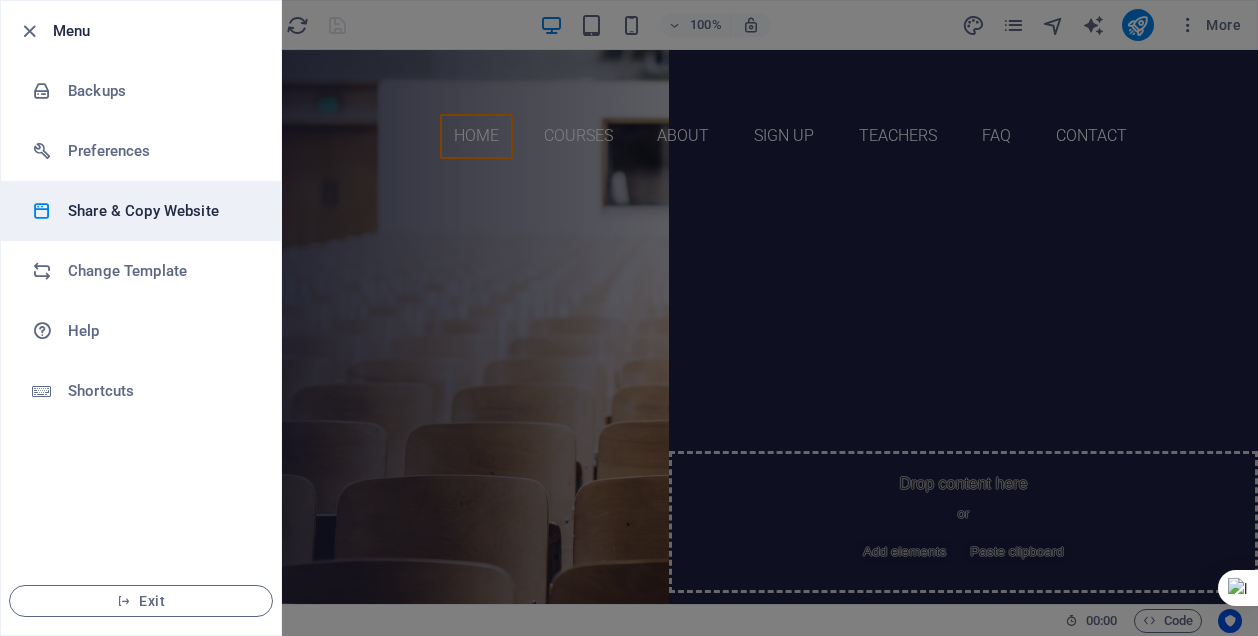 click on "Share & Copy Website" at bounding box center (160, 211) 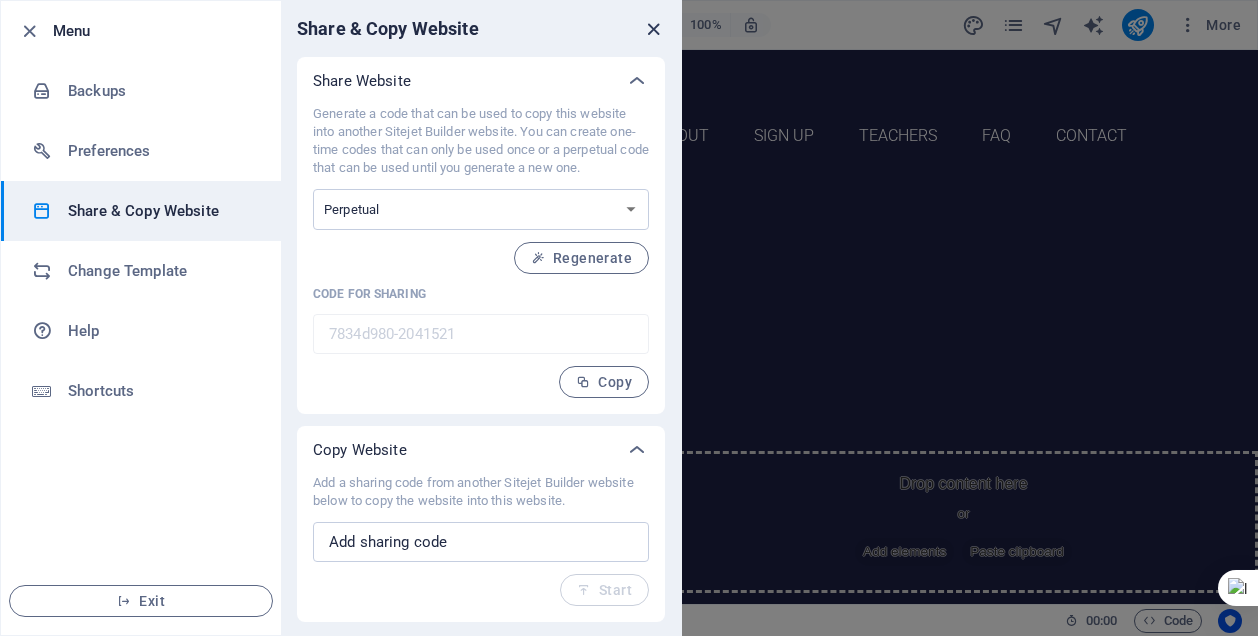 click at bounding box center (653, 29) 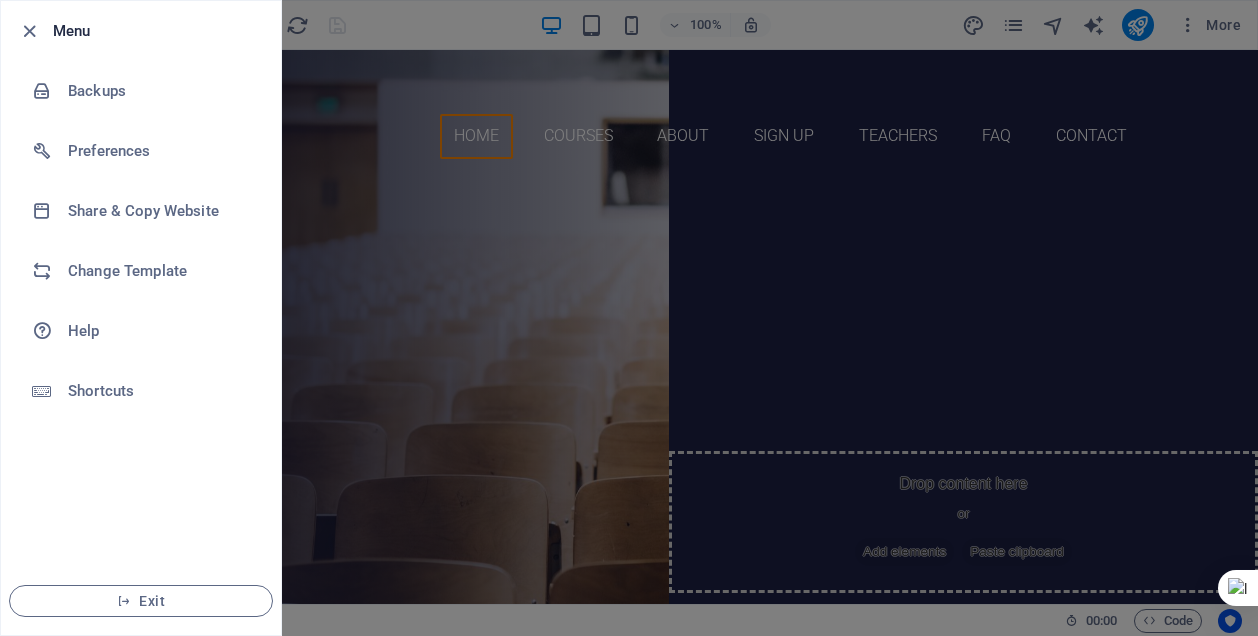 click at bounding box center (629, 318) 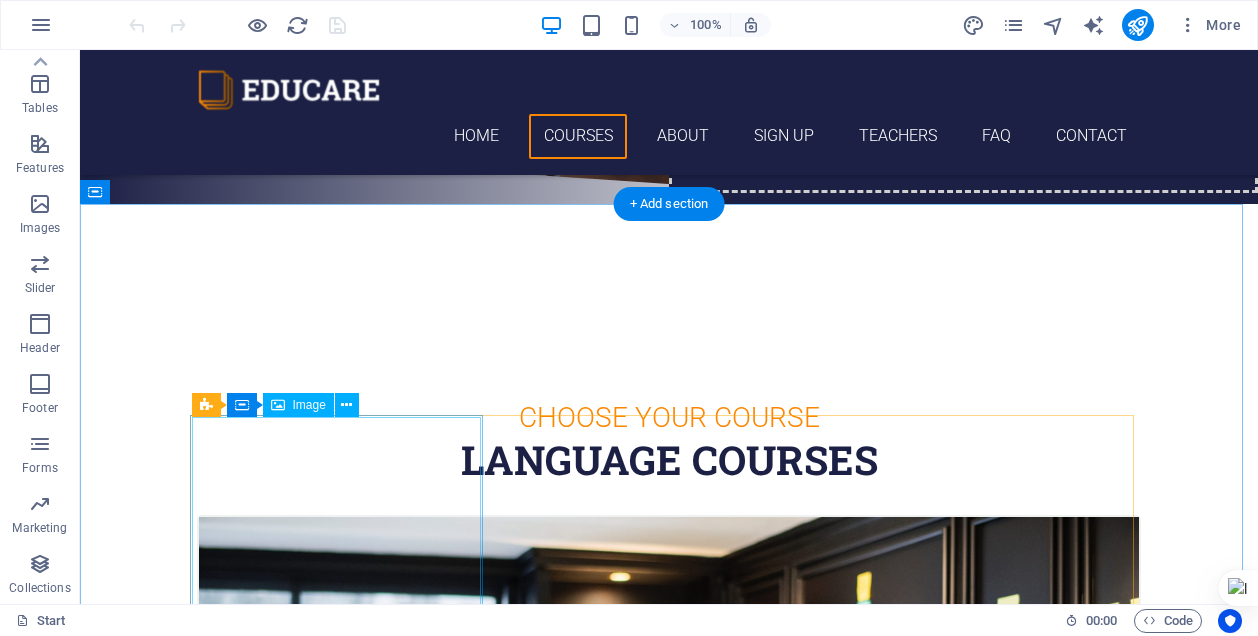 scroll, scrollTop: 0, scrollLeft: 0, axis: both 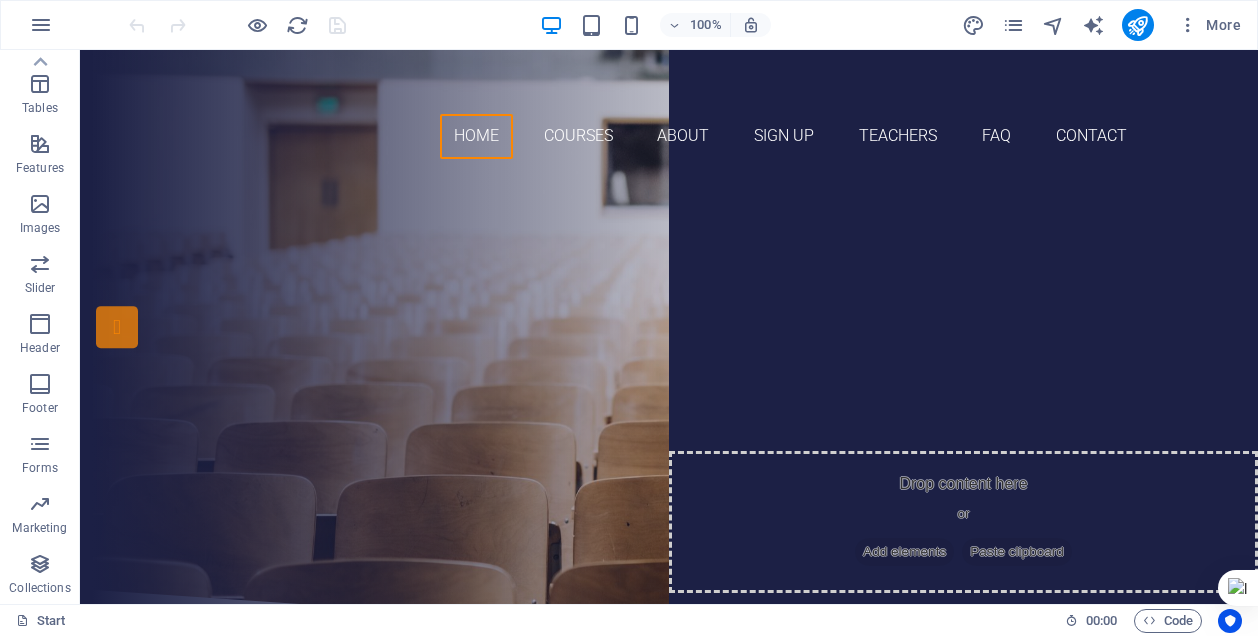 click on "100% More" at bounding box center (687, 25) 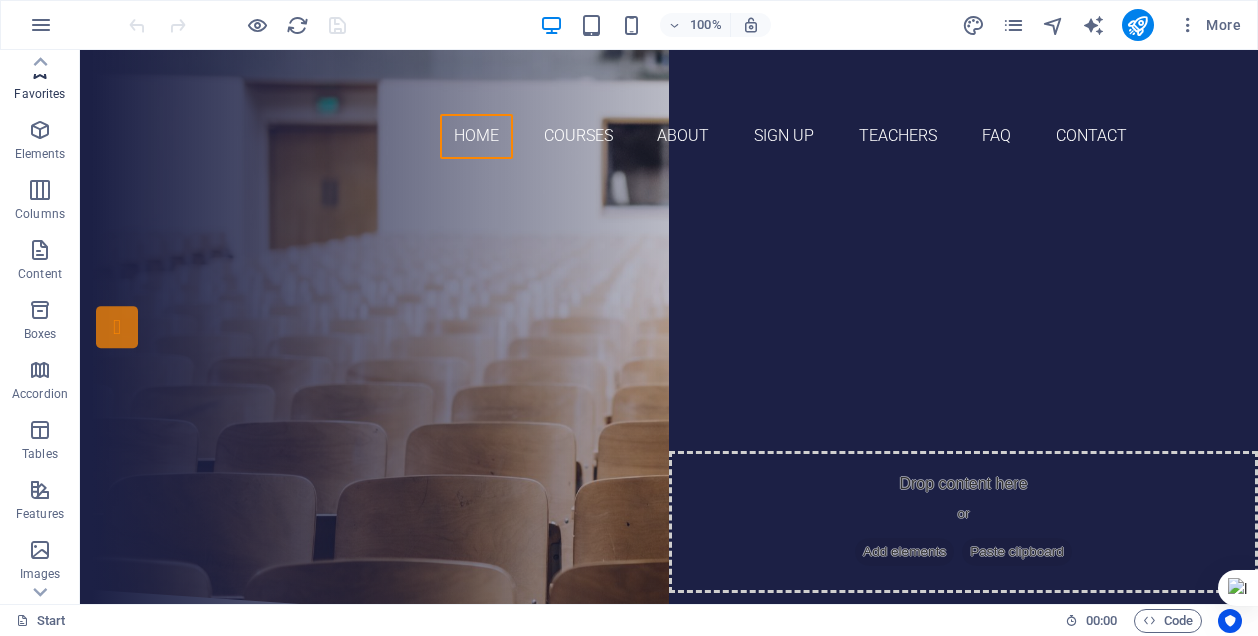 scroll, scrollTop: 0, scrollLeft: 0, axis: both 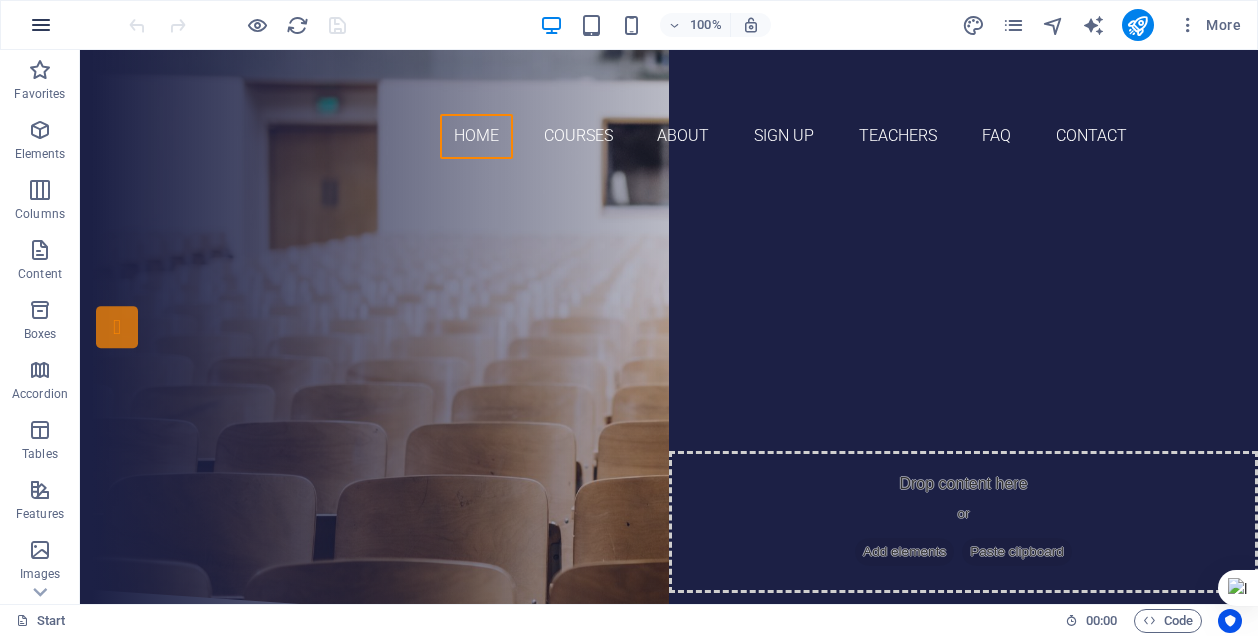 click at bounding box center [41, 25] 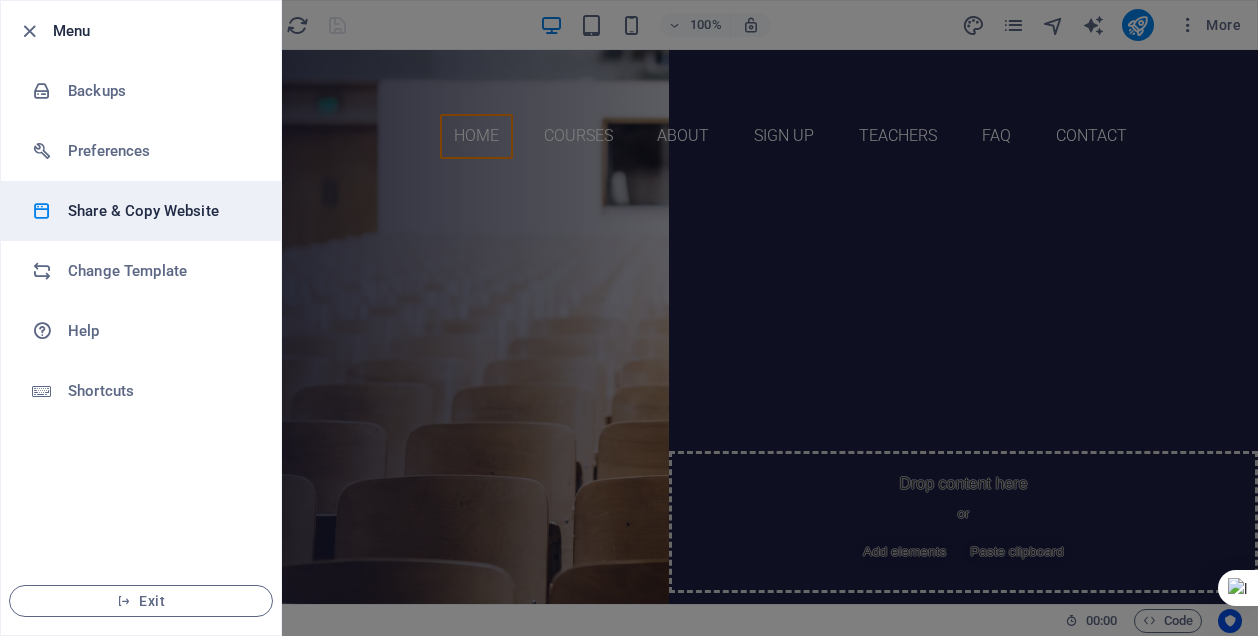 click on "Share & Copy Website" at bounding box center [160, 211] 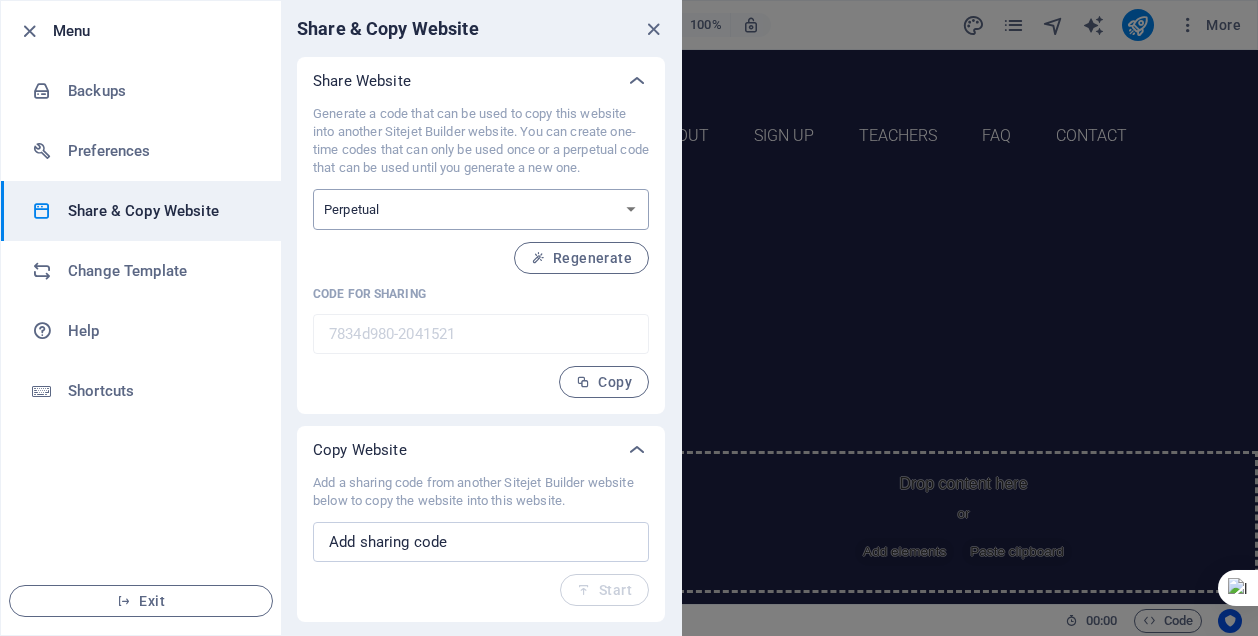 click on "One-time Perpetual" at bounding box center (481, 209) 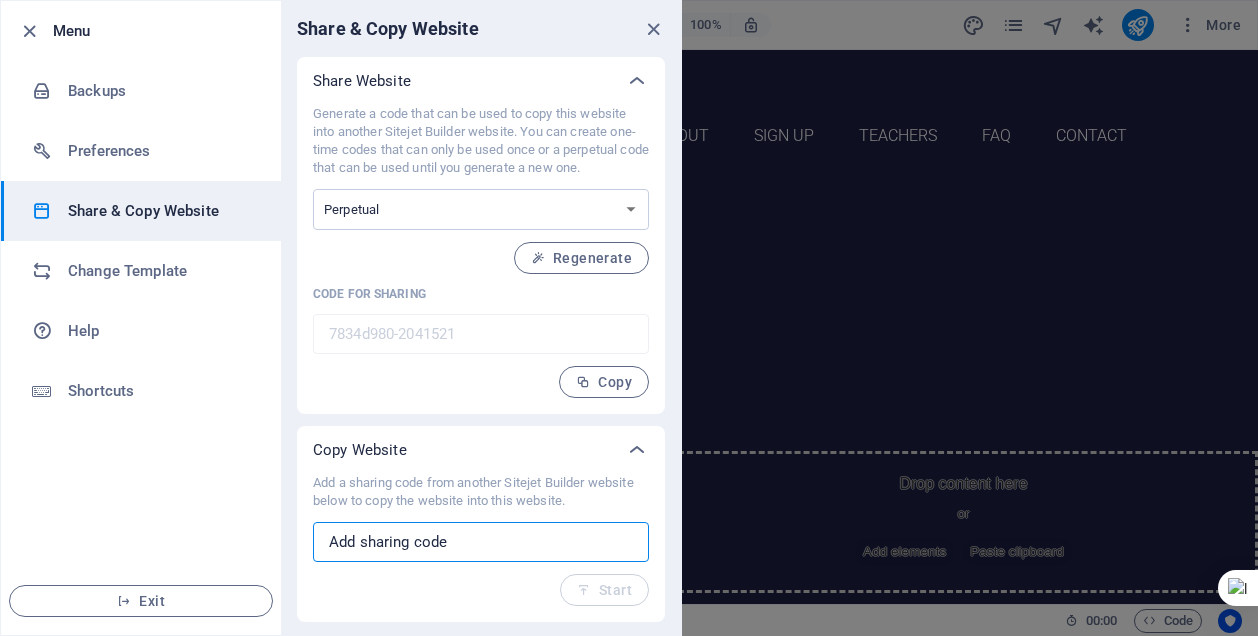 click at bounding box center (481, 542) 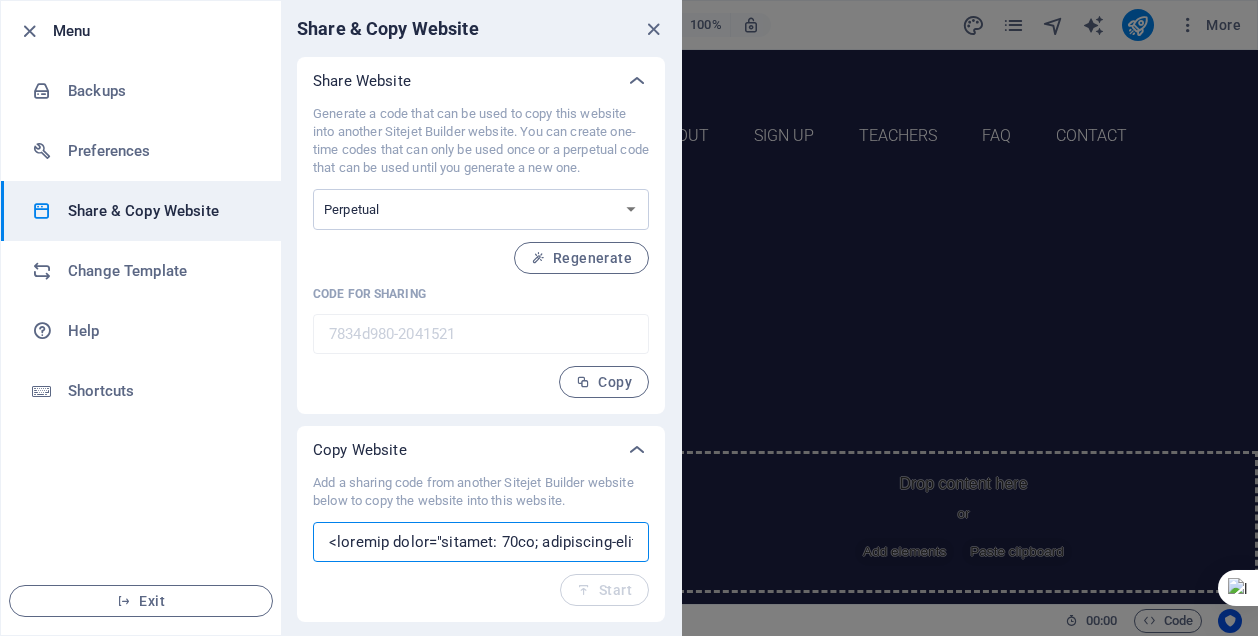 scroll, scrollTop: 0, scrollLeft: 11063, axis: horizontal 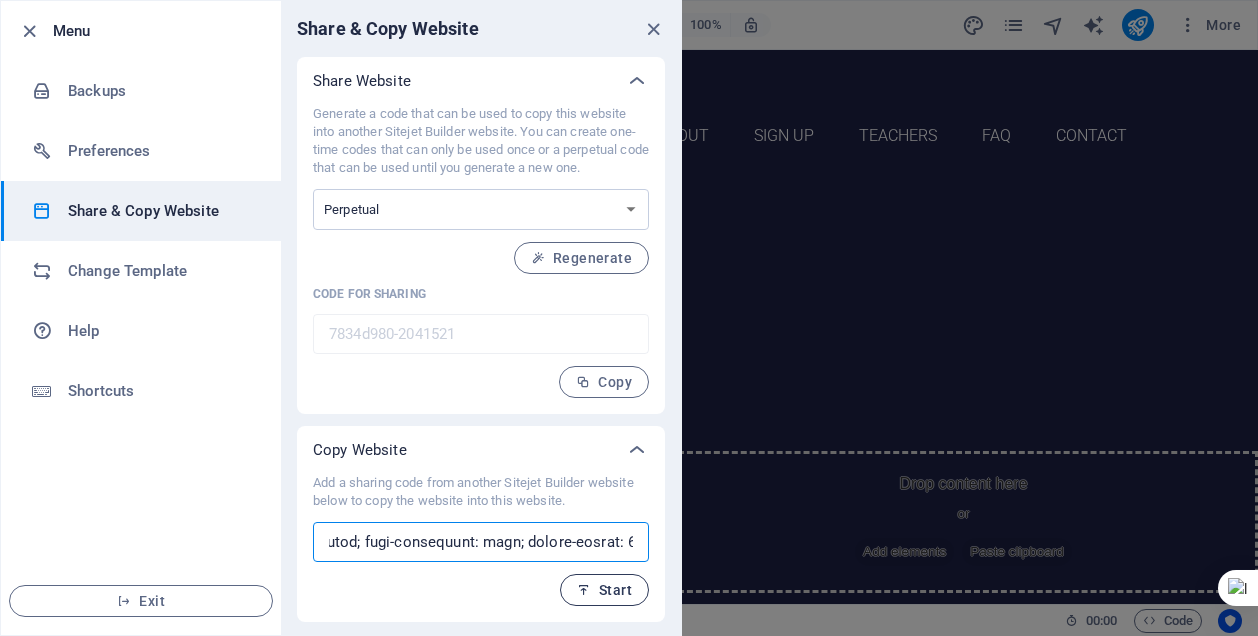 type on "<section style="padding: 40px; background-color: #f7f7f7;">   <h2 style="text-align: center;">Our Accreditations & Affiliations</h2>   <p style="text-align: center; max-width: 800px; margin: auto;">     BrightPath Skills is committed to providing quality, accredited training in South Africa.     We align with various Sector Education and Training Authorities (SETAs) and QCTO standards.   </p>      <div style="display: flex; justify-content: space-around; margin-top: 30px; flex-wrap: wrap;">     <div style="width: 30%; min-width: 200px; text-align: center; padding: 10px;">       <img src="https://example.com/qcto-logo.png" alt="QCTO Logo" style="max-height: 80px;"><br>       <strong>QCTO (In Progress)</strong>       <p>Application submitted. Aligned with occupational qualifications.</p>     </div>          <div style="width: 30%; min-width: 200px; text-align: center; padding: 10px;">       <img src="https://example.com/services-seta-logo.png" alt="SETA Logo" style="max-height: 80px;"><br>       <strong>Serv..." 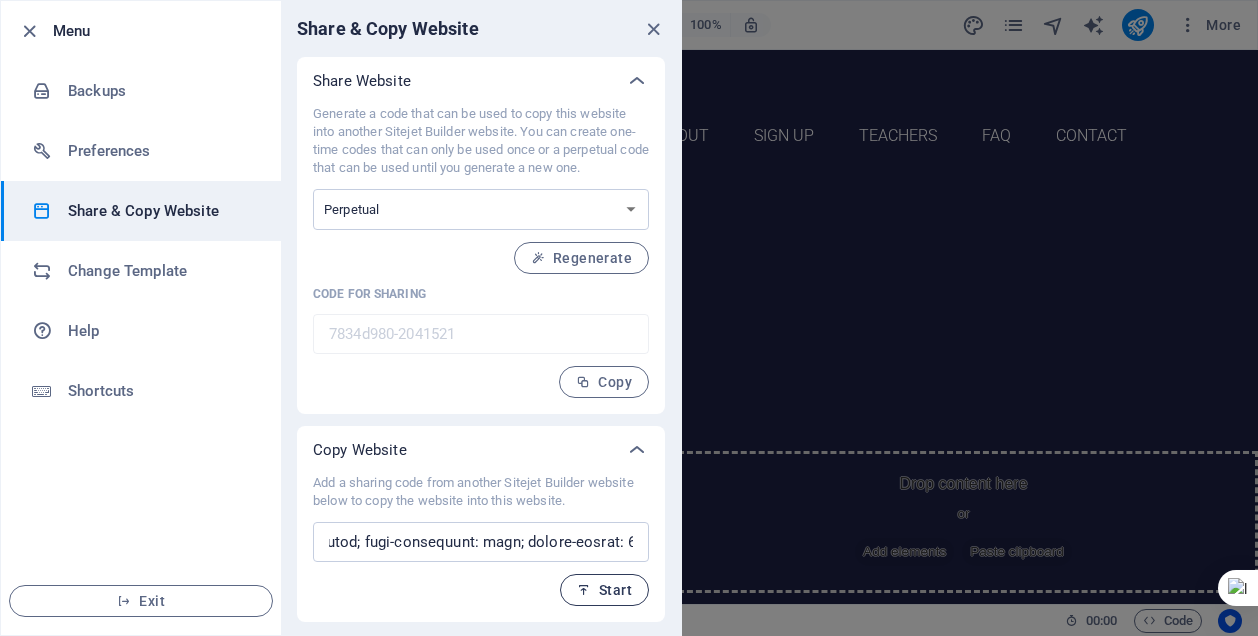scroll, scrollTop: 0, scrollLeft: 0, axis: both 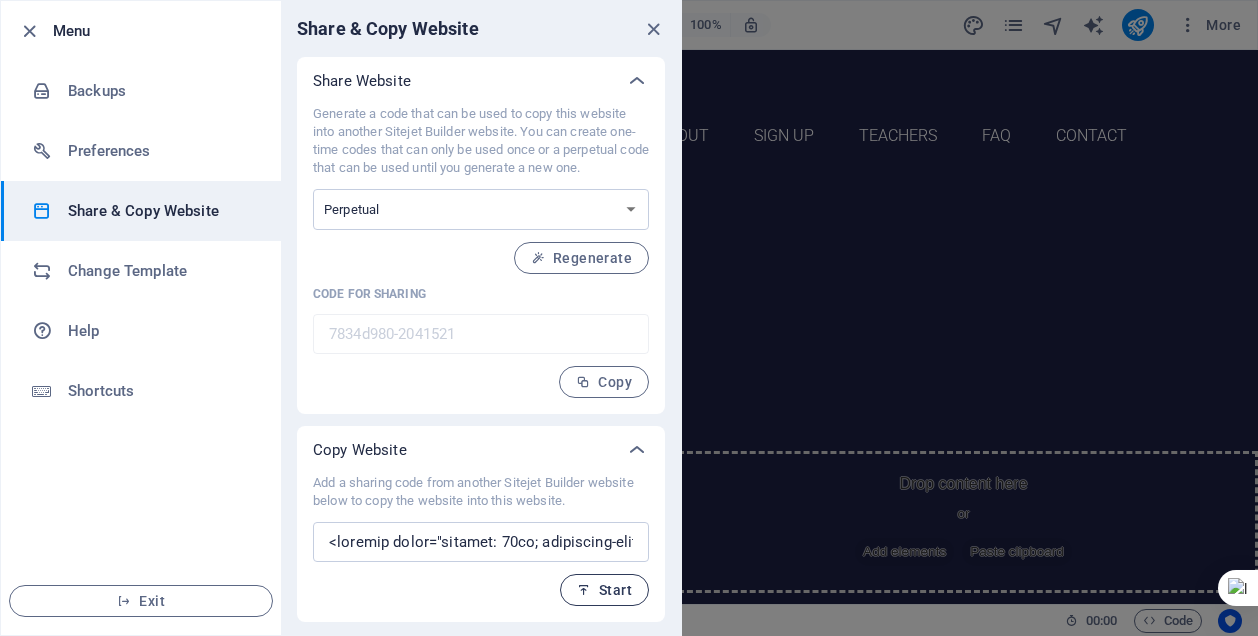 click on "Start" at bounding box center [604, 590] 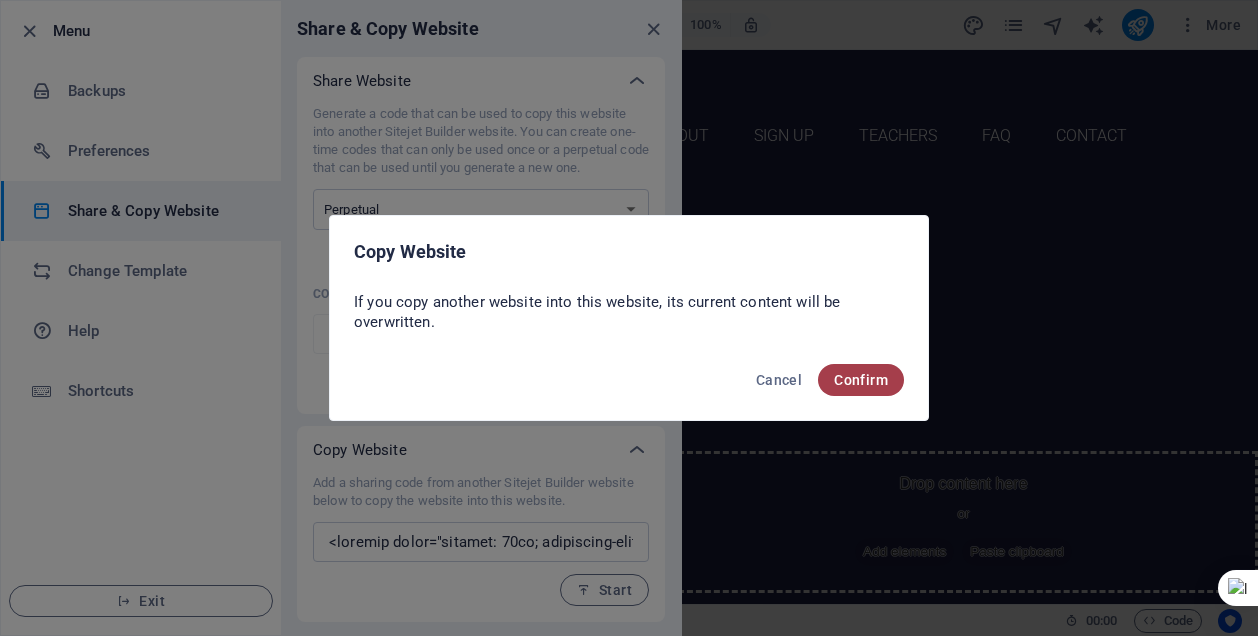 click on "Confirm" at bounding box center (861, 380) 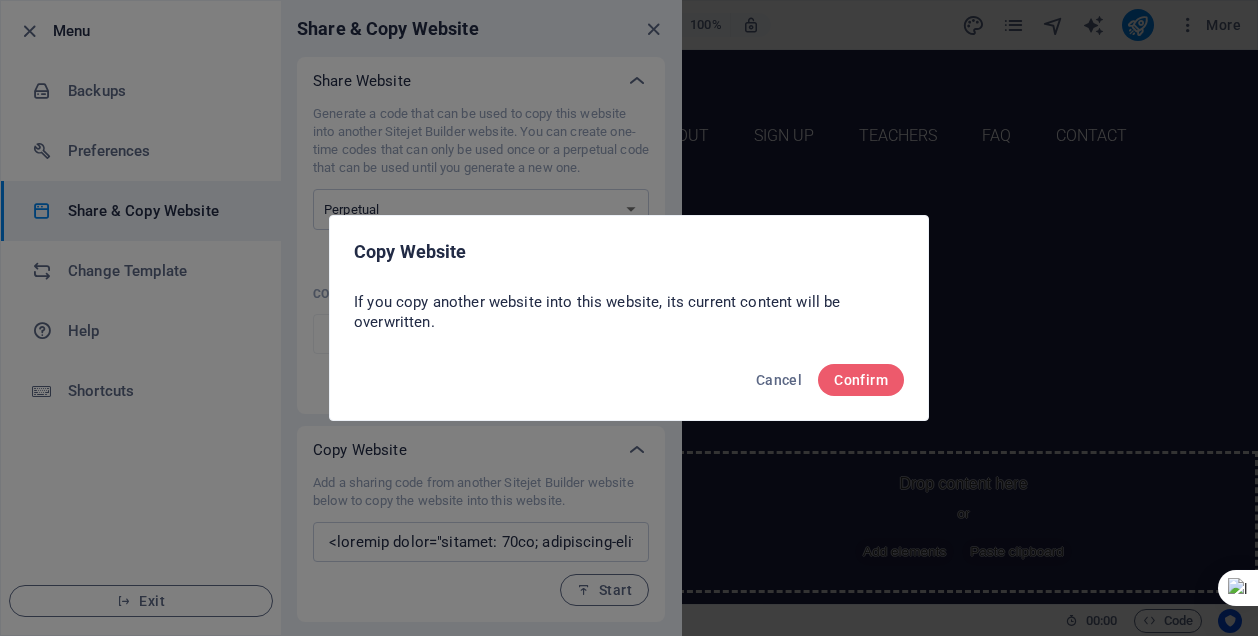 drag, startPoint x: 893, startPoint y: 384, endPoint x: 726, endPoint y: 316, distance: 180.31361 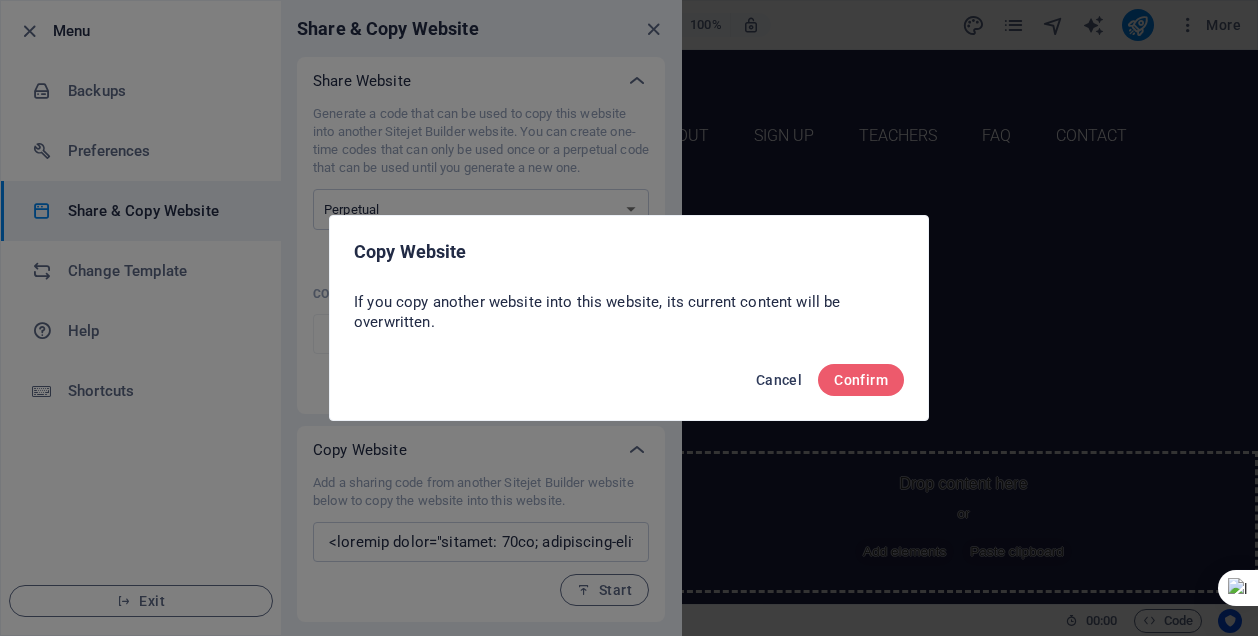 click on "Cancel" at bounding box center (779, 380) 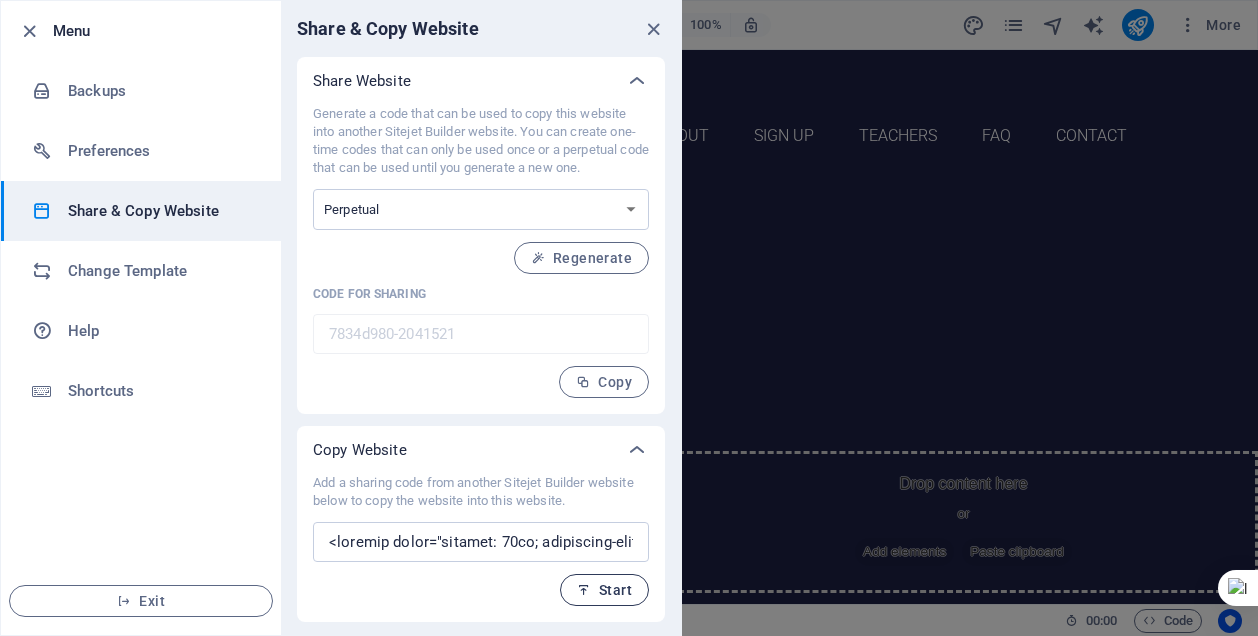 click on "Start" at bounding box center [604, 590] 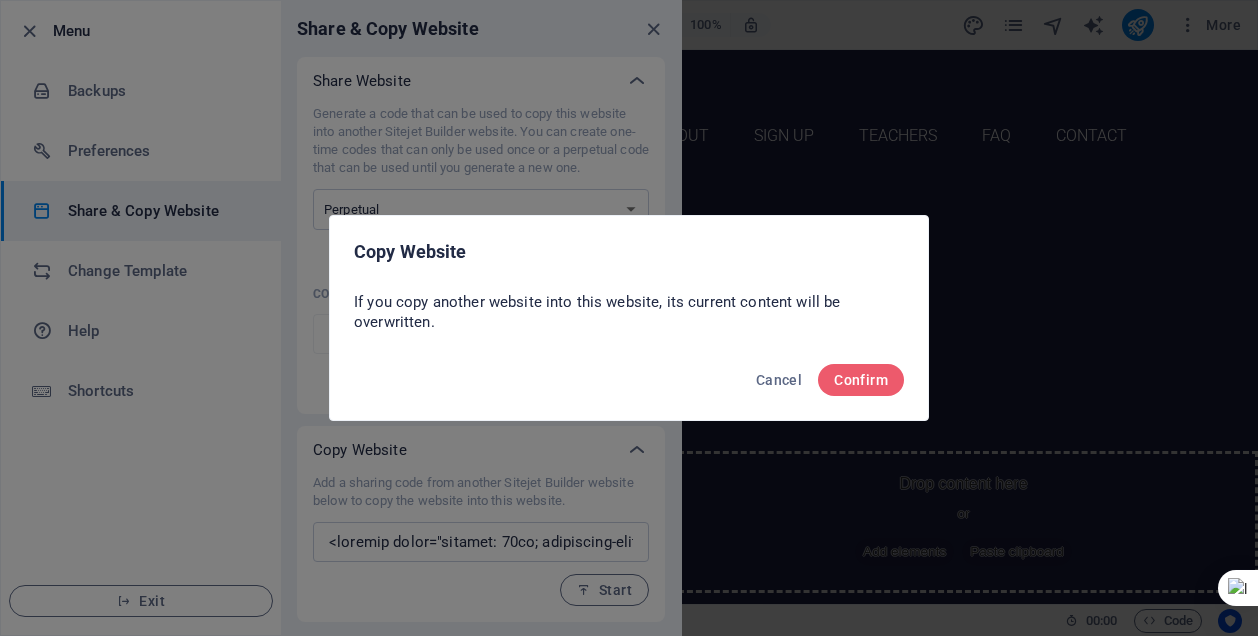 type 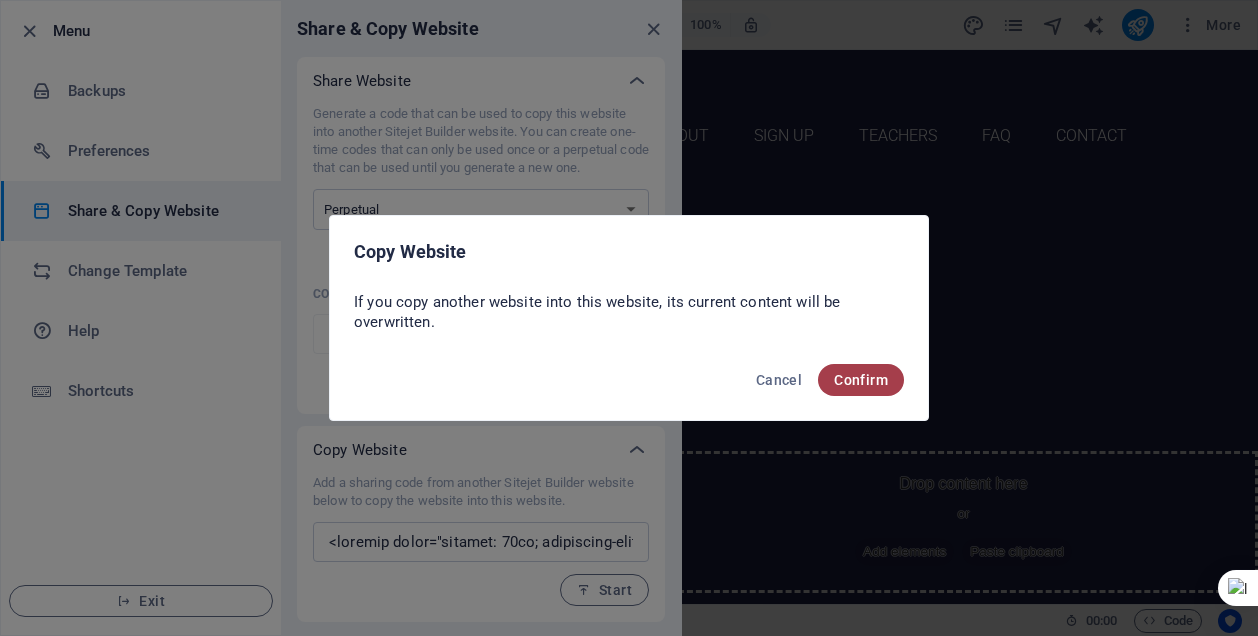 click on "Confirm" at bounding box center (861, 380) 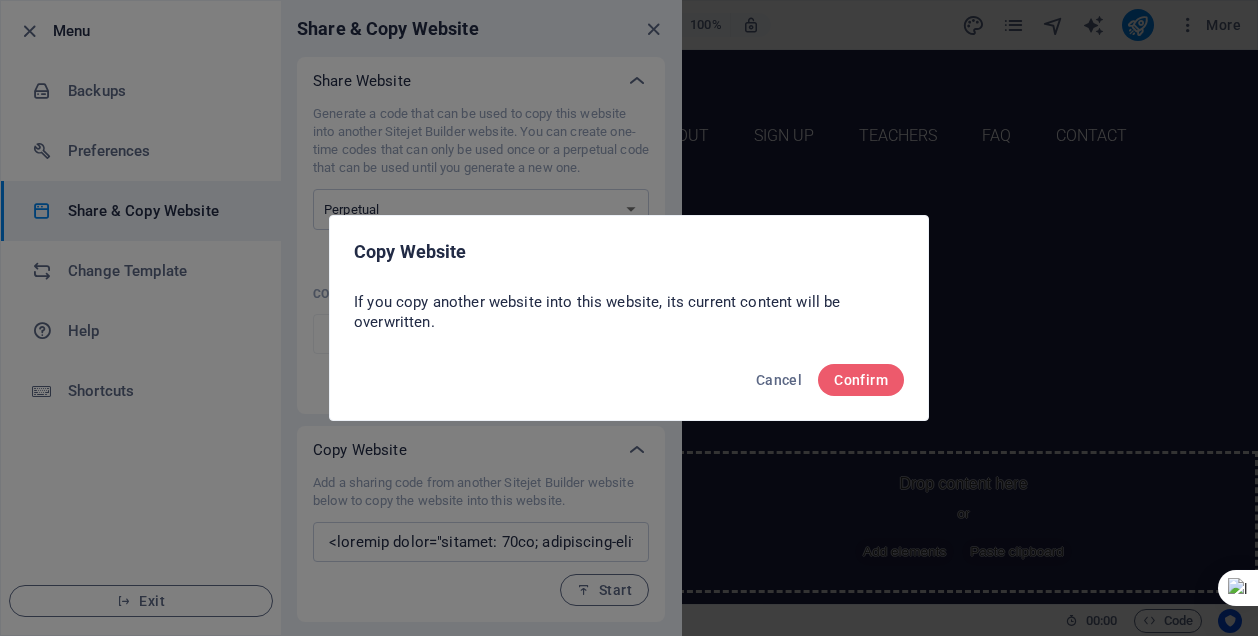 drag, startPoint x: 871, startPoint y: 379, endPoint x: 704, endPoint y: 280, distance: 194.13913 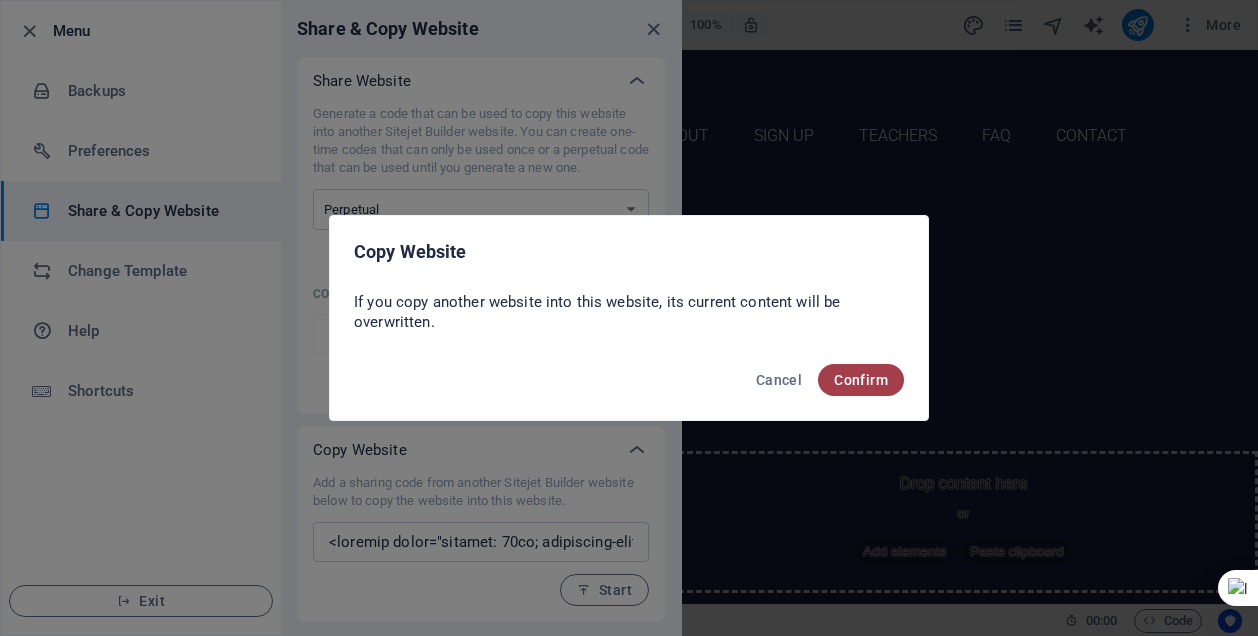 drag, startPoint x: 857, startPoint y: 392, endPoint x: 857, endPoint y: 380, distance: 12 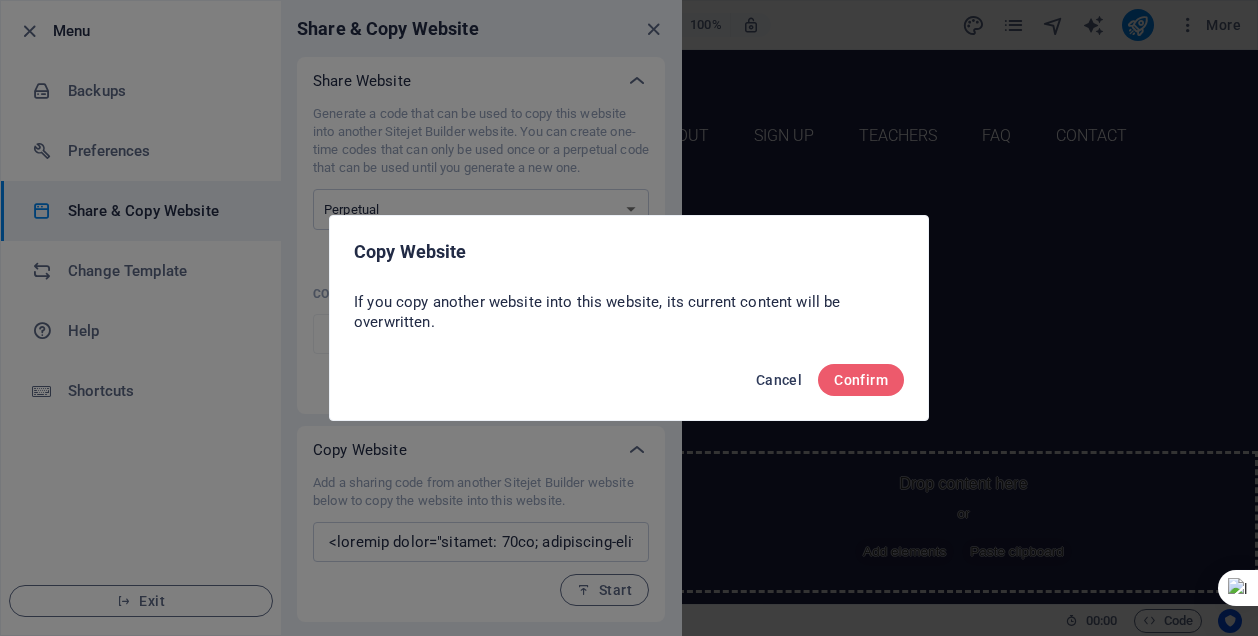 click on "Cancel" at bounding box center [779, 380] 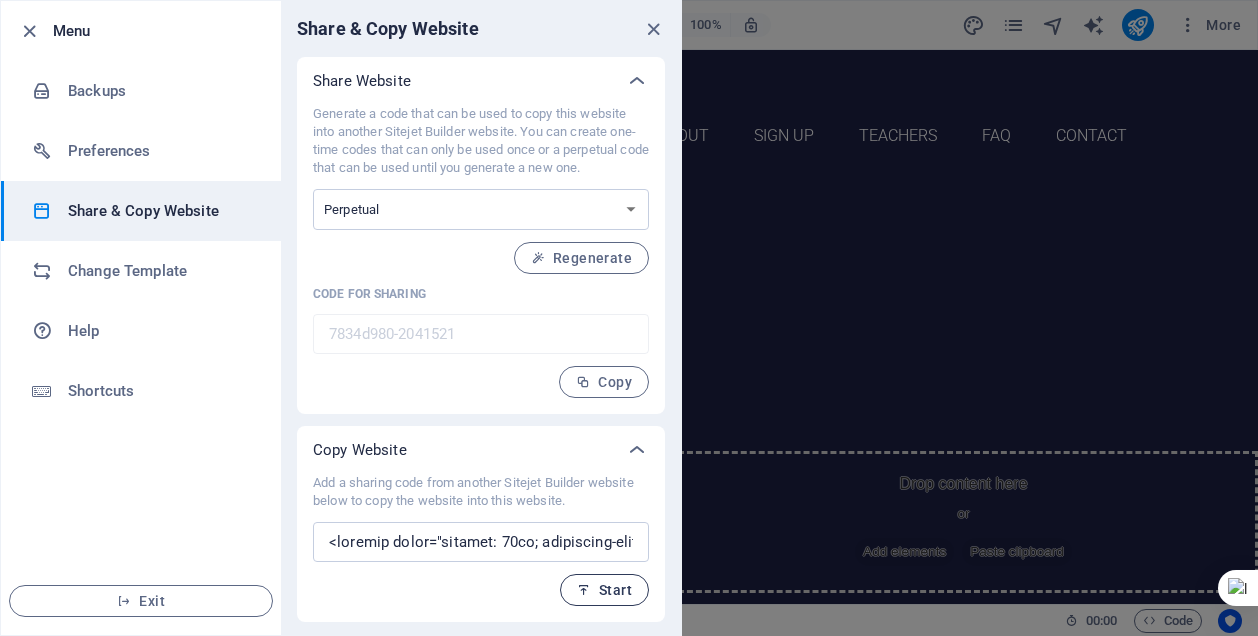 click on "Start" at bounding box center (604, 590) 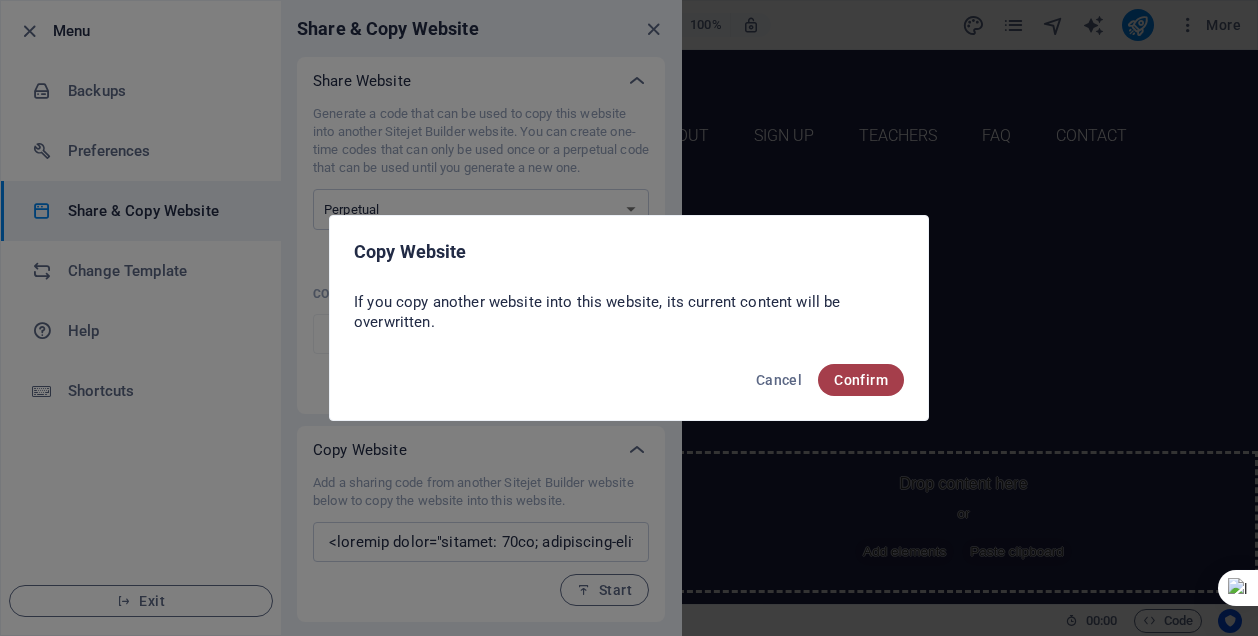 click on "Confirm" at bounding box center (861, 380) 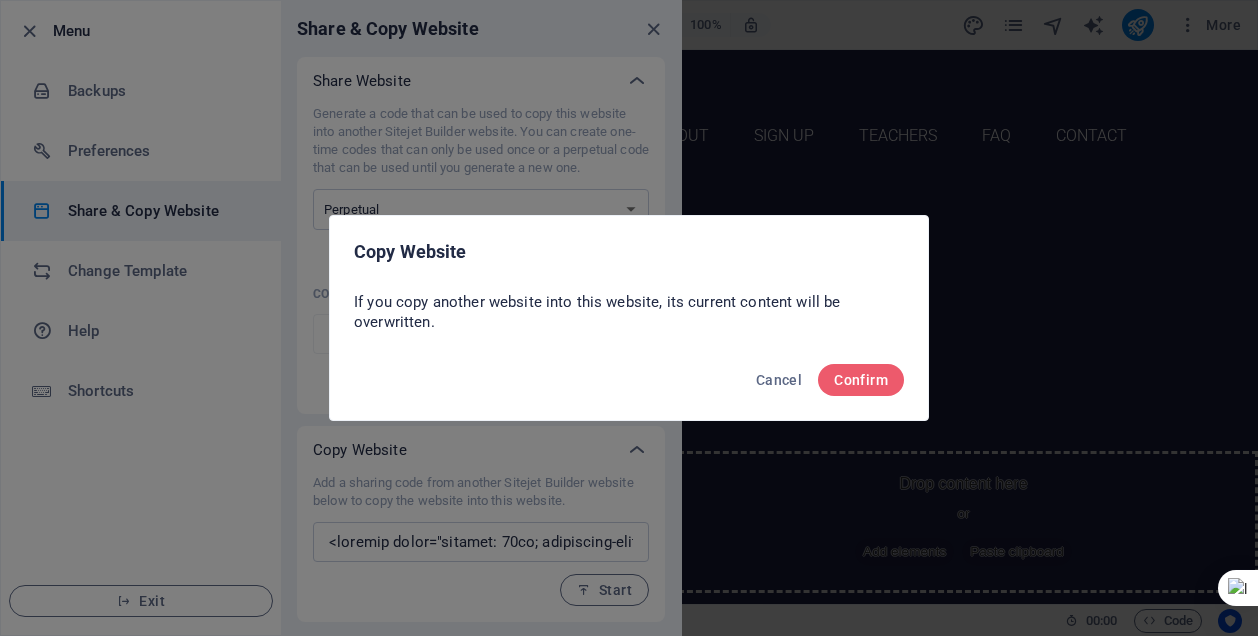 click on "Copy Website If you copy another website into this website, its current content will be overwritten. Cancel Confirm" at bounding box center (629, 318) 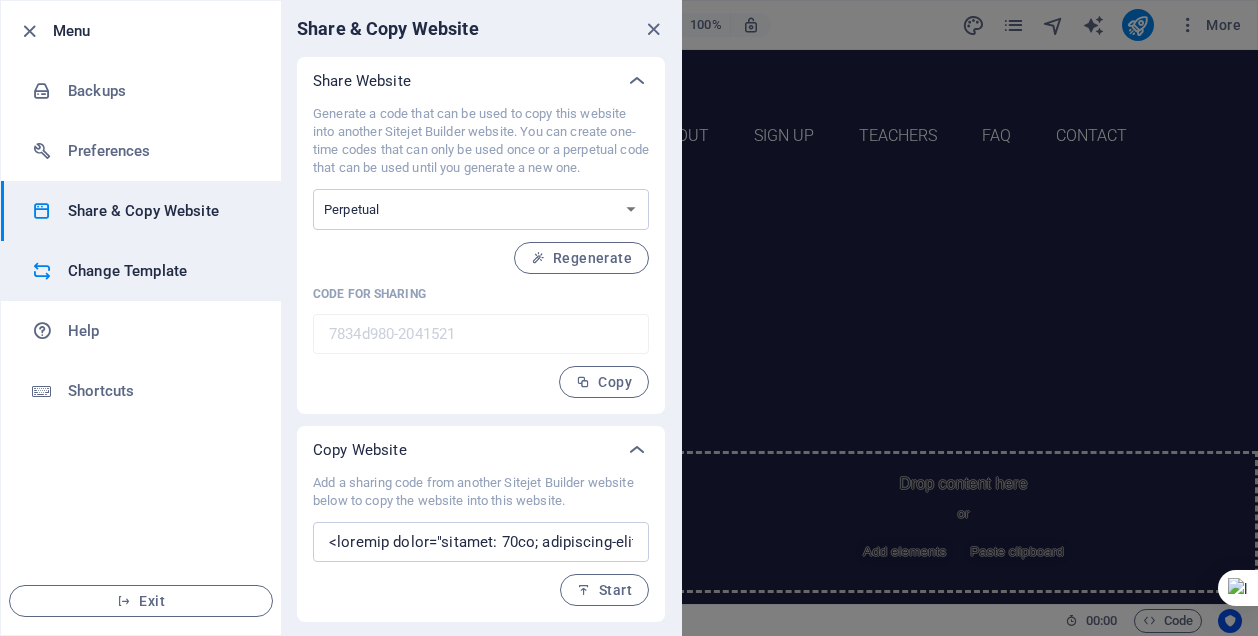 click on "Change Template" at bounding box center [160, 271] 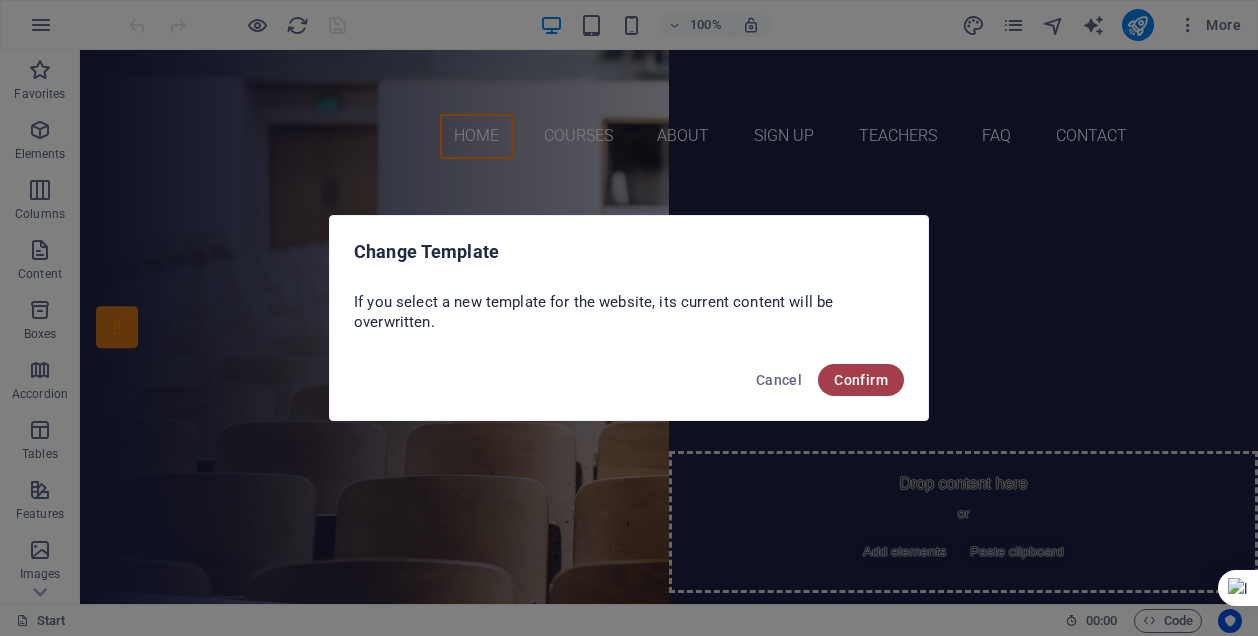 click on "Confirm" at bounding box center (861, 380) 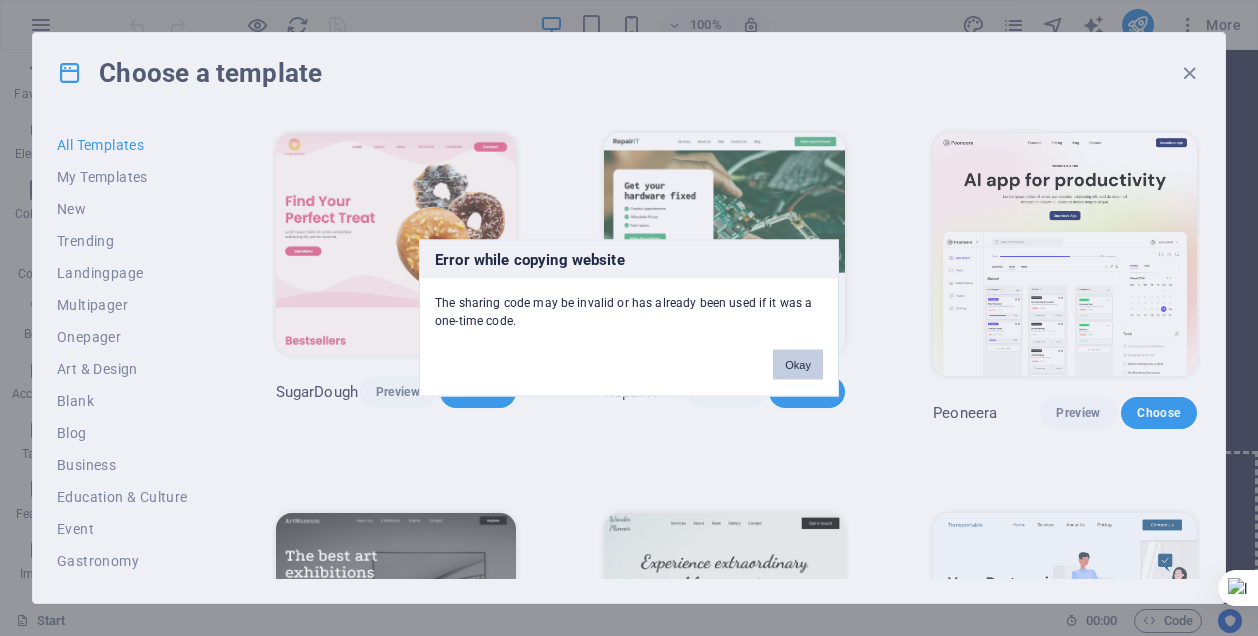 click on "Okay" at bounding box center (798, 365) 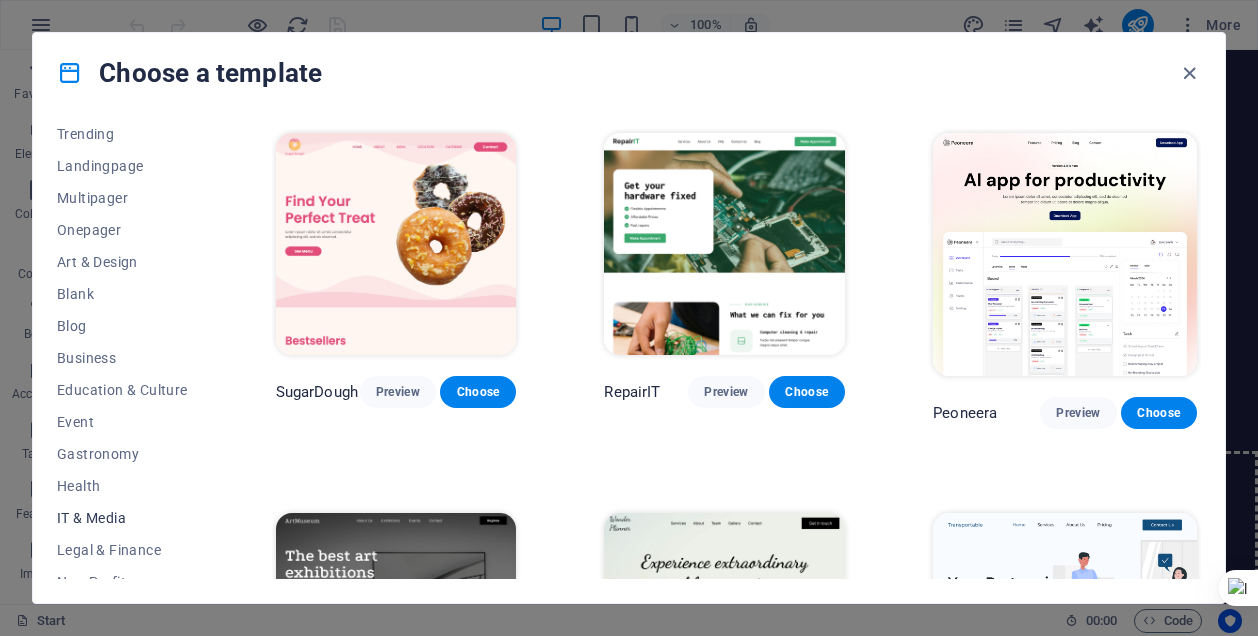 scroll, scrollTop: 0, scrollLeft: 0, axis: both 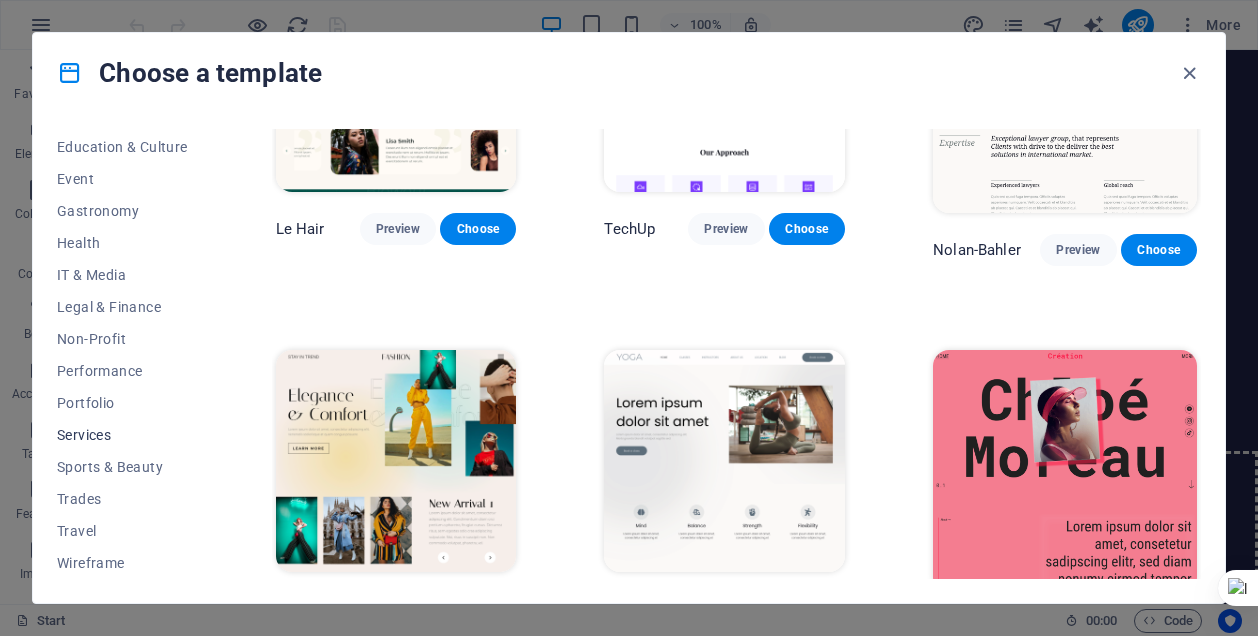 click on "Services" at bounding box center [122, 435] 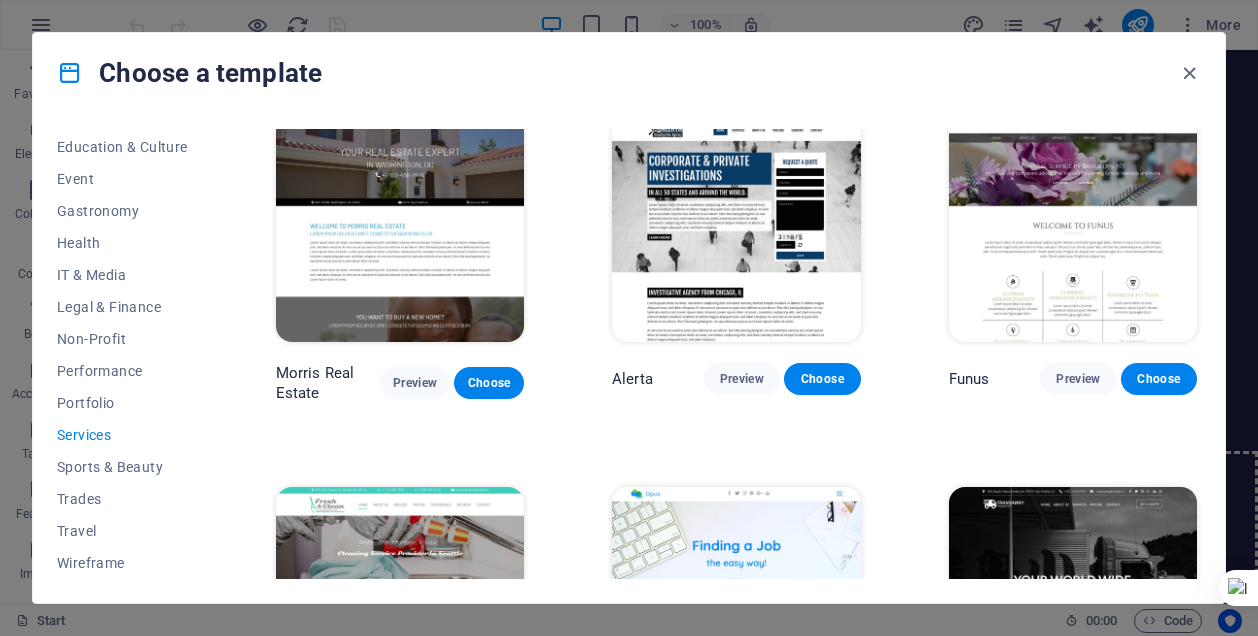 scroll, scrollTop: 1900, scrollLeft: 0, axis: vertical 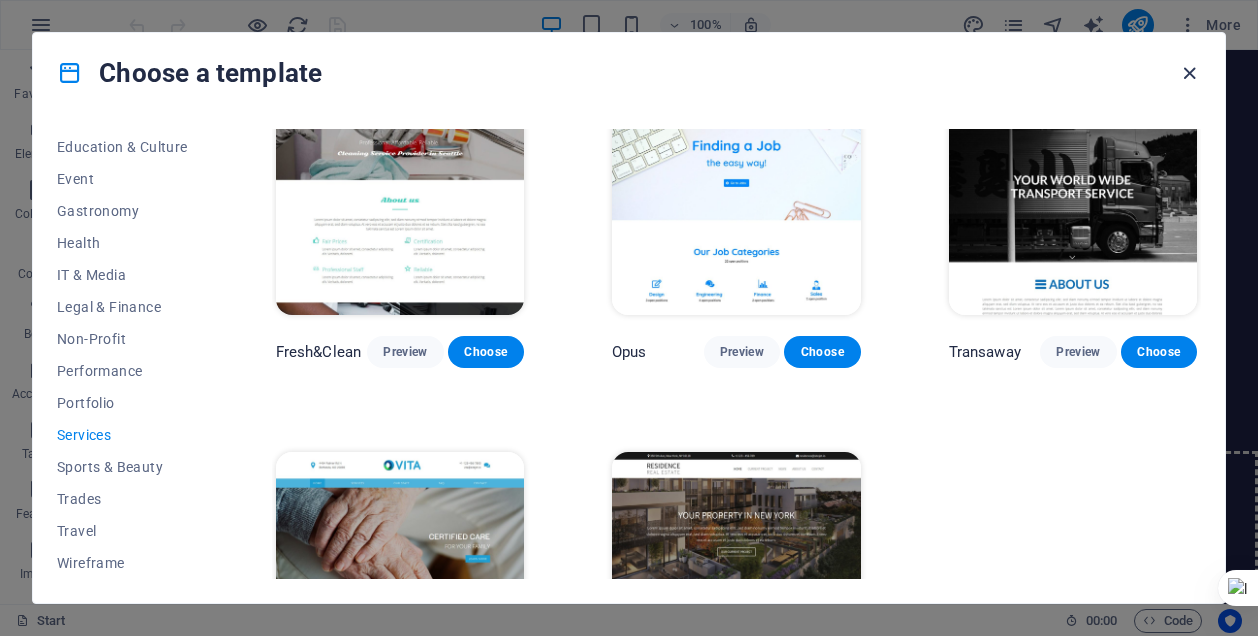 drag, startPoint x: 1179, startPoint y: 72, endPoint x: 1098, endPoint y: 22, distance: 95.189285 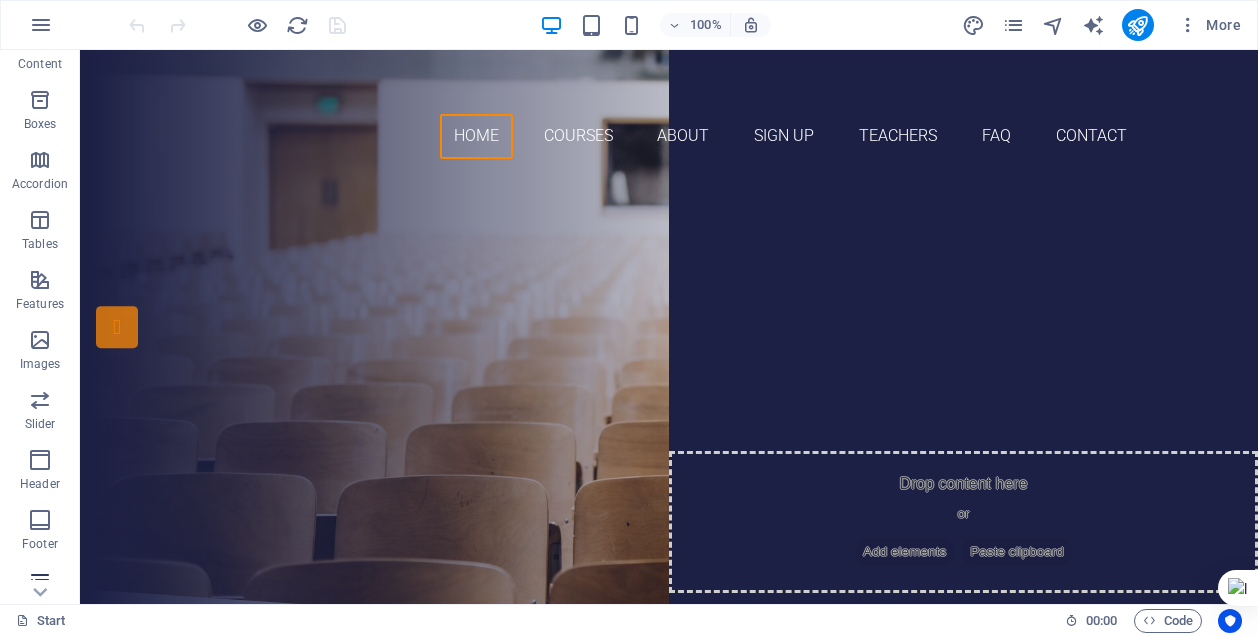 scroll, scrollTop: 346, scrollLeft: 0, axis: vertical 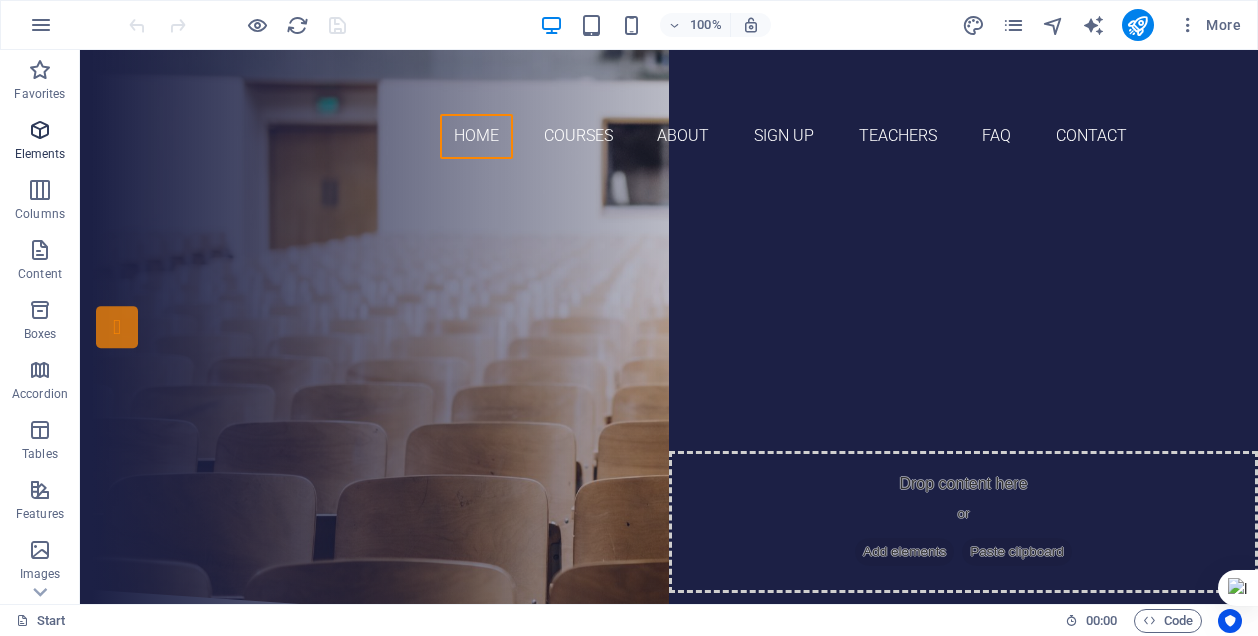 click on "Elements" at bounding box center (40, 154) 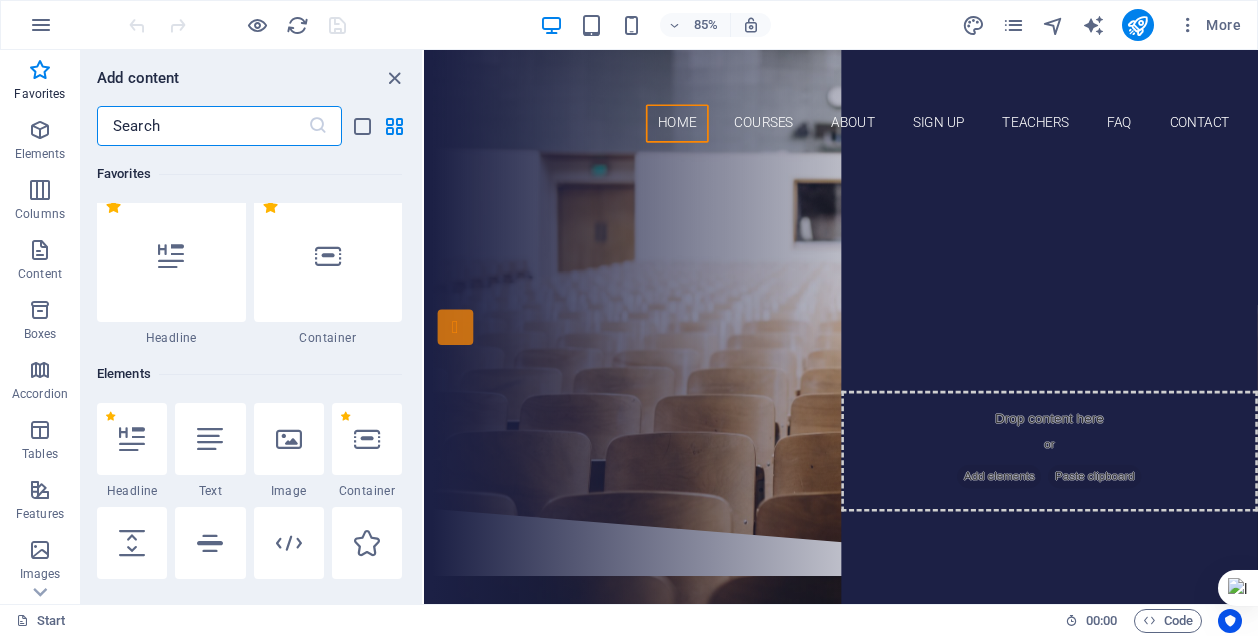 scroll, scrollTop: 0, scrollLeft: 0, axis: both 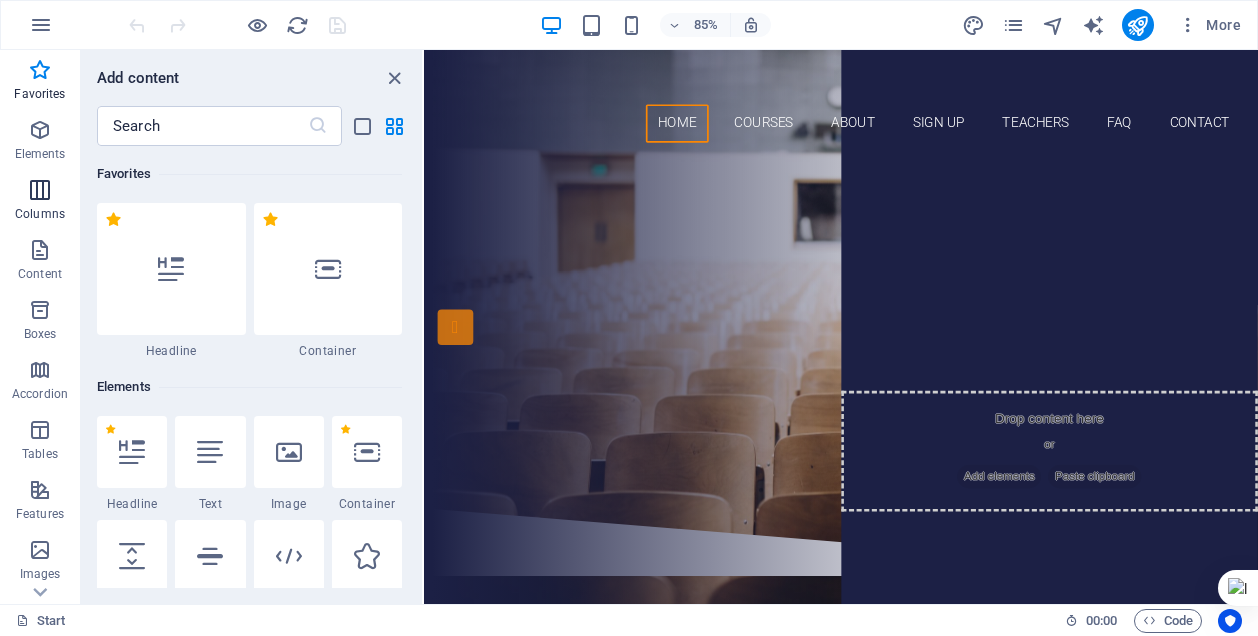 click on "Columns" at bounding box center (40, 202) 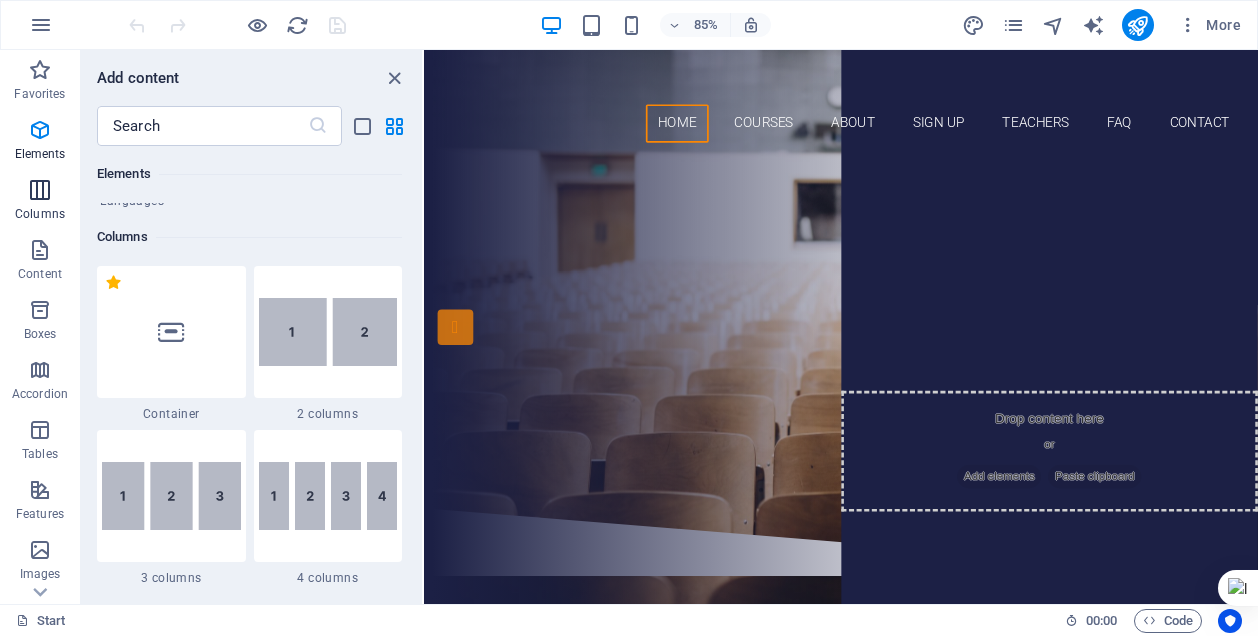 scroll, scrollTop: 990, scrollLeft: 0, axis: vertical 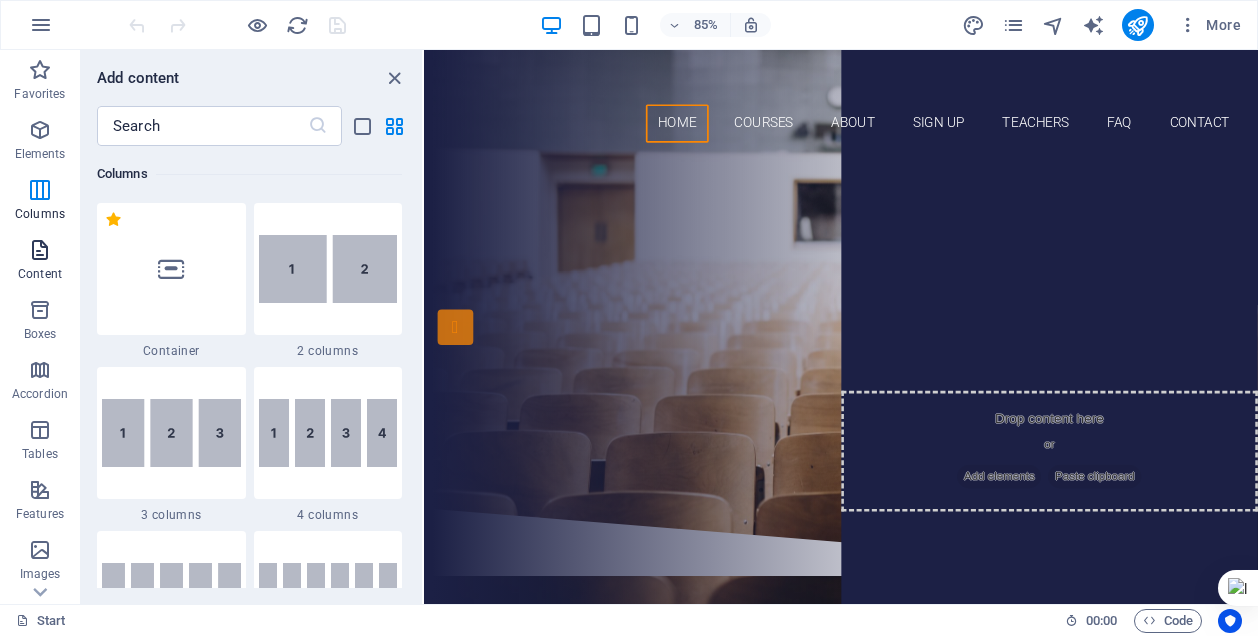 click at bounding box center [40, 250] 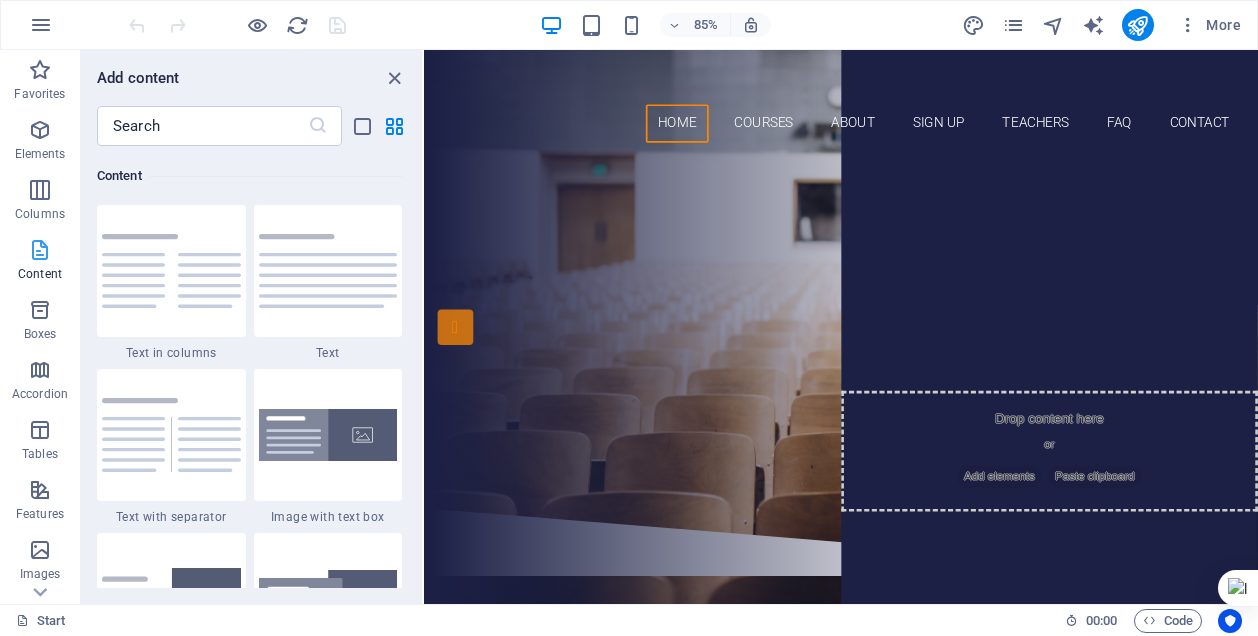 scroll, scrollTop: 3499, scrollLeft: 0, axis: vertical 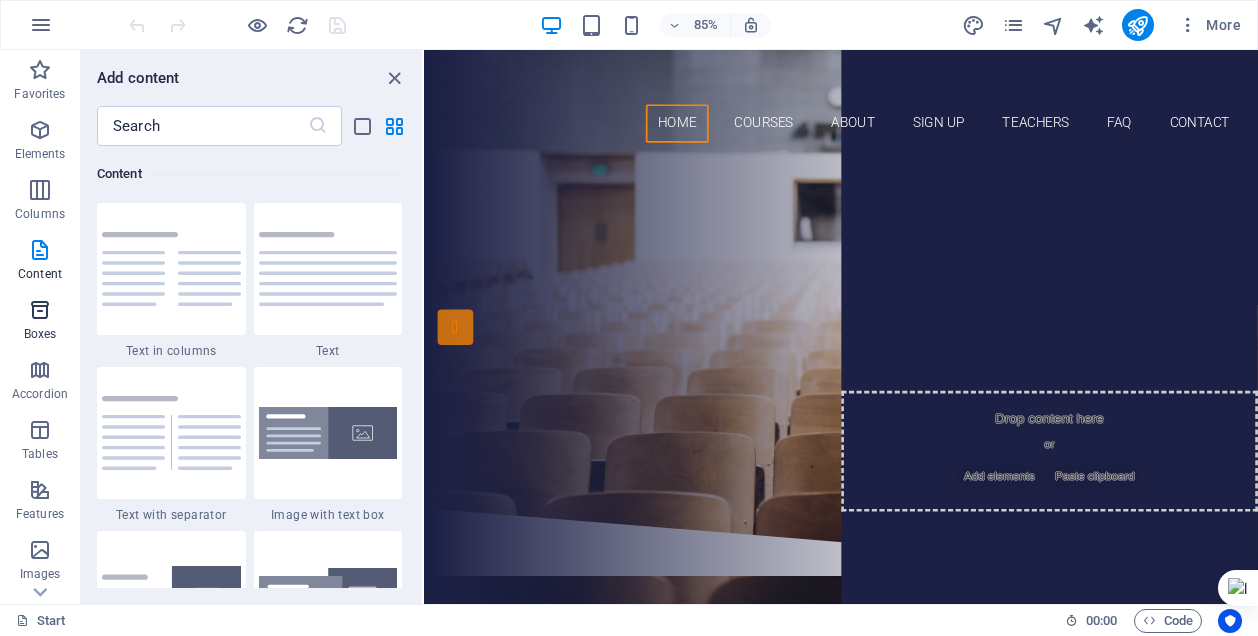 click at bounding box center (40, 310) 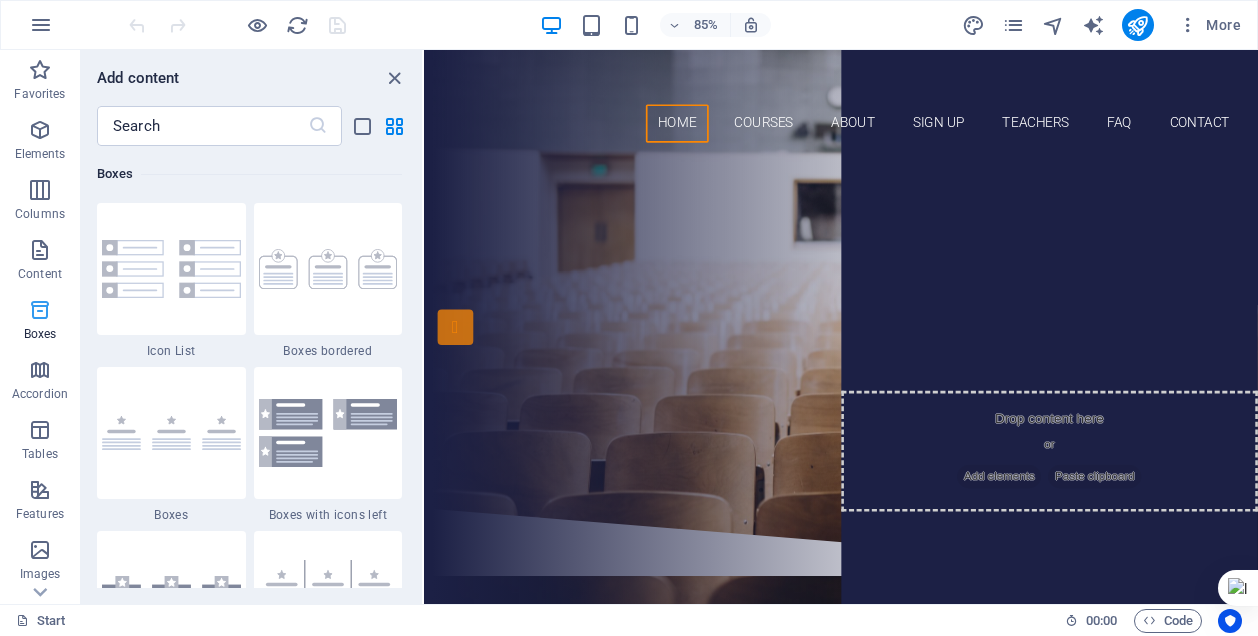 scroll, scrollTop: 5516, scrollLeft: 0, axis: vertical 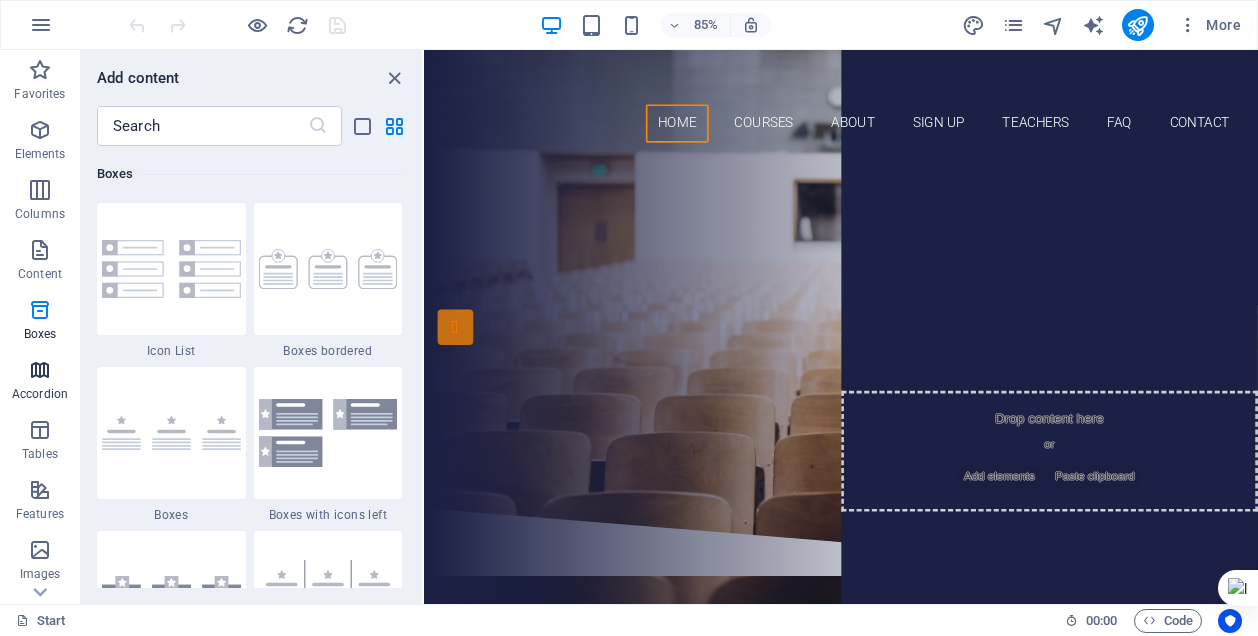 click at bounding box center (40, 370) 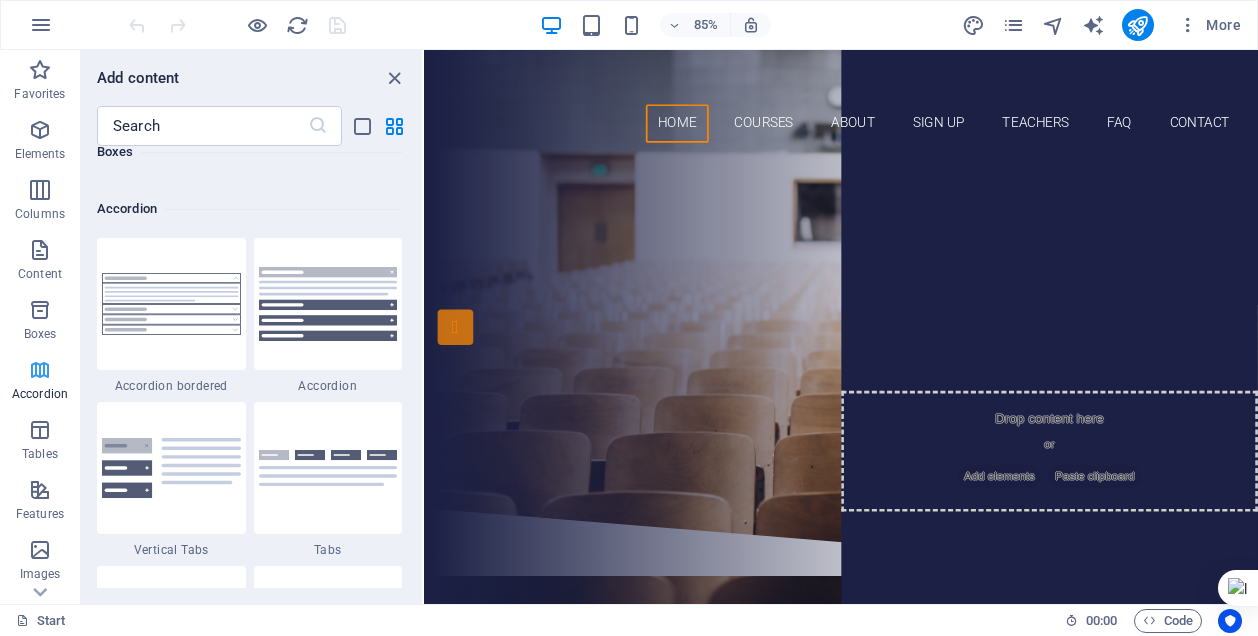 scroll, scrollTop: 6385, scrollLeft: 0, axis: vertical 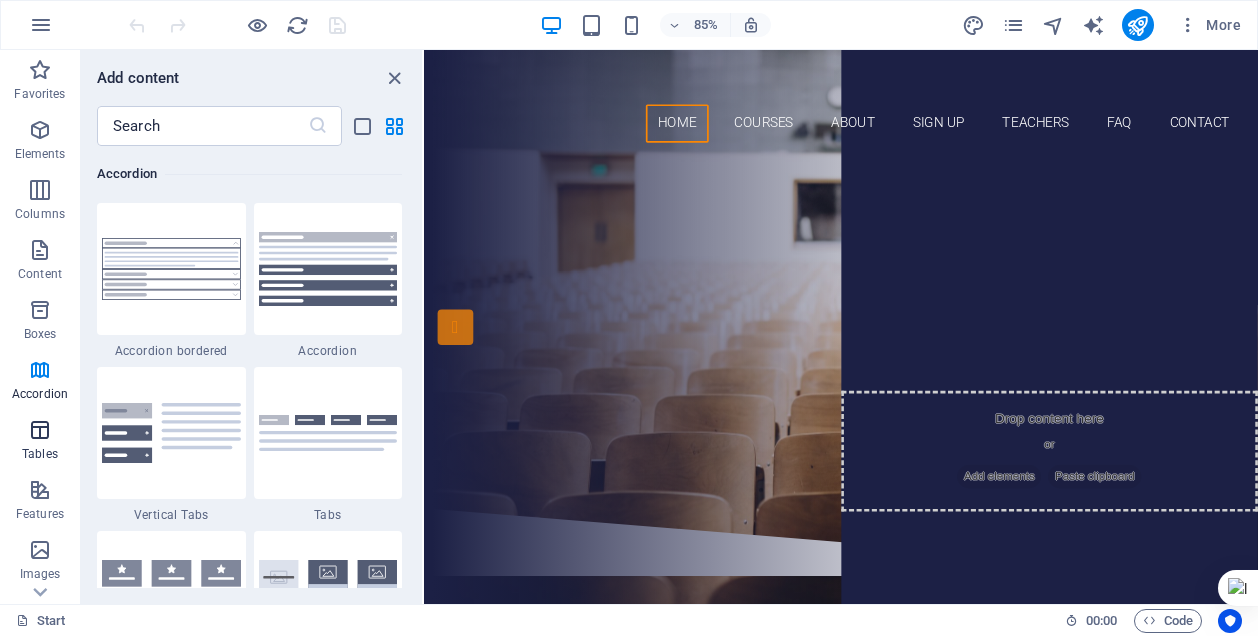 click at bounding box center [40, 430] 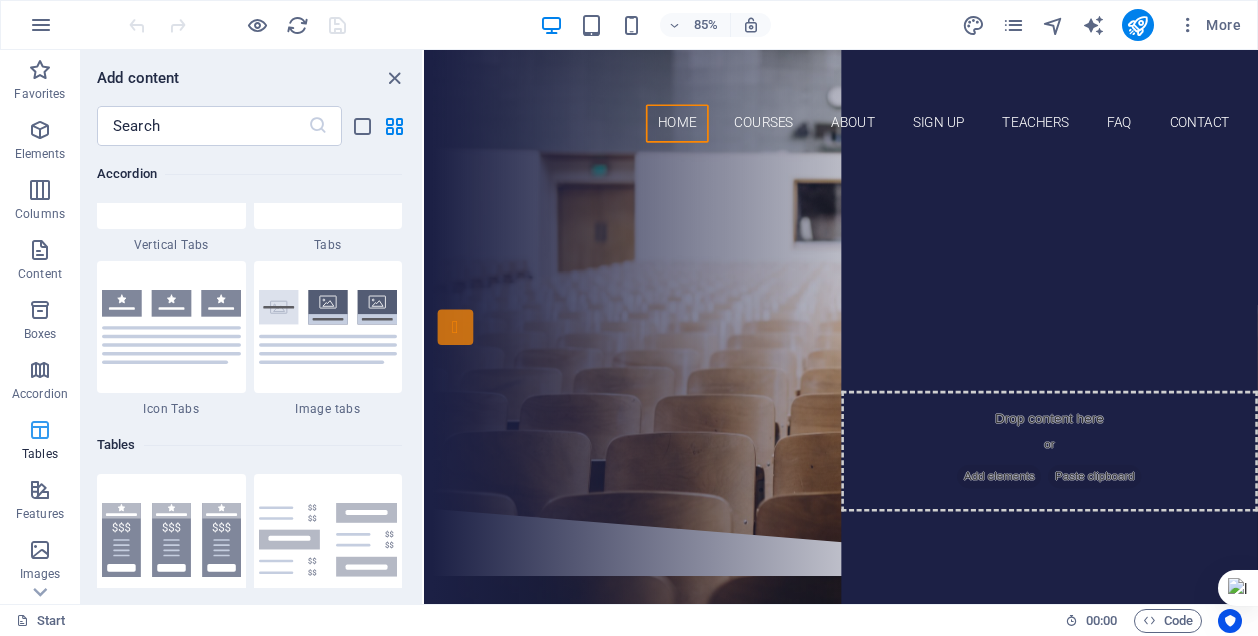 scroll, scrollTop: 6926, scrollLeft: 0, axis: vertical 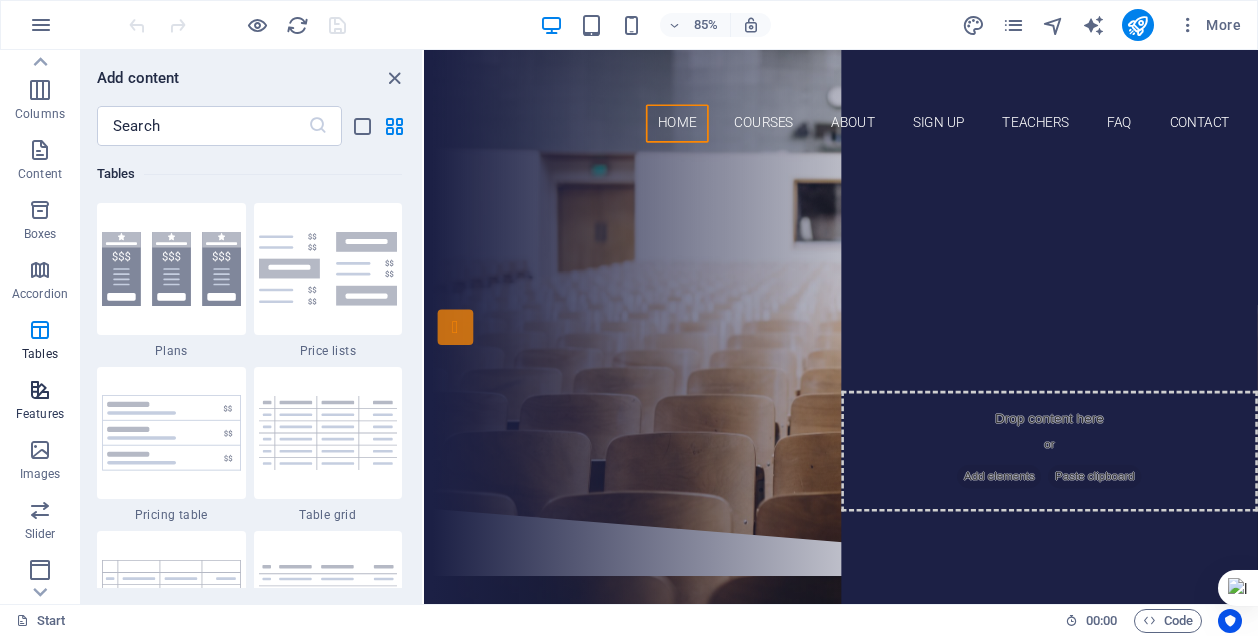 click at bounding box center [40, 390] 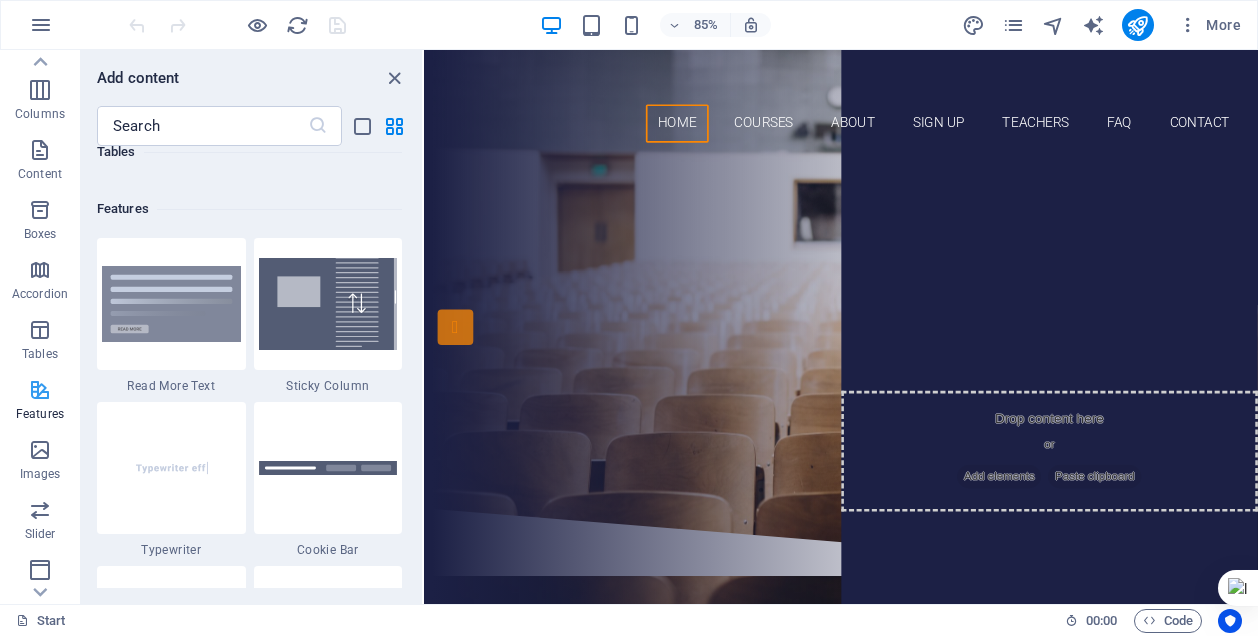 scroll, scrollTop: 7795, scrollLeft: 0, axis: vertical 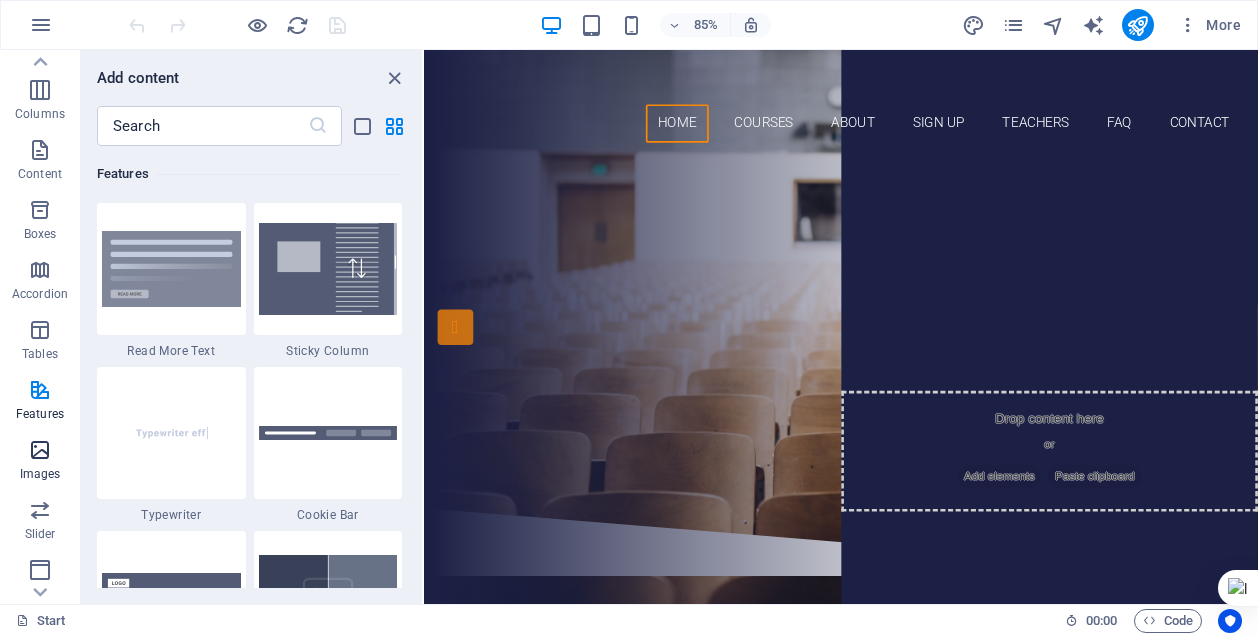 click at bounding box center [40, 450] 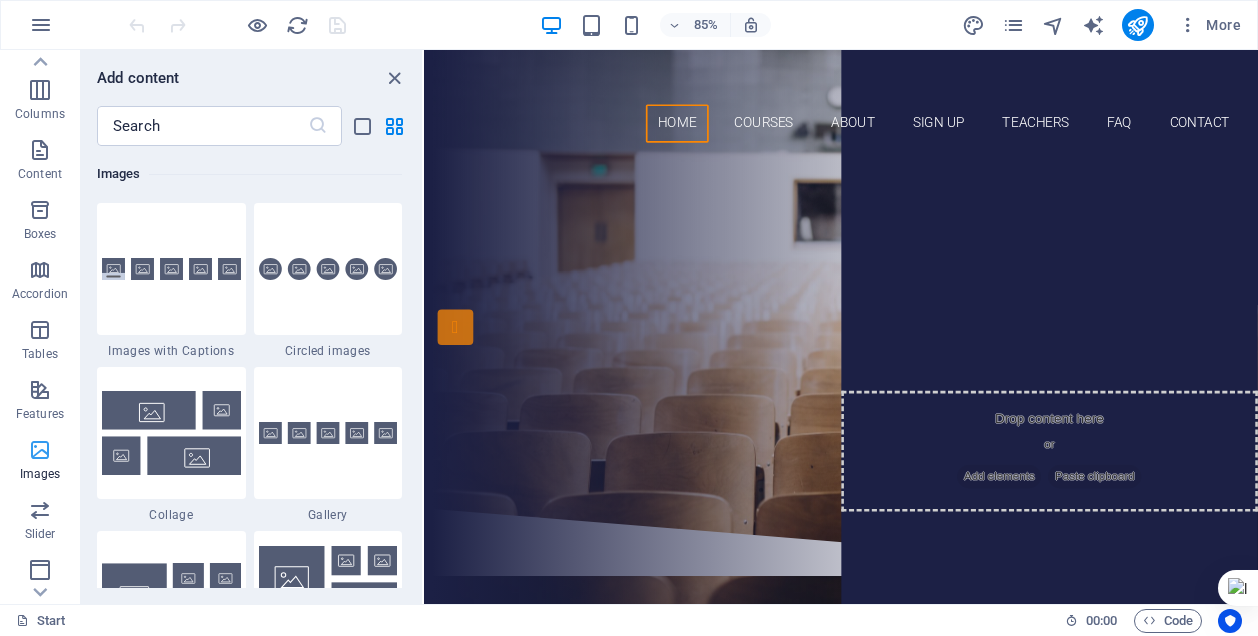 scroll, scrollTop: 10140, scrollLeft: 0, axis: vertical 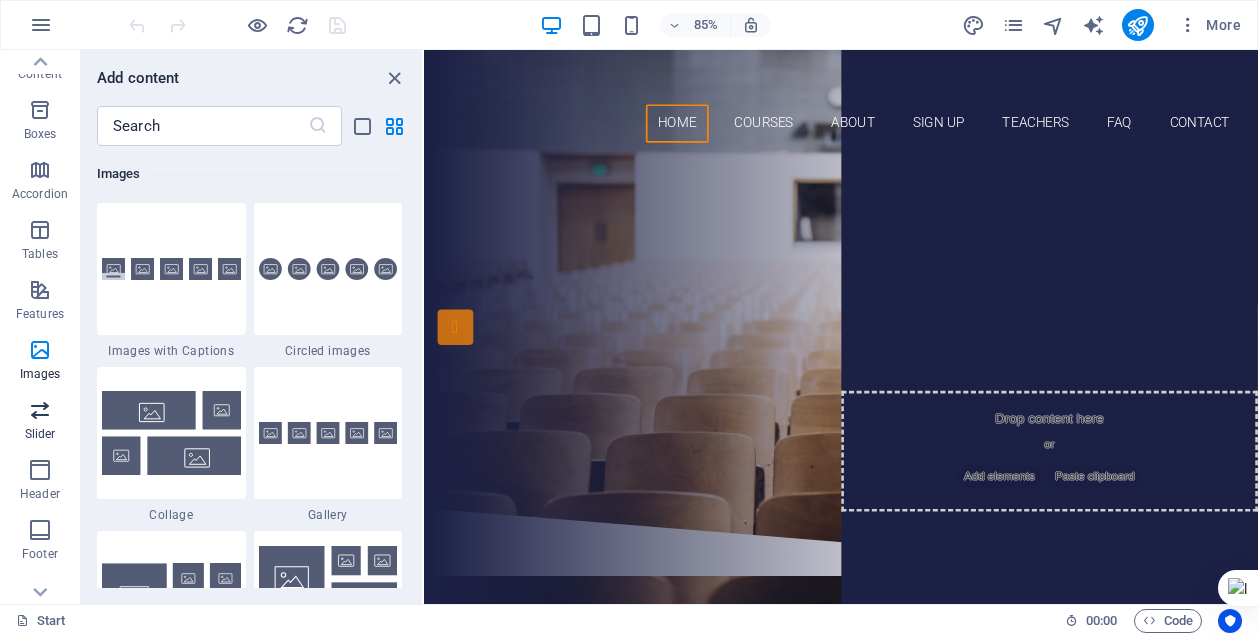 click at bounding box center [40, 410] 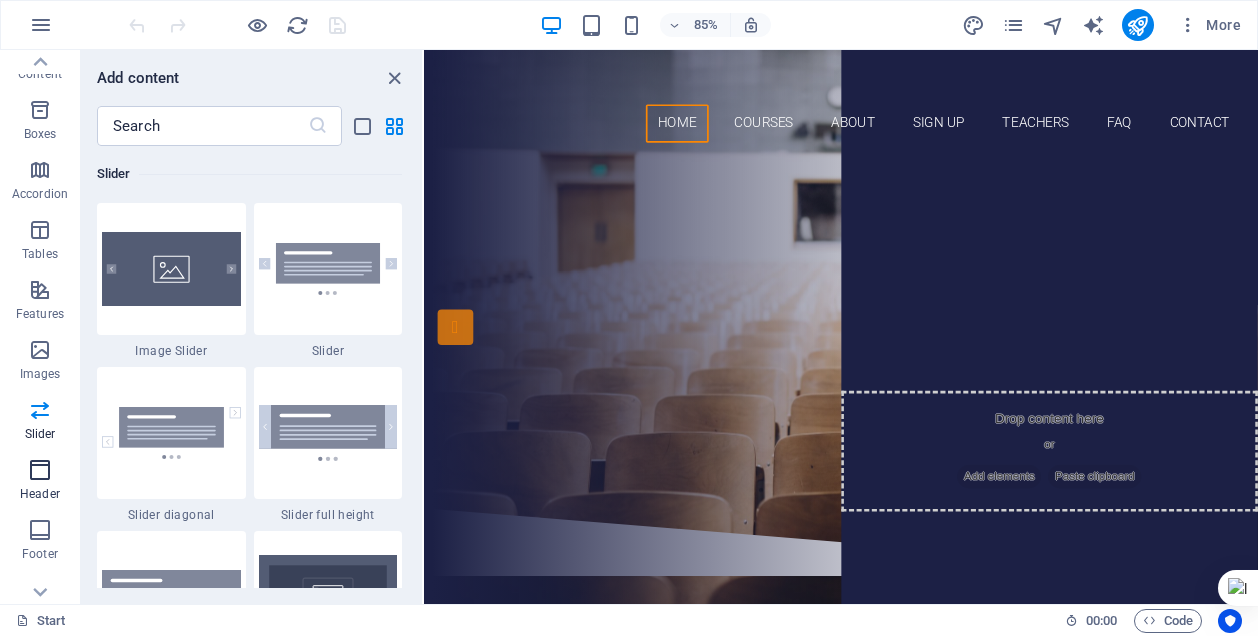 click at bounding box center (40, 470) 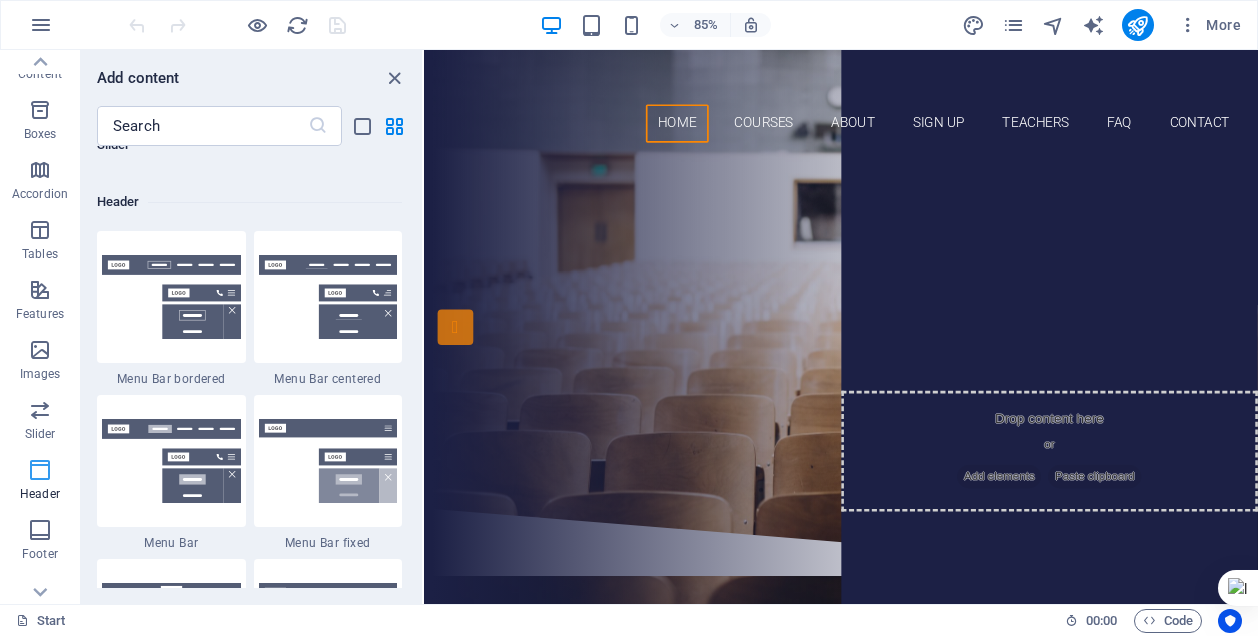 scroll, scrollTop: 12042, scrollLeft: 0, axis: vertical 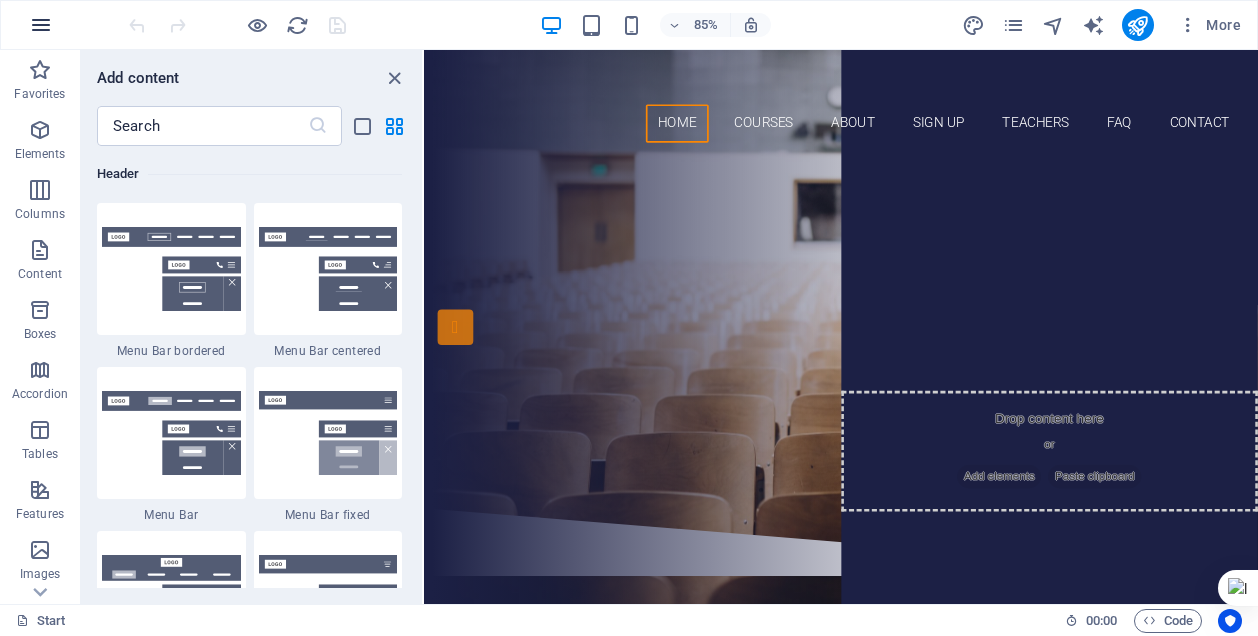 click at bounding box center [41, 25] 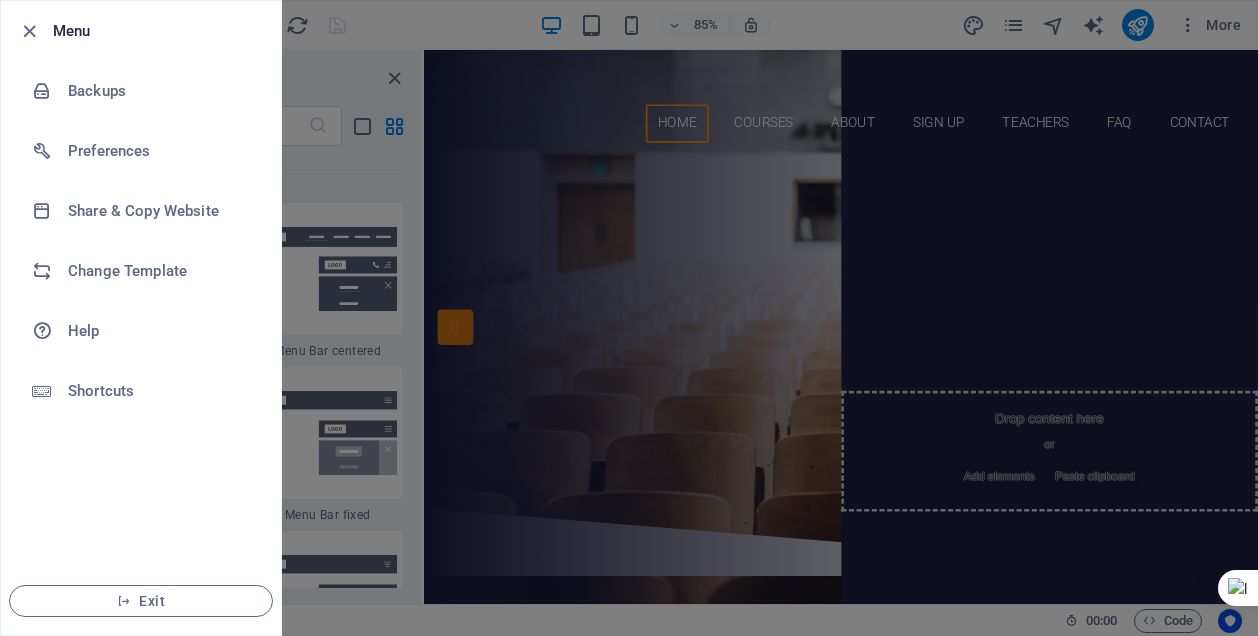 click at bounding box center [629, 318] 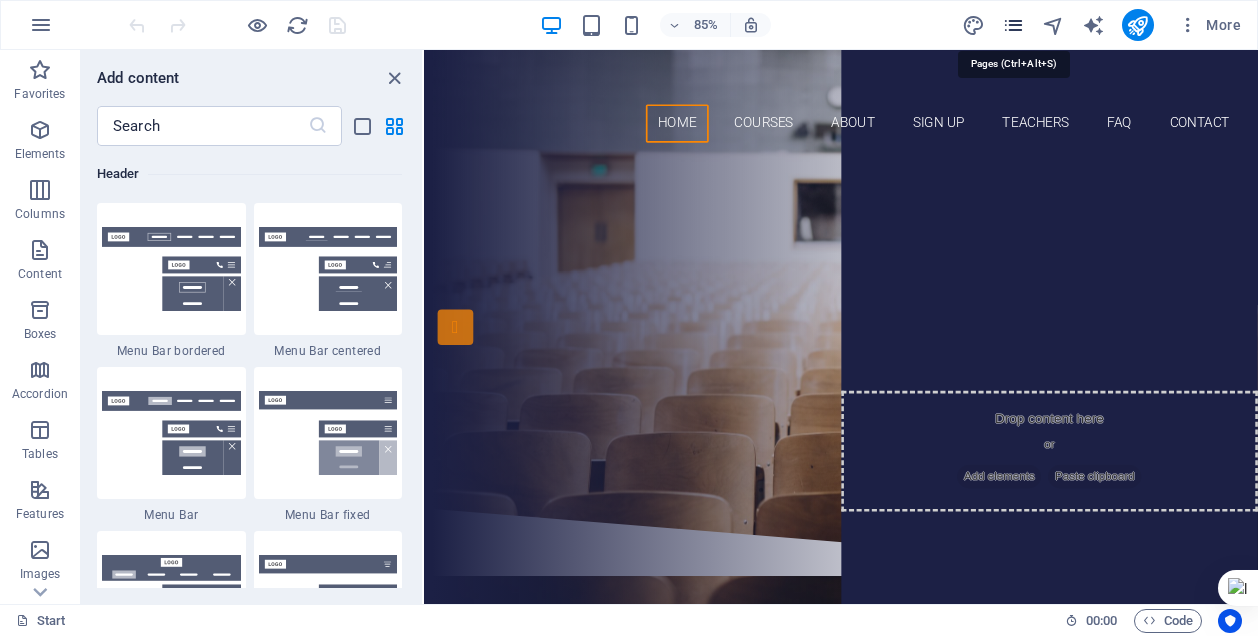 click at bounding box center (1013, 25) 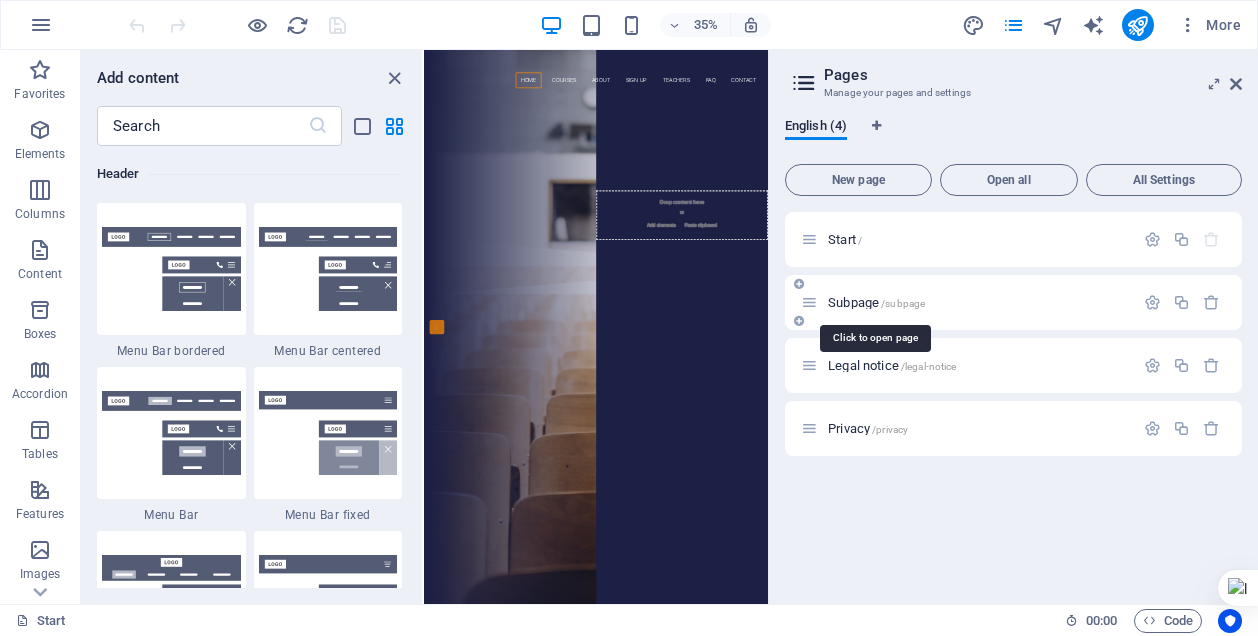 click on "/subpage" at bounding box center [903, 303] 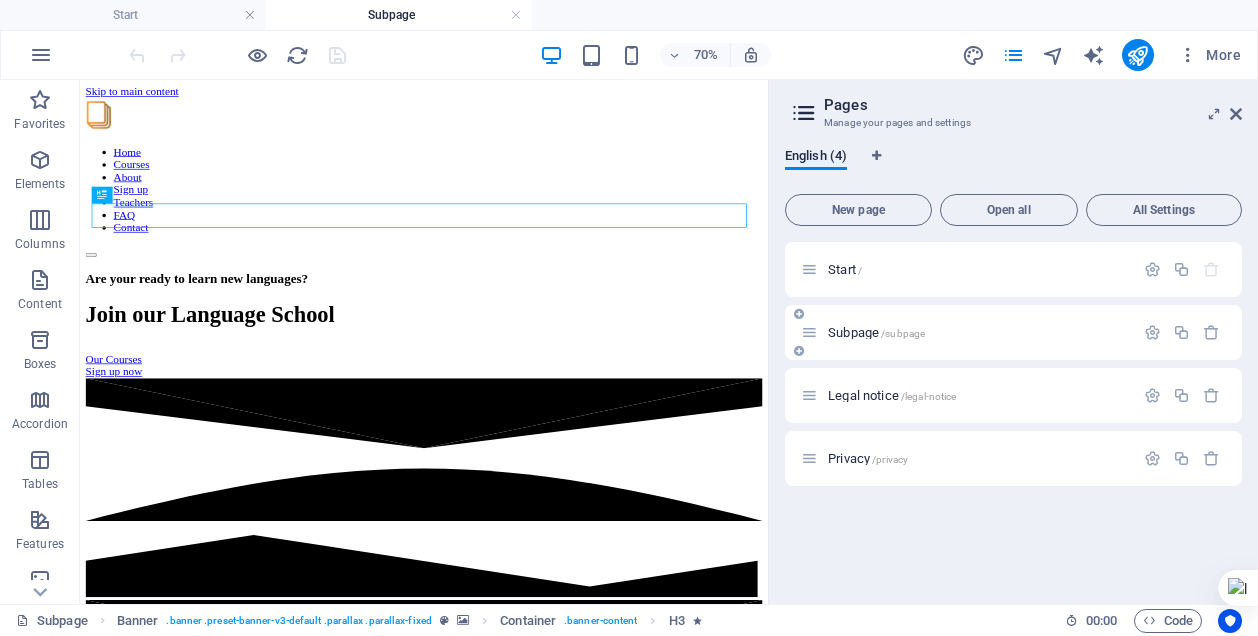 scroll, scrollTop: 0, scrollLeft: 0, axis: both 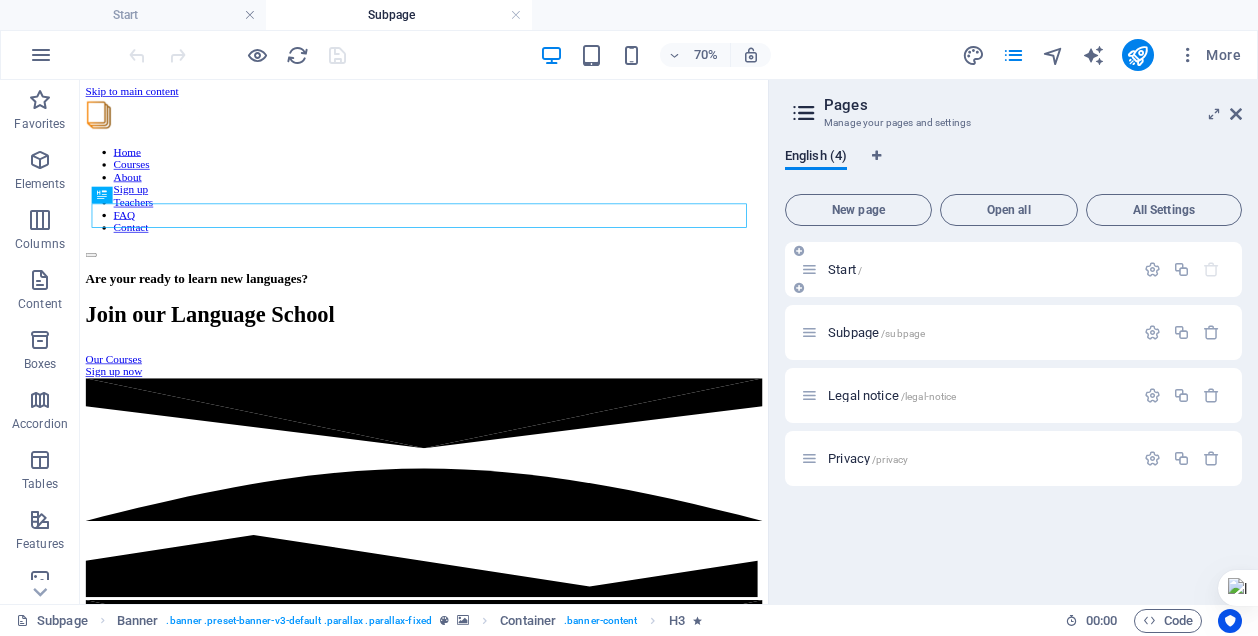 click at bounding box center (799, 288) 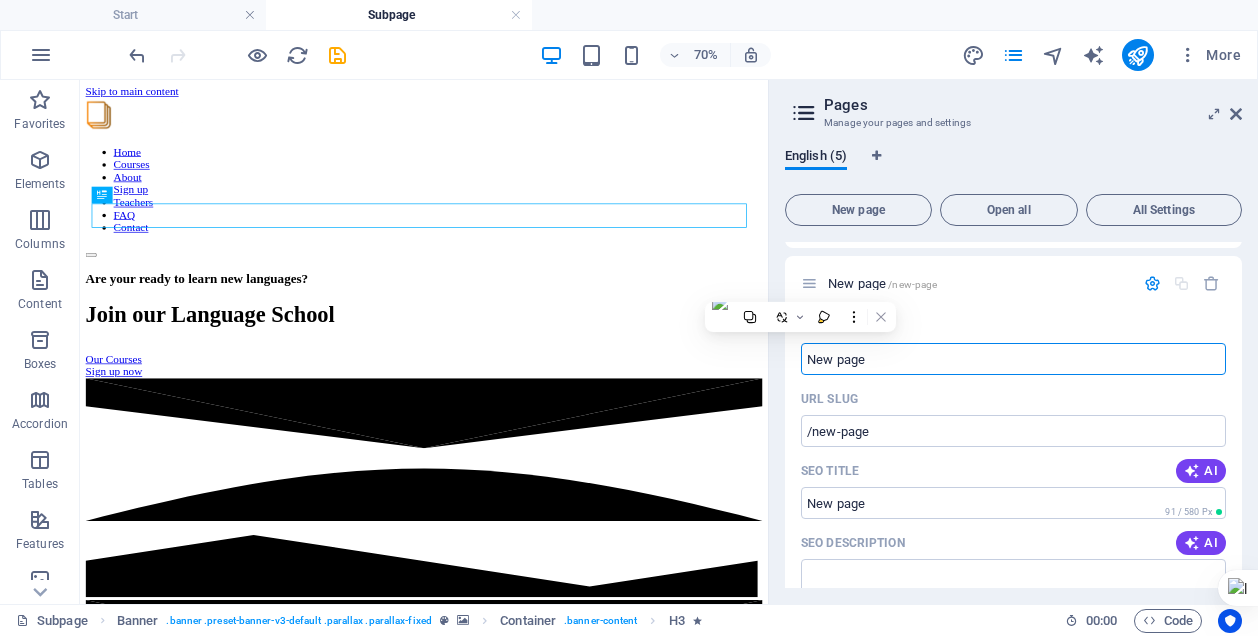 scroll, scrollTop: 0, scrollLeft: 0, axis: both 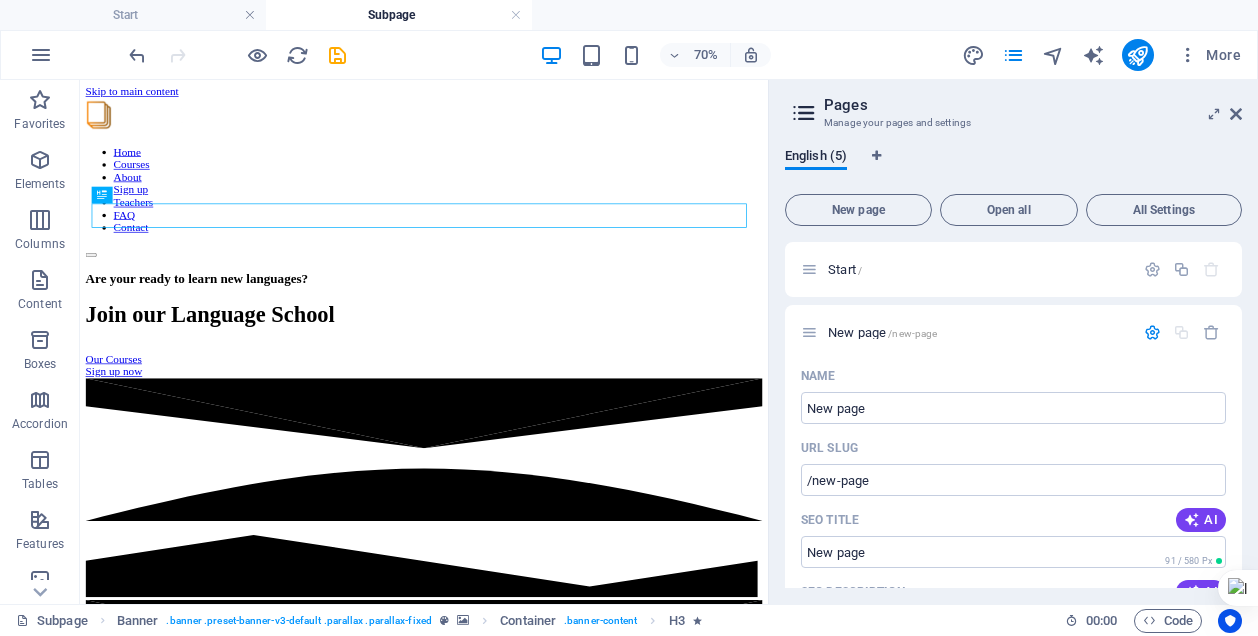 click on "Start / New page /new-page Name New page ​ URL SLUG /new-page ​ SEO Title AI ​ 91 / 580 Px SEO Description AI ​ 0 / 990 Px SEO Keywords AI ​ Settings Menu Noindex Preview Mobile Desktop www.example.com new-page Meta tags ​ Preview Image (Open Graph) Drag files here, click to choose files or select files from Files or our free stock photos & videos More Settings Subpage /subpage Legal notice /legal-notice Privacy /privacy" at bounding box center [1013, 744] 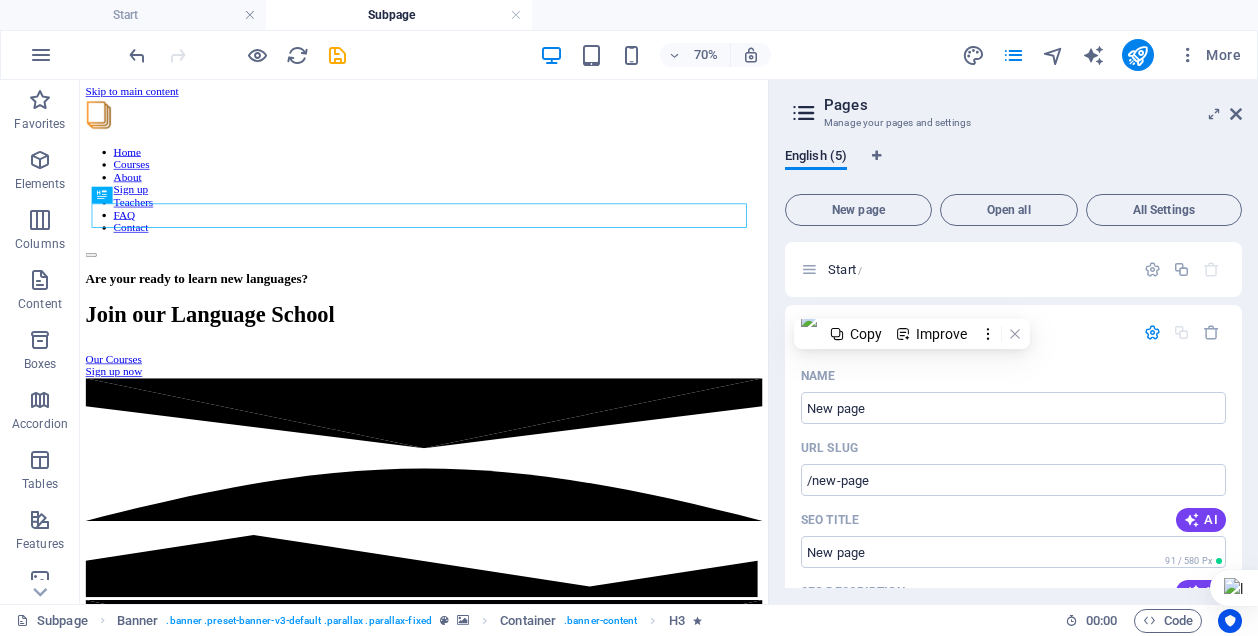 click on "English (5) New page Open all All Settings Start / New page /new-page Name New page ​ URL SLUG /new-page ​ SEO Title AI ​ 91 / 580 Px SEO Description AI ​ 0 / 990 Px SEO Keywords AI ​ Settings Menu Noindex Preview Mobile Desktop www.example.com new-page Meta tags ​ Preview Image (Open Graph) Drag files here, click to choose files or select files from Files or our free stock photos & videos More Settings Subpage /subpage Legal notice /legal-notice Privacy /privacy" at bounding box center (1013, 368) 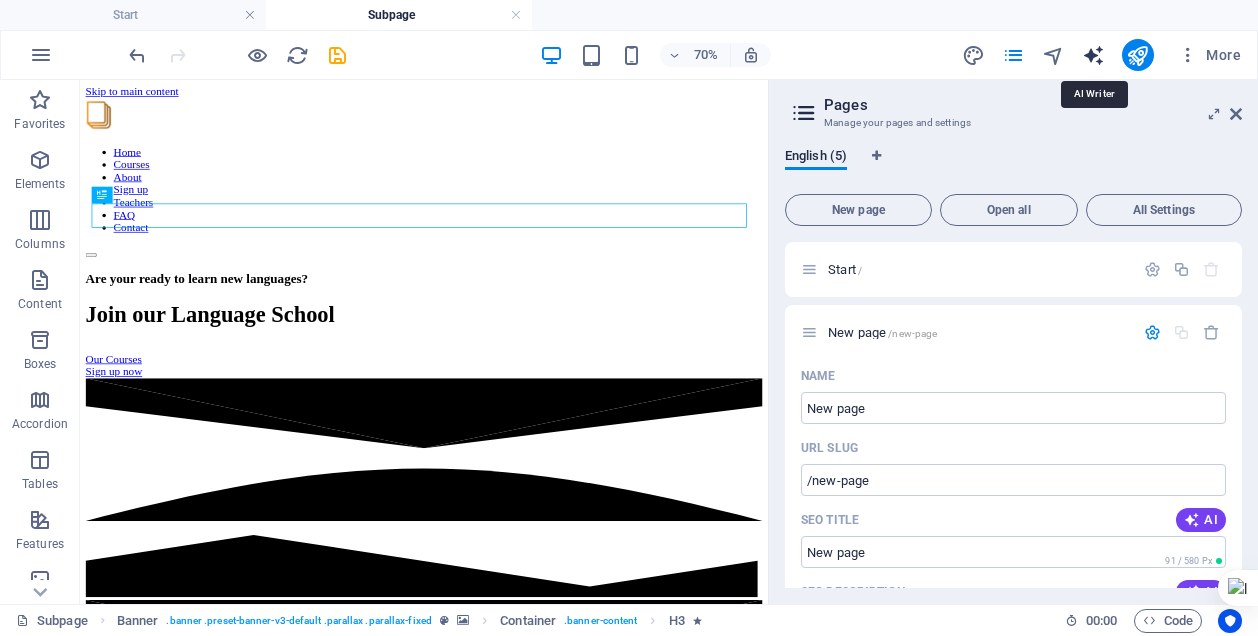 click at bounding box center (1093, 55) 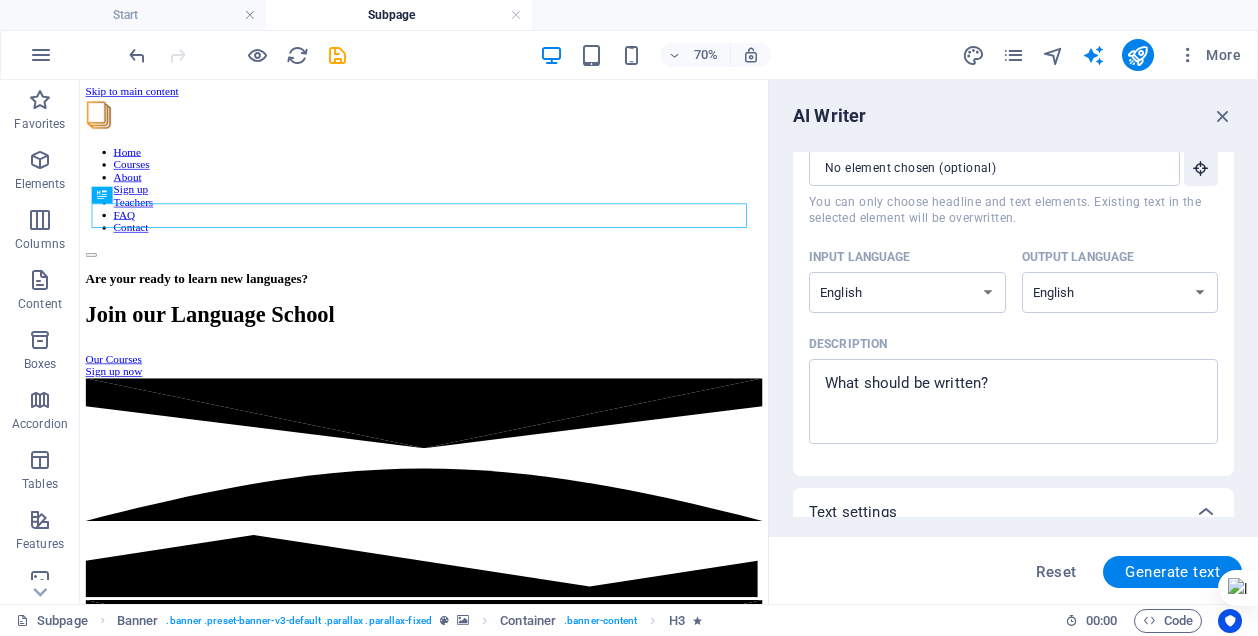 scroll, scrollTop: 100, scrollLeft: 0, axis: vertical 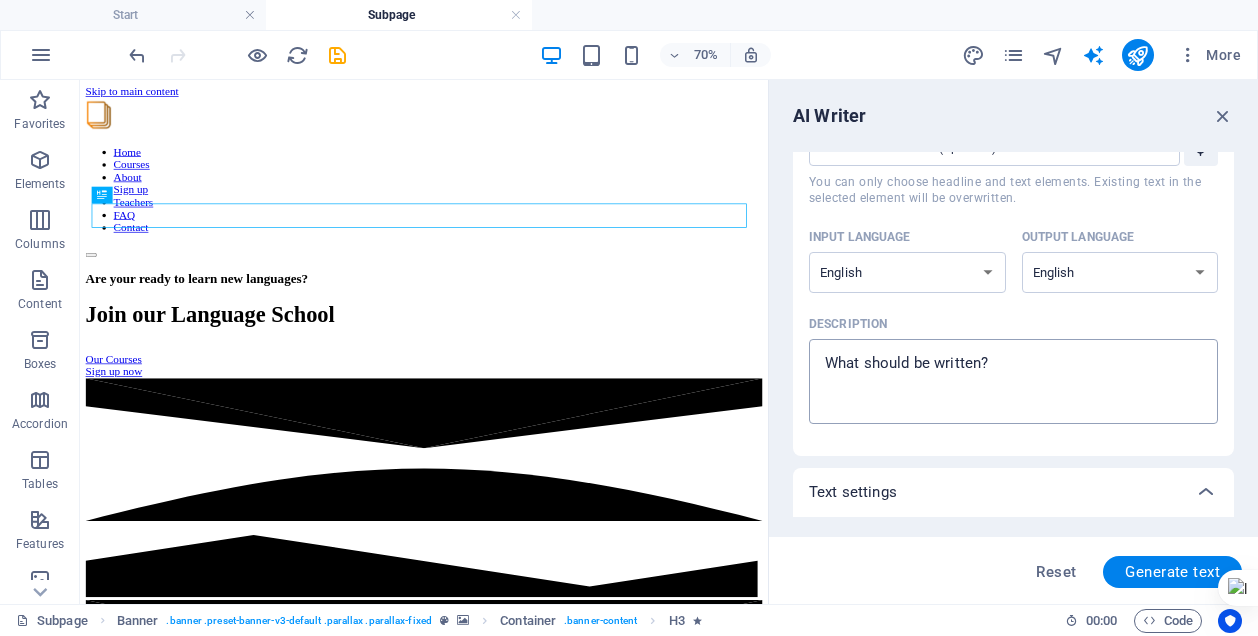 type on "x" 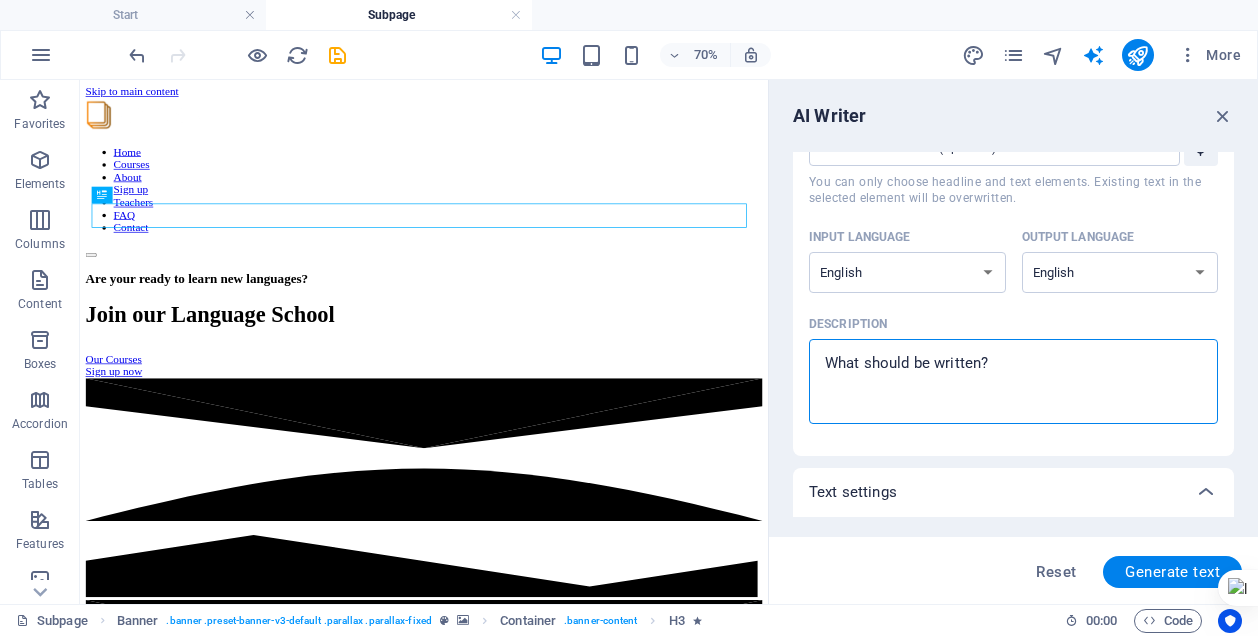 click on "Description x ​" at bounding box center (1013, 381) 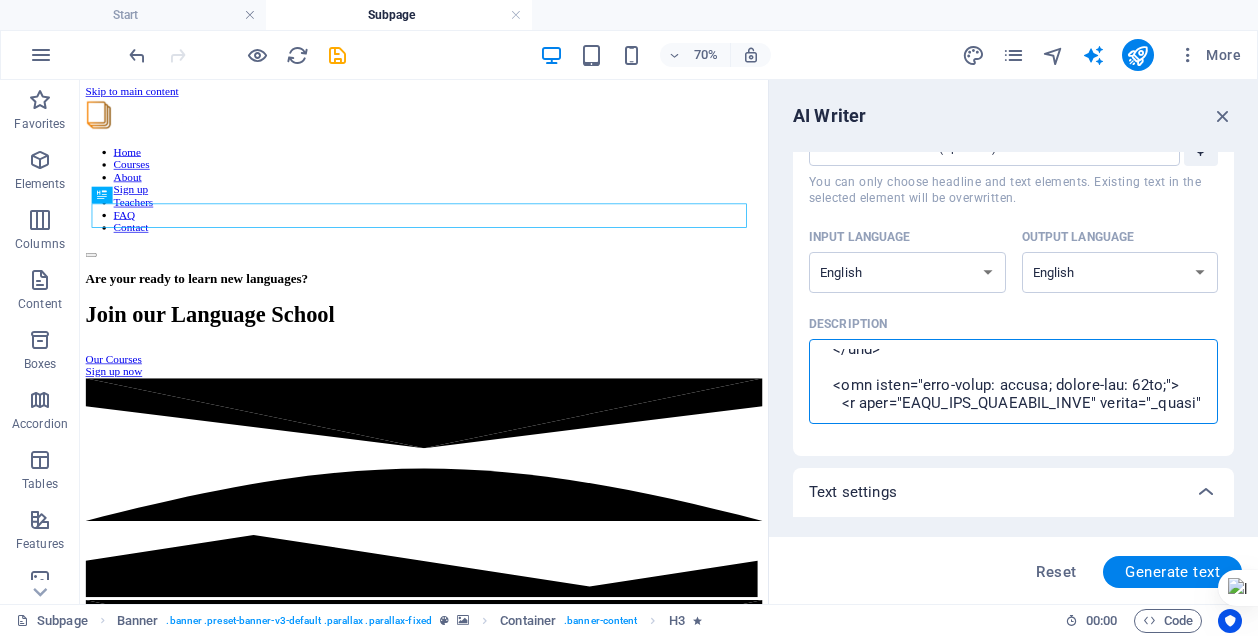 scroll, scrollTop: 626, scrollLeft: 0, axis: vertical 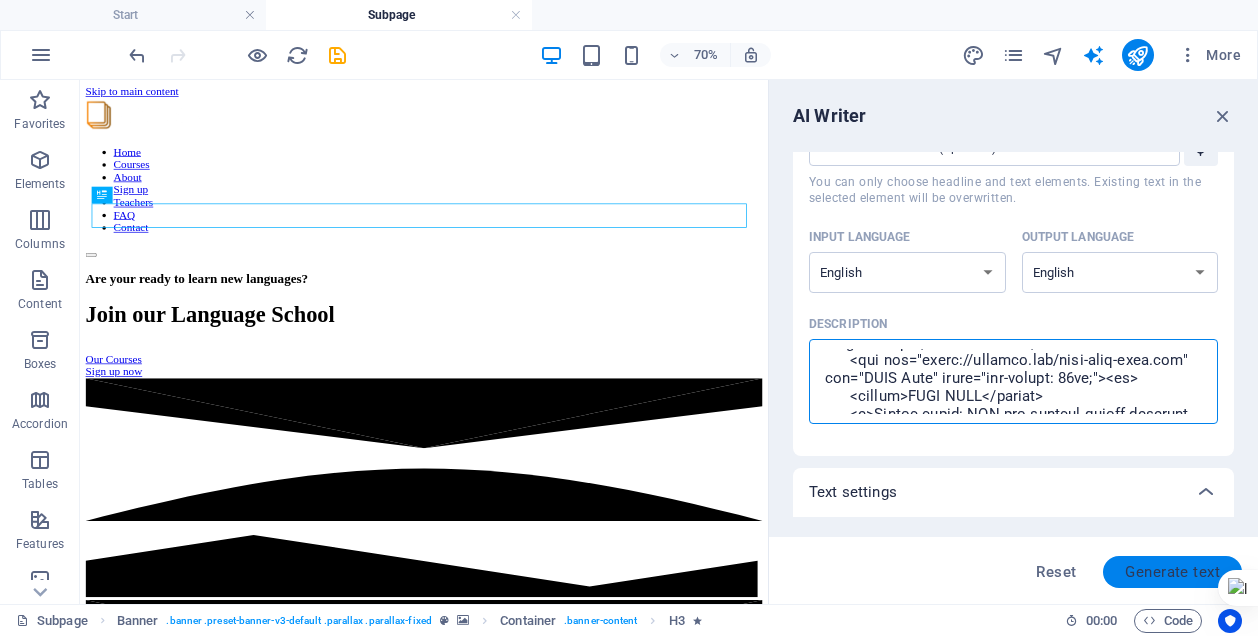 type on "<section style="padding: 40px; background-color: #f7f7f7;">
<h2 style="text-align: center;">Our Accreditations & Affiliations</h2>
<p style="text-align: center; max-width: 800px; margin: auto;">
BrightPath Skills is committed to providing quality, accredited training in South Africa.
We align with various Sector Education and Training Authorities (SETAs) and QCTO standards.
</p>
<div style="display: flex; justify-content: space-around; margin-top: 30px; flex-wrap: wrap;">
<div style="width: 30%; min-width: 200px; text-align: center; padding: 10px;">
<img src="https://example.com/qcto-logo.png" alt="QCTO Logo" style="max-height: 80px;"><br>
<strong>QCTO (In Progress)</strong>
<p>Application submitted. Aligned with occupational qualifications.</p>
</div>
<div style="width: 30%; min-width: 200px; text-align: center; padding: 10px;">
<img src="https://example.com/services-seta-logo.png" alt="SETA Logo" style="max-height: 80px;"><br>
<strong>Serv..." 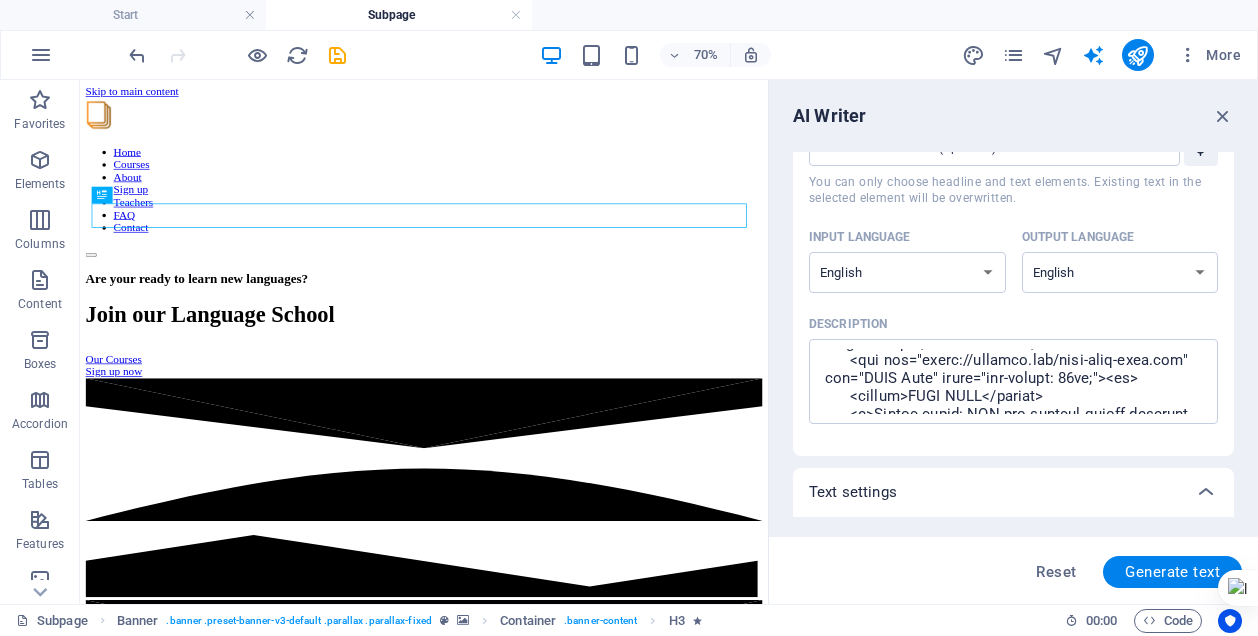 click on "Generate text" at bounding box center [1172, 572] 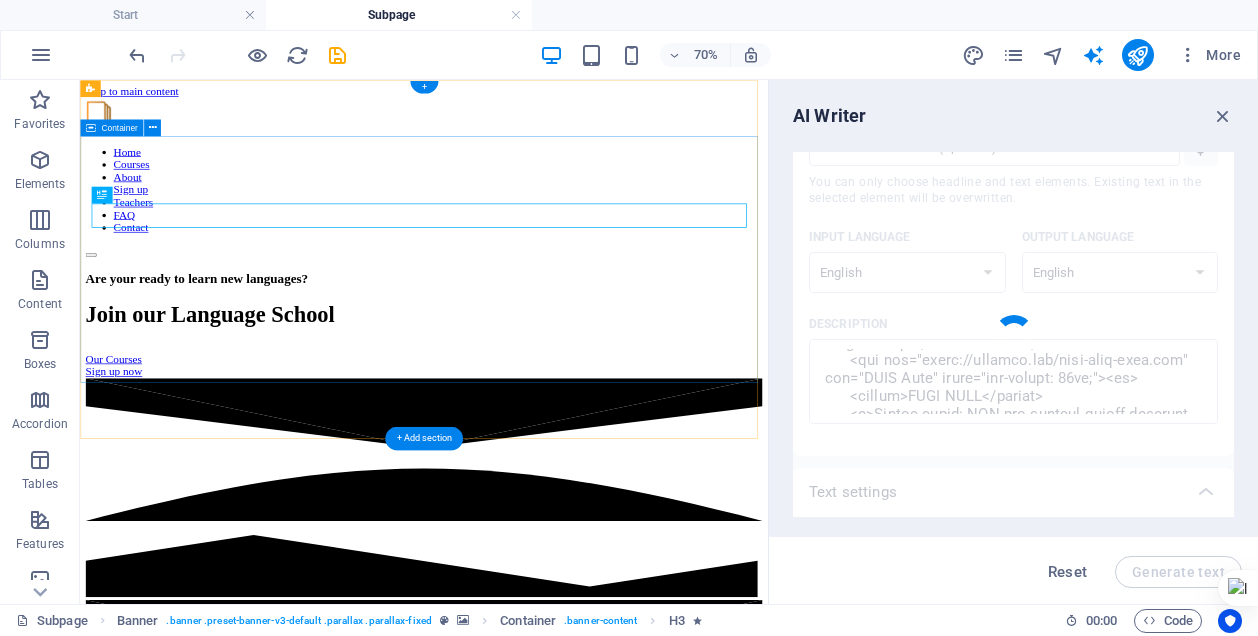 type on "x" 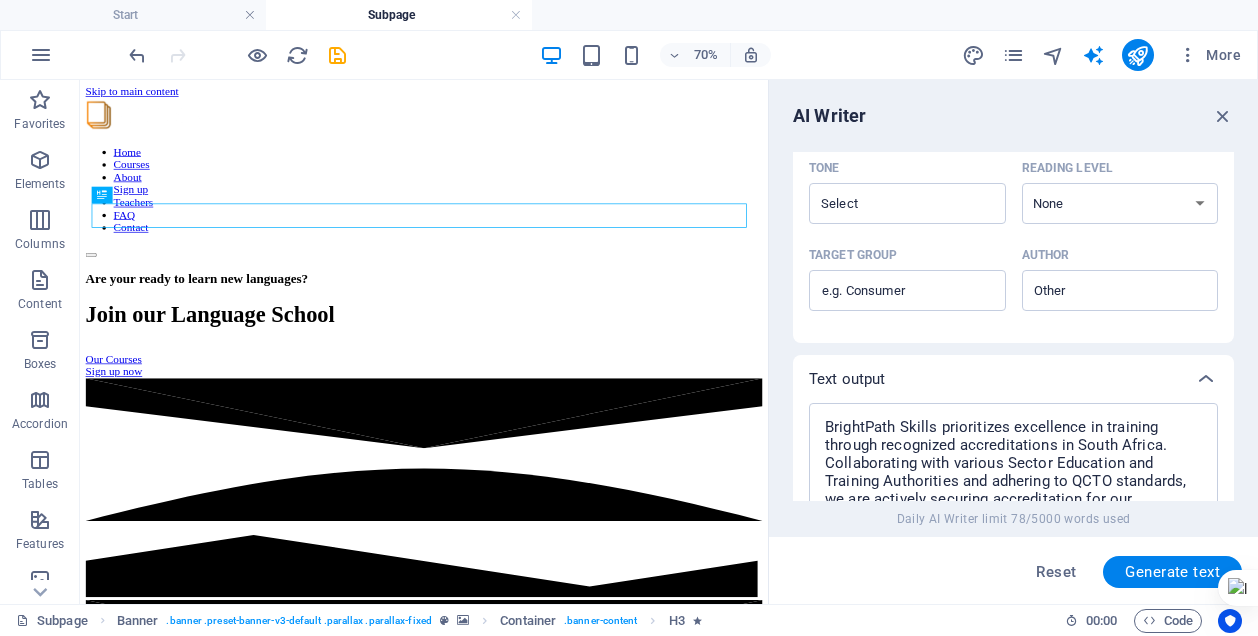 scroll, scrollTop: 632, scrollLeft: 0, axis: vertical 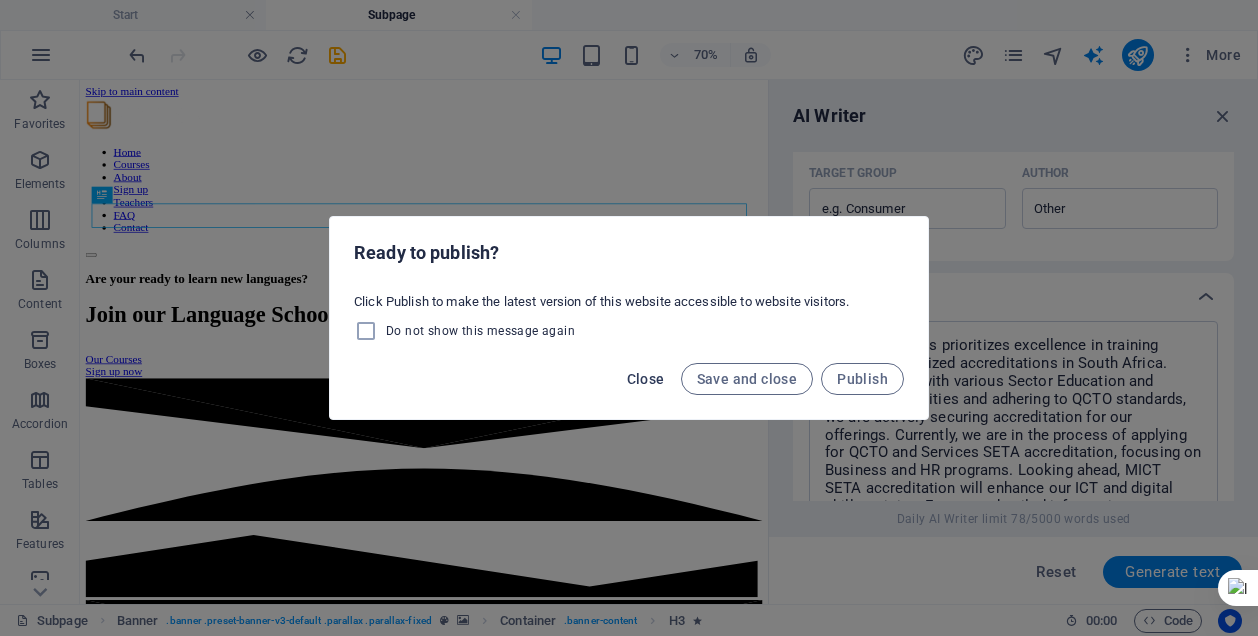 click on "Close" at bounding box center [646, 379] 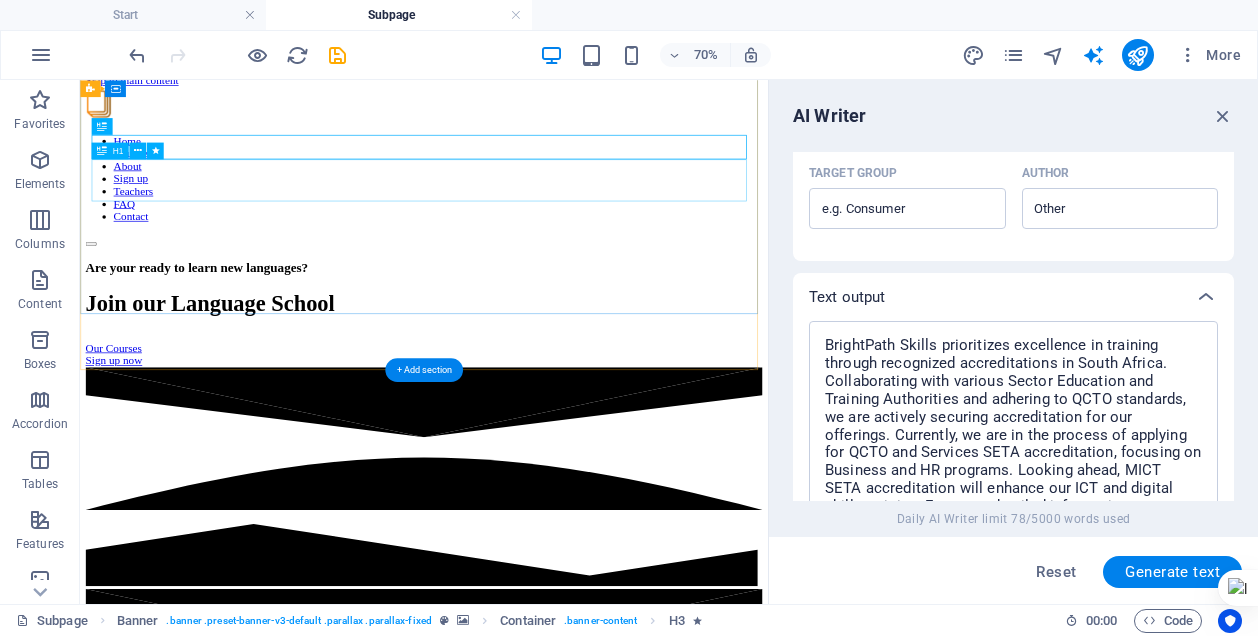 scroll, scrollTop: 0, scrollLeft: 0, axis: both 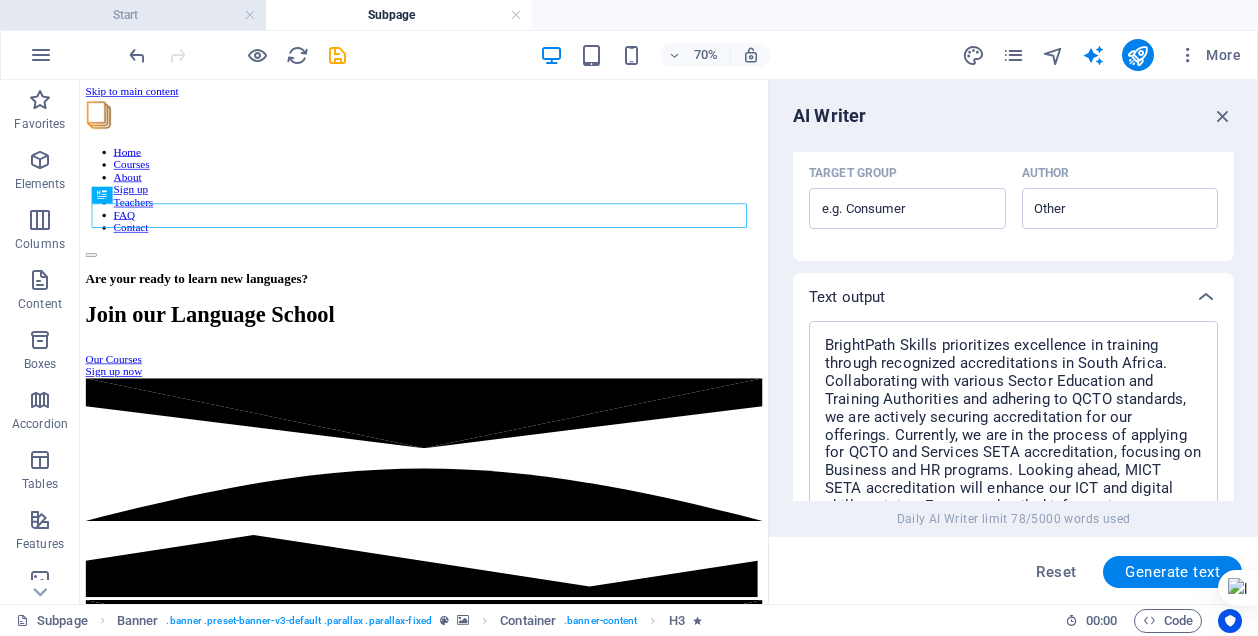 click on "Start" at bounding box center (133, 15) 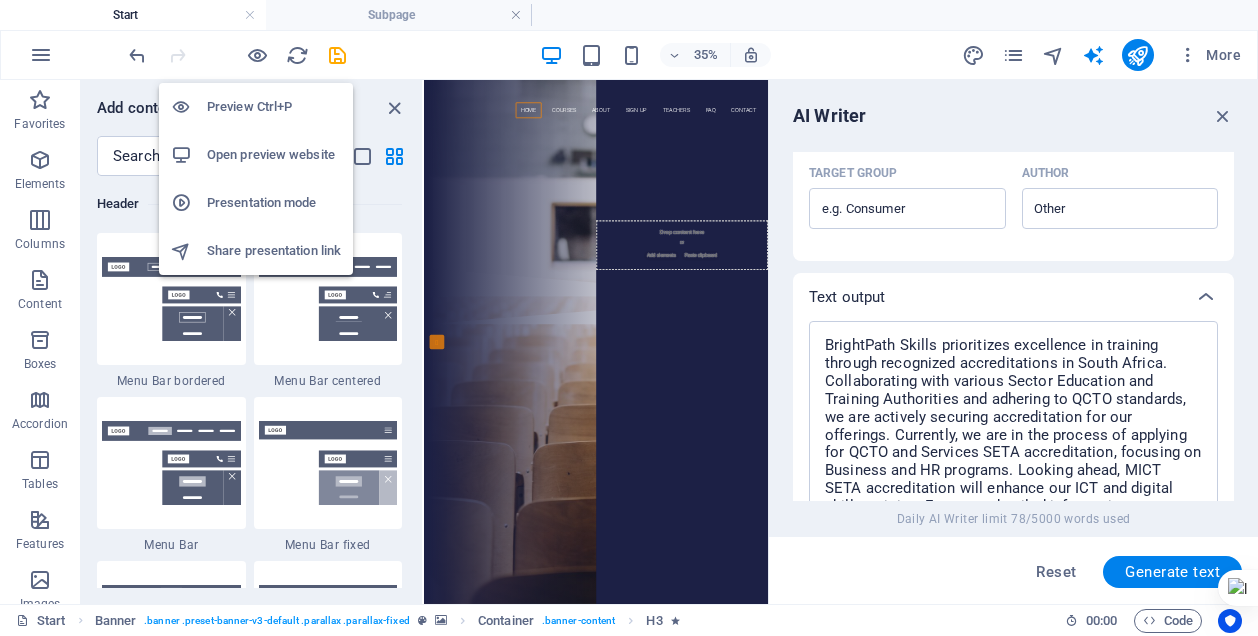 click on "Open preview website" at bounding box center [256, 155] 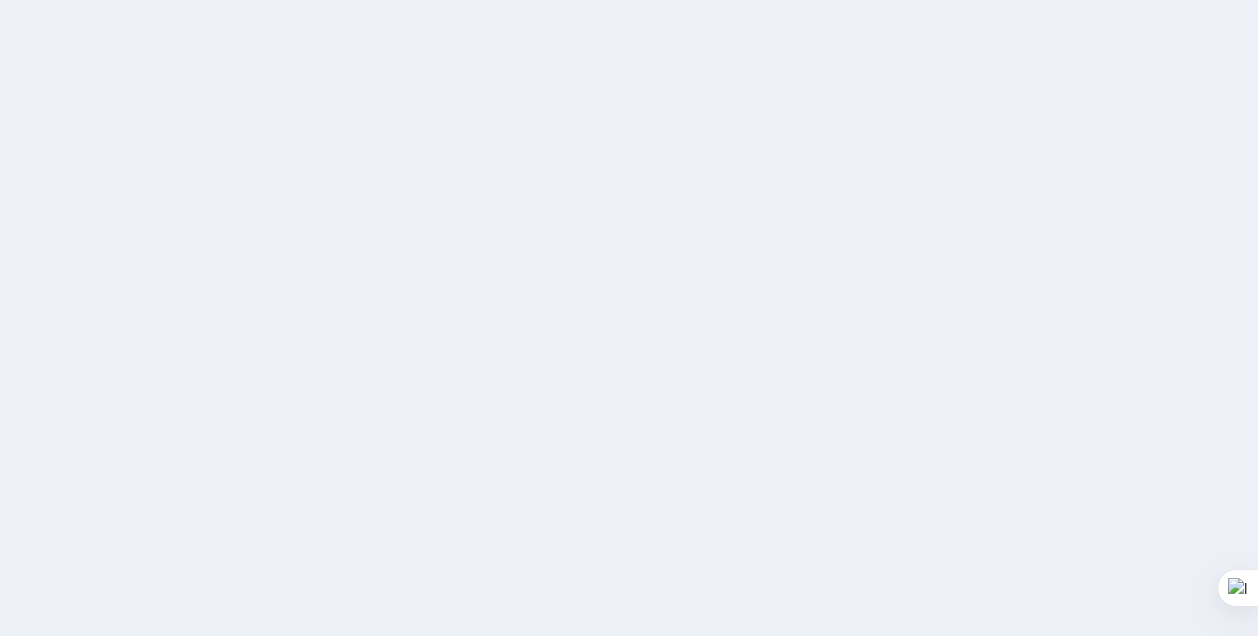 scroll, scrollTop: 0, scrollLeft: 0, axis: both 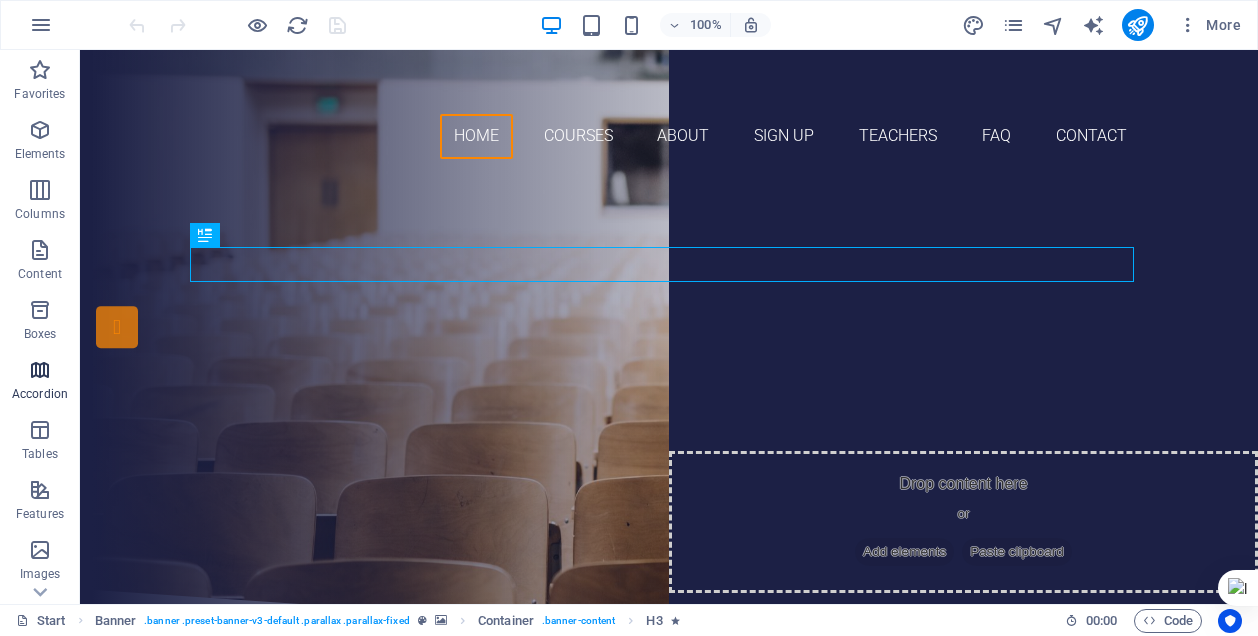 click at bounding box center (40, 370) 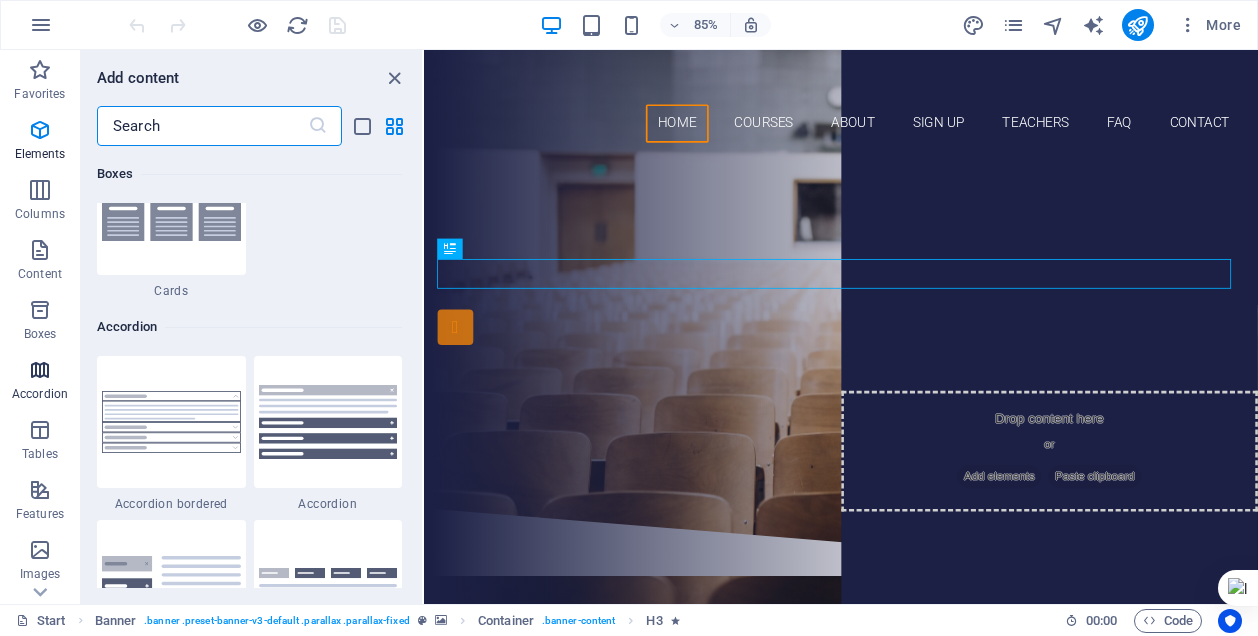scroll, scrollTop: 6385, scrollLeft: 0, axis: vertical 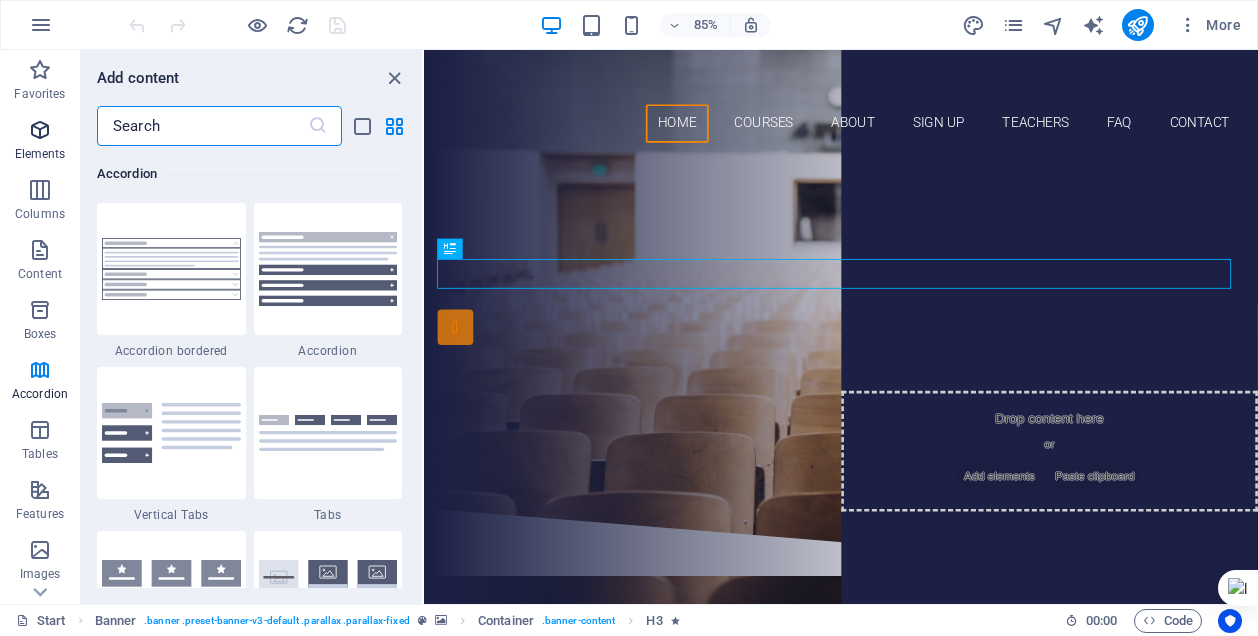 click at bounding box center [40, 130] 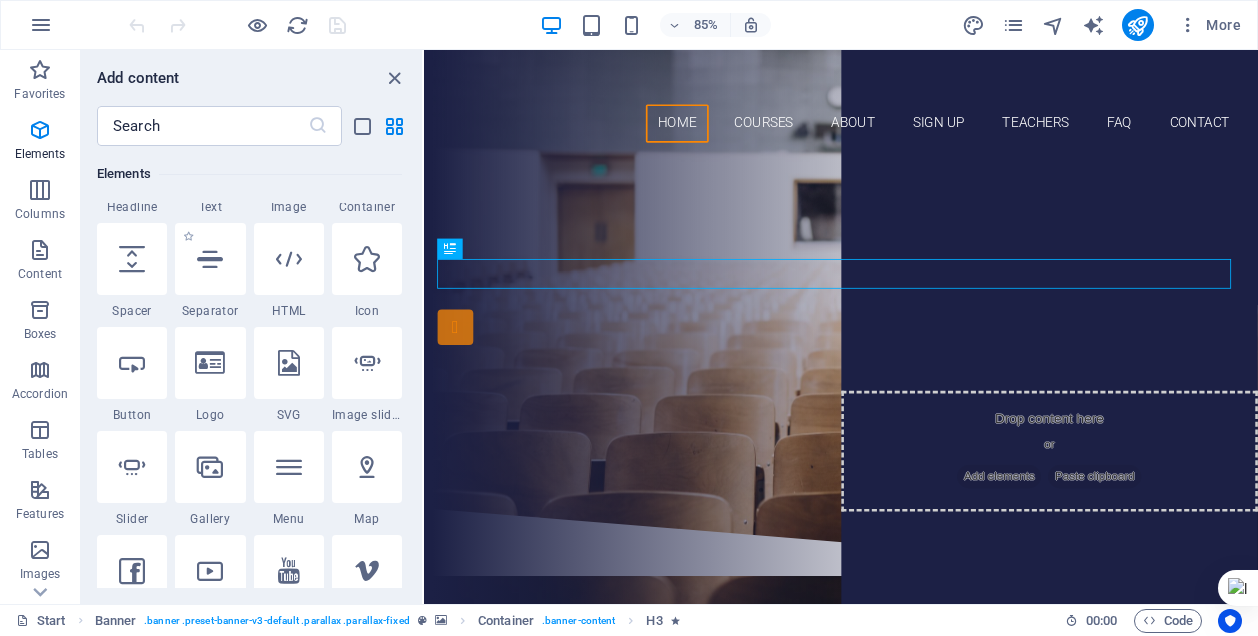 scroll, scrollTop: 213, scrollLeft: 0, axis: vertical 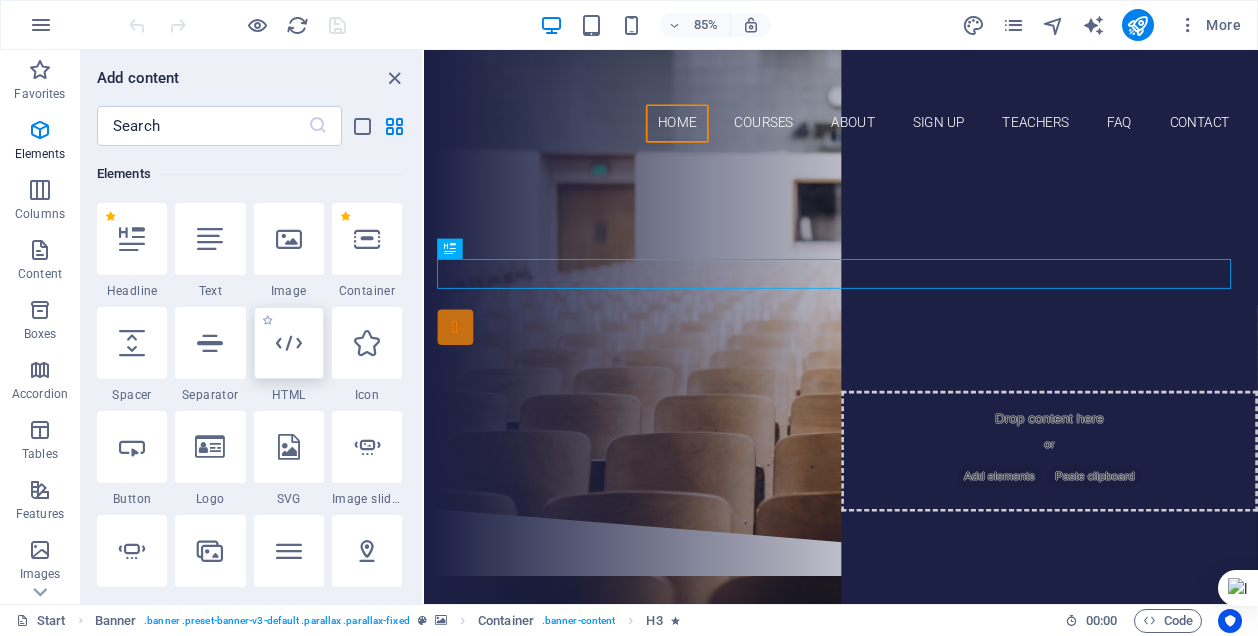 click at bounding box center (289, 343) 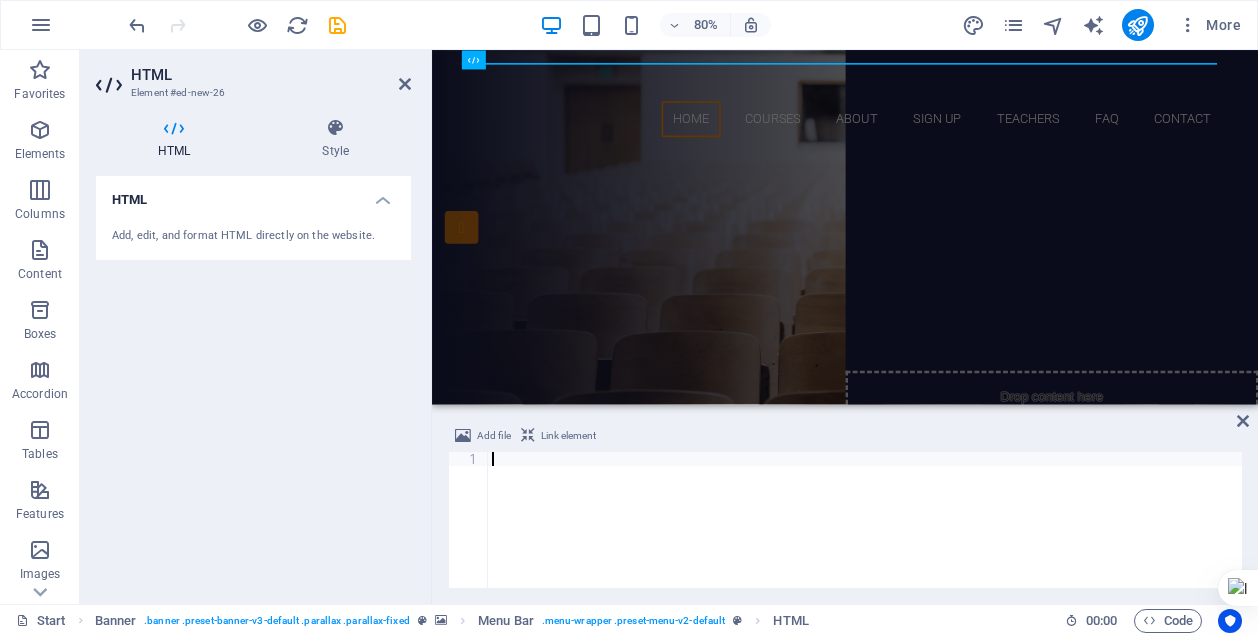 type on "If someone asked you what it means to be “baptized in the Holy Spirit,” how would you explain it?" 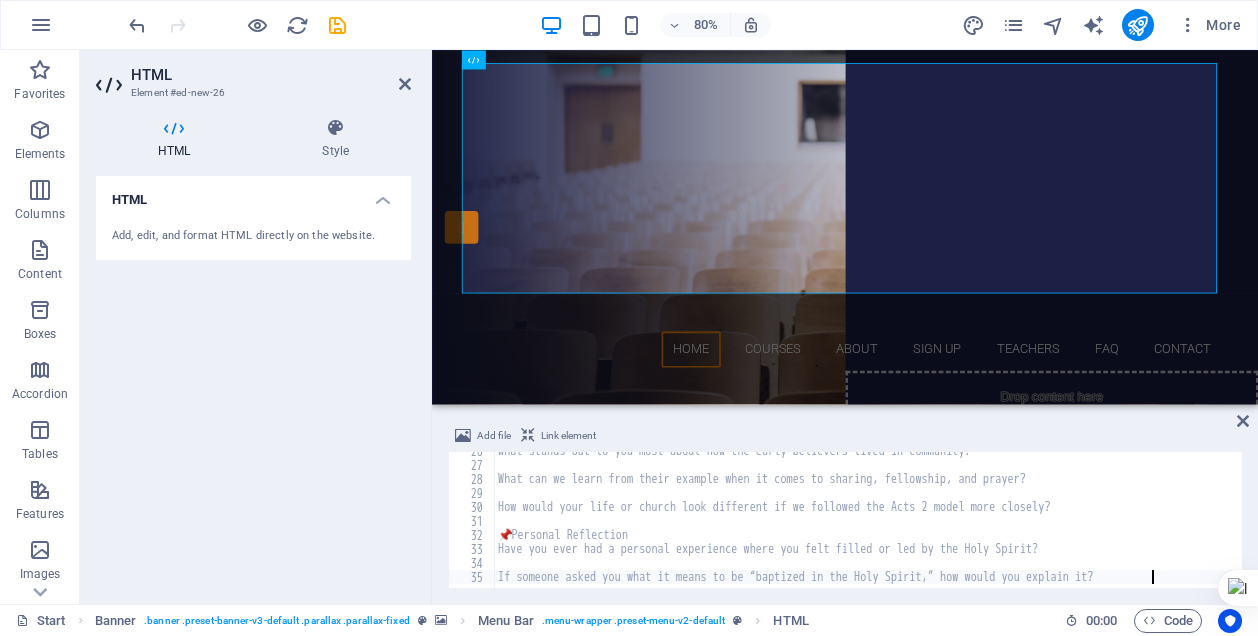 scroll, scrollTop: 358, scrollLeft: 0, axis: vertical 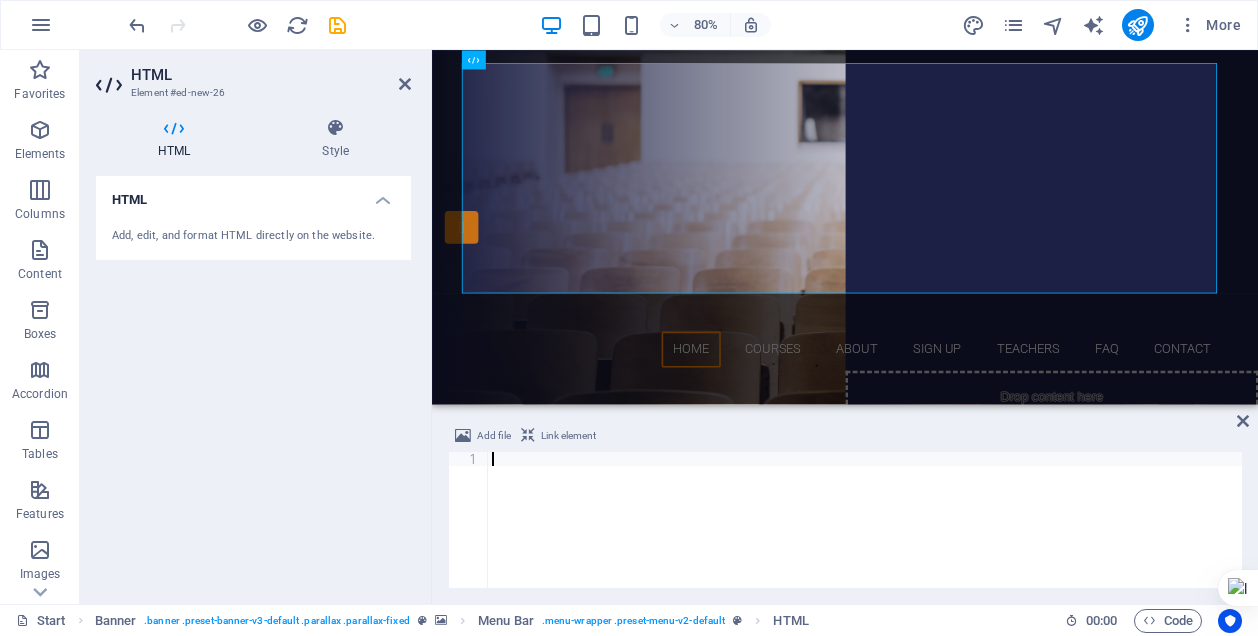 click on "Add, edit, and format HTML directly on the website." at bounding box center (253, 236) 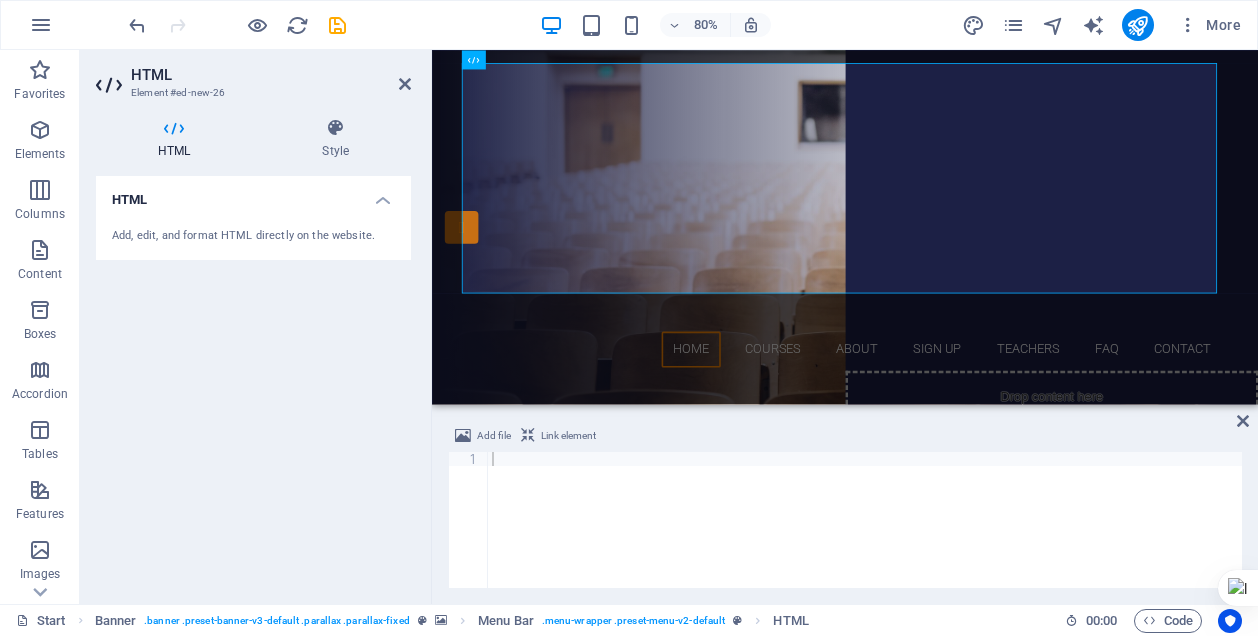 click on "Add, edit, and format HTML directly on the website." at bounding box center (253, 236) 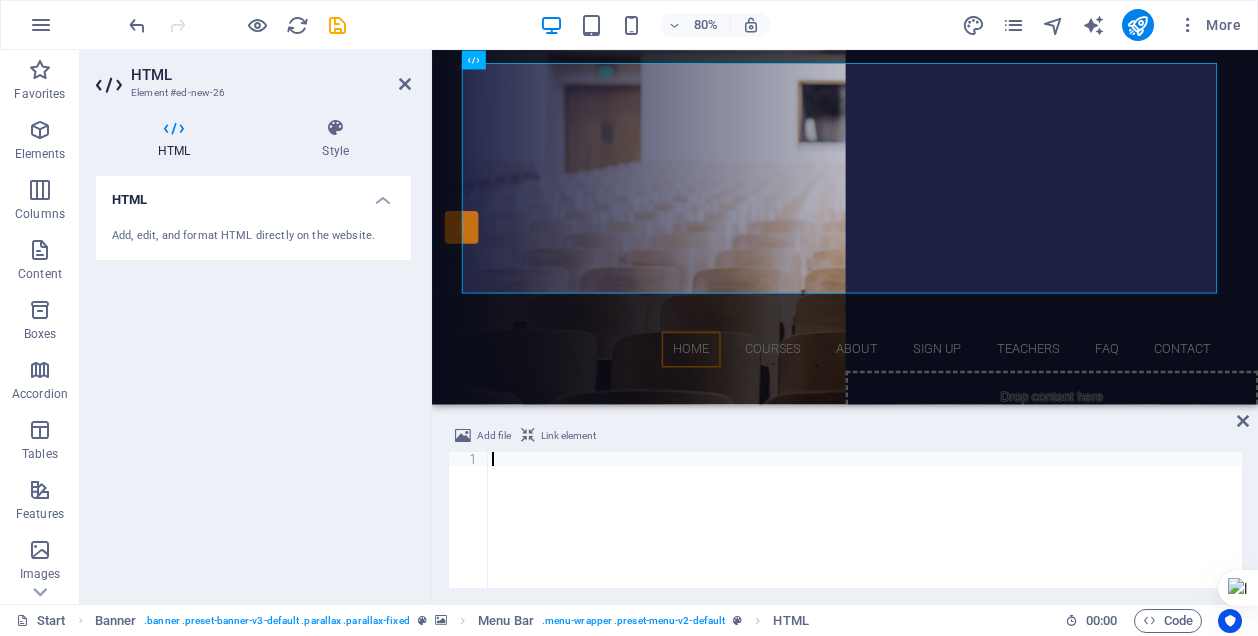 click at bounding box center (865, 532) 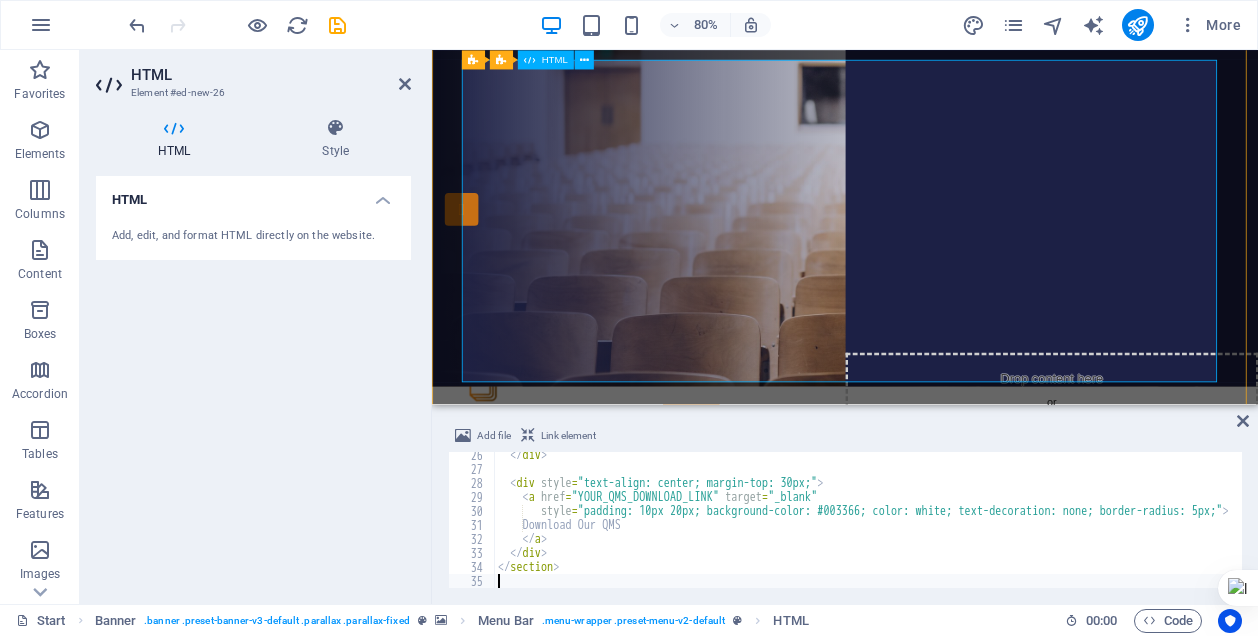 scroll, scrollTop: 0, scrollLeft: 0, axis: both 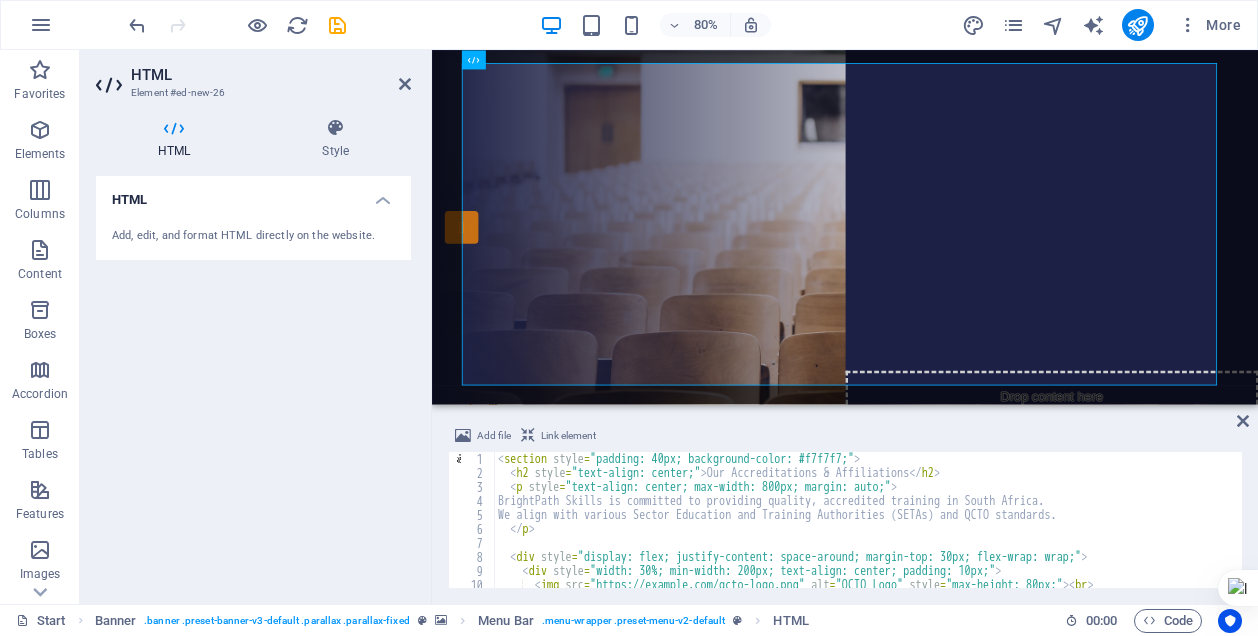 click on "Link element" at bounding box center (558, 436) 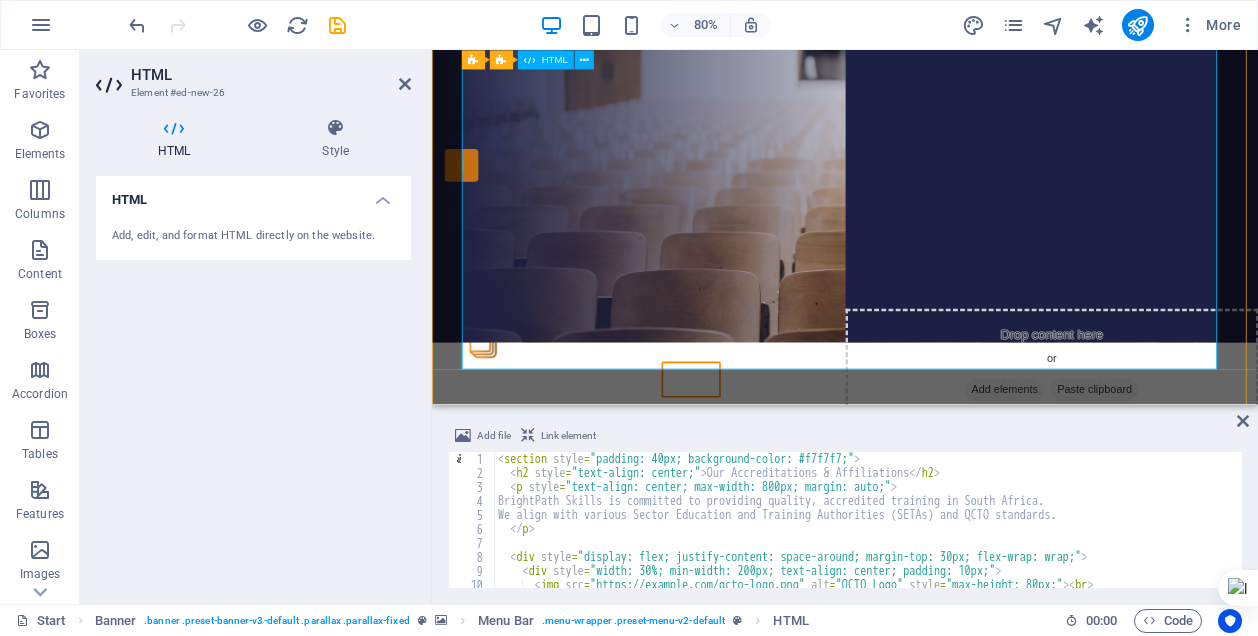 scroll, scrollTop: 0, scrollLeft: 0, axis: both 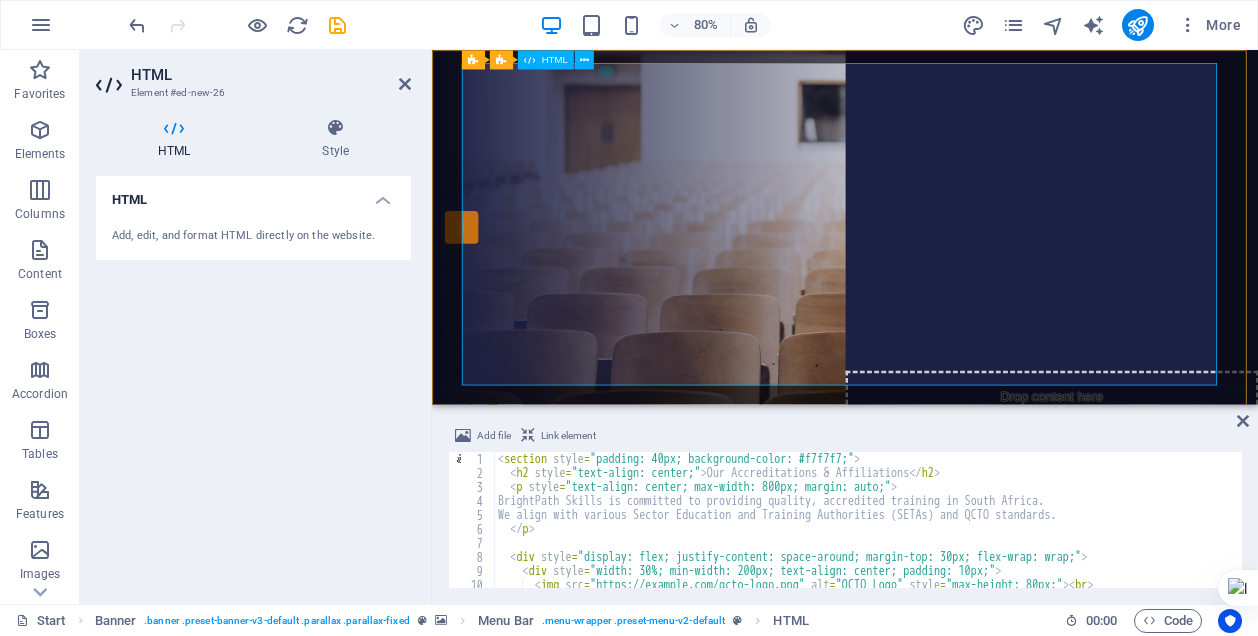 type 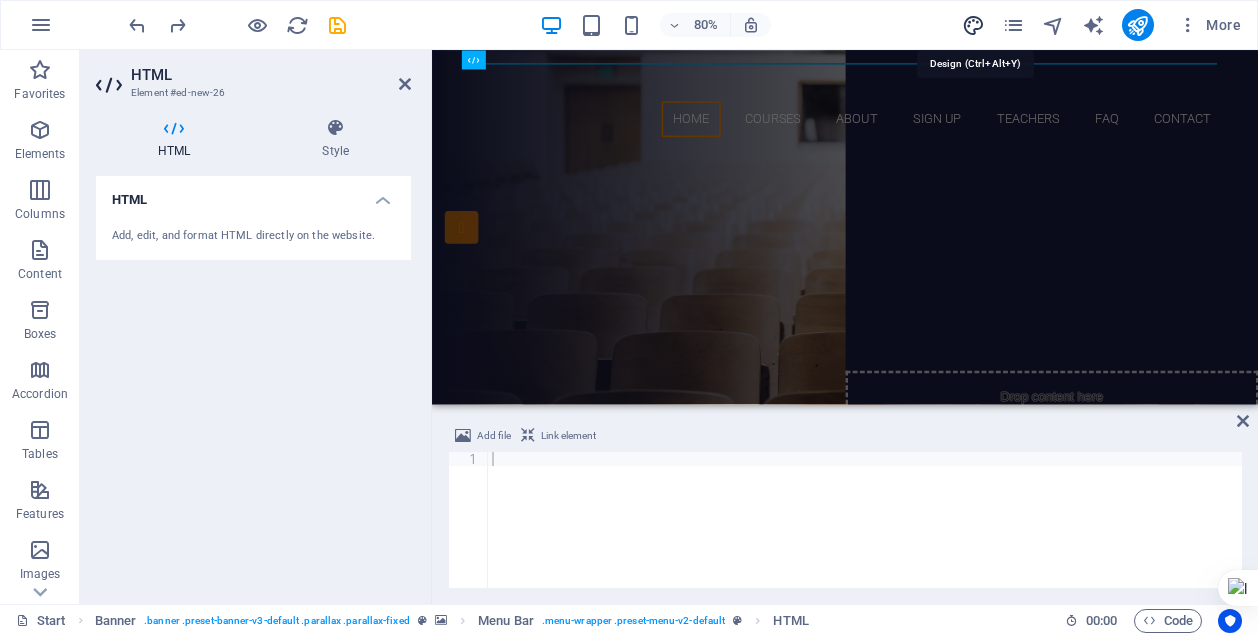 click at bounding box center [973, 25] 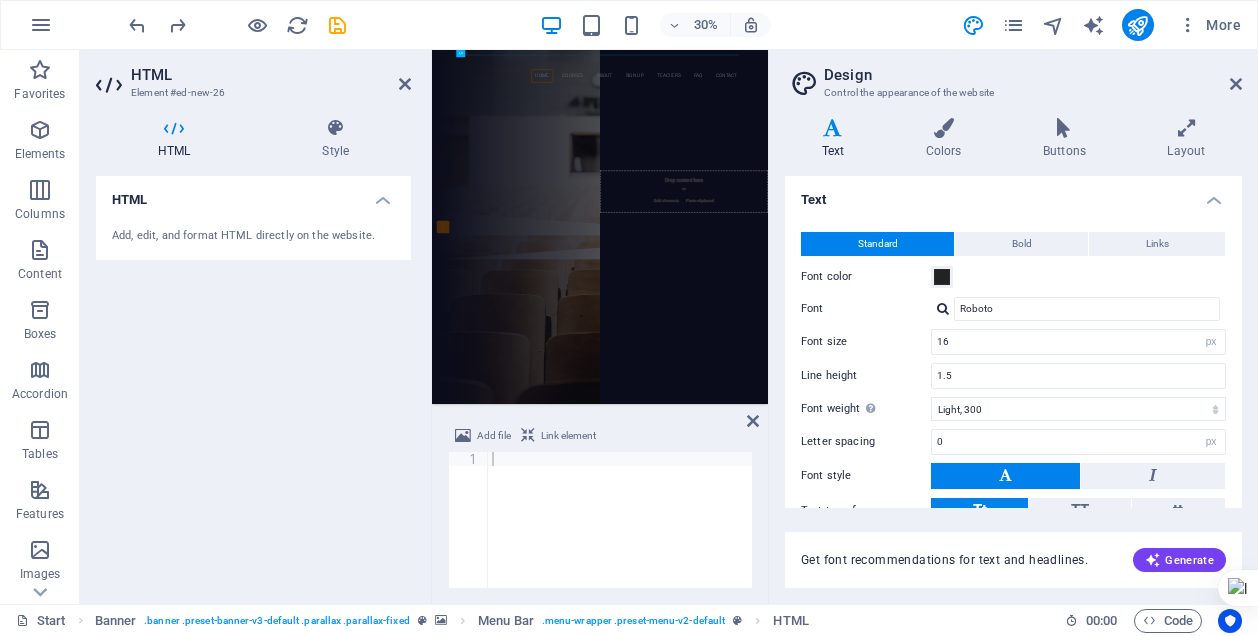 scroll, scrollTop: 122, scrollLeft: 0, axis: vertical 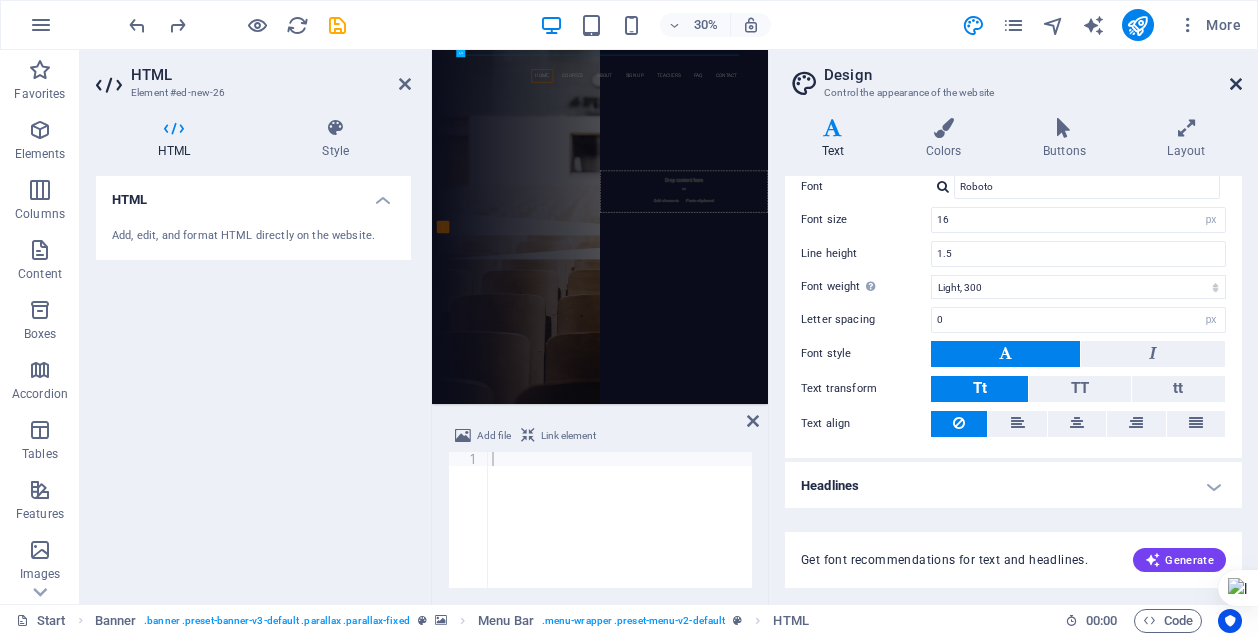 click at bounding box center [1236, 84] 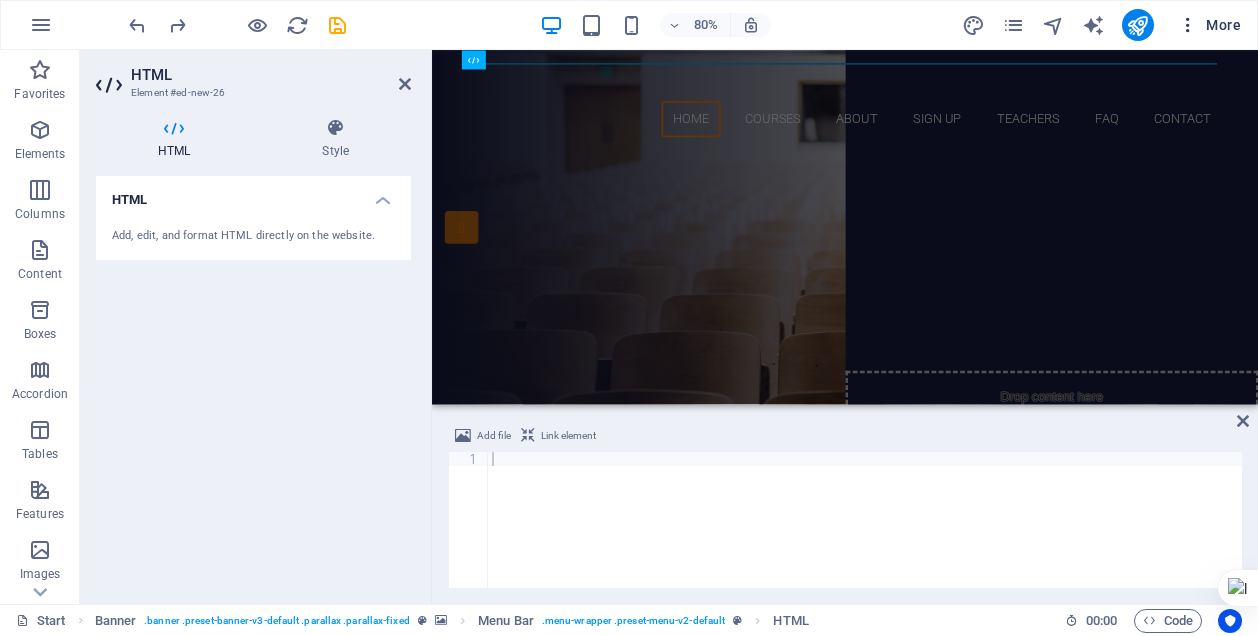 click on "More" at bounding box center (1209, 25) 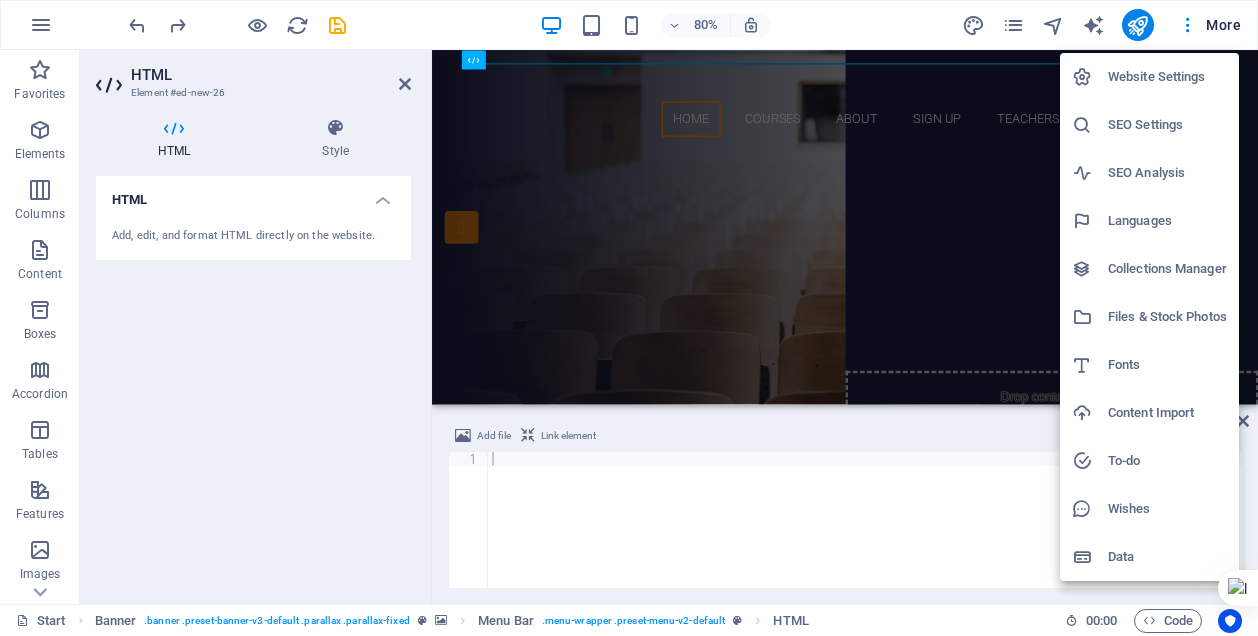 click on "Website Settings" at bounding box center (1167, 77) 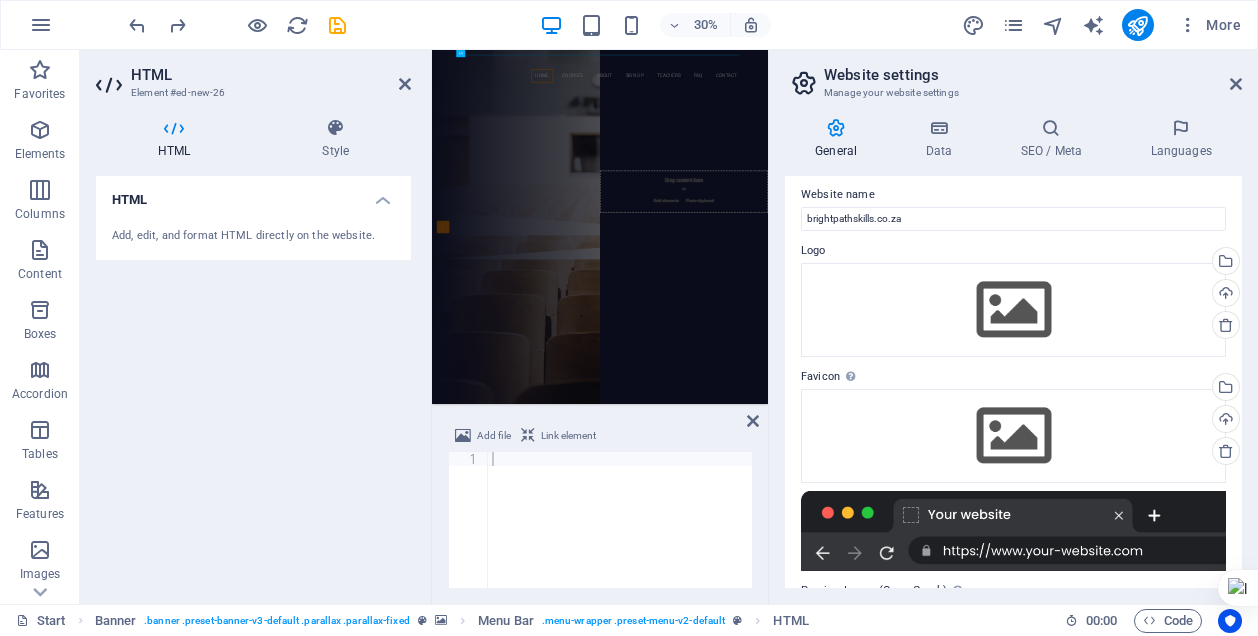 scroll, scrollTop: 0, scrollLeft: 0, axis: both 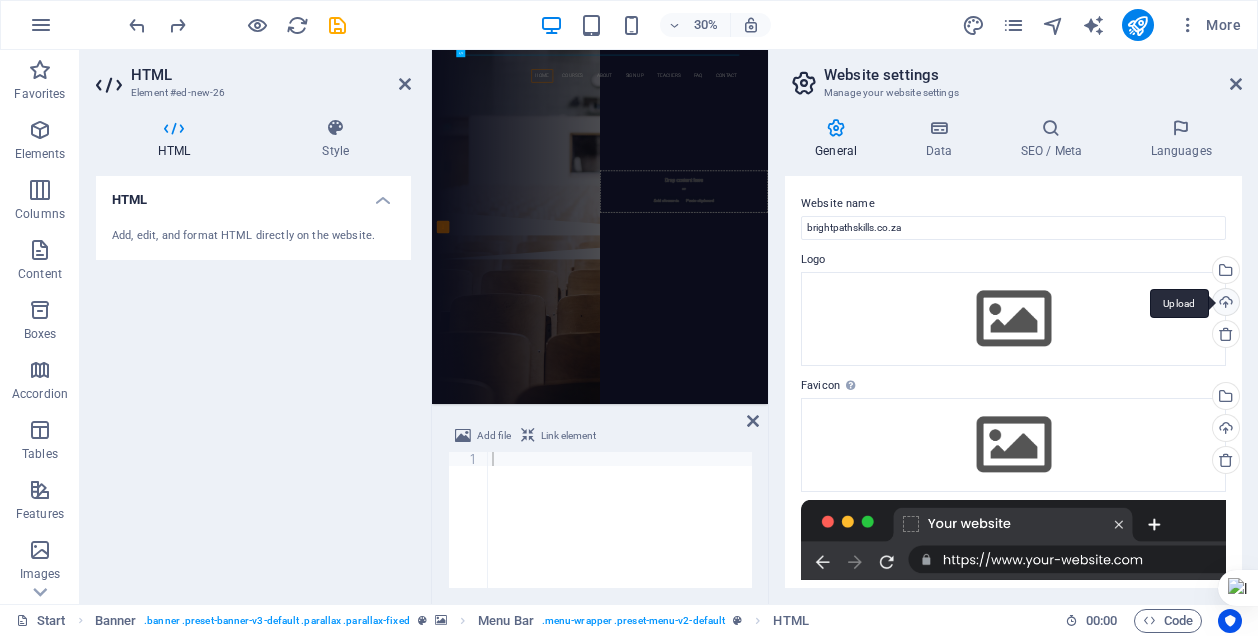 click on "Upload" at bounding box center (1224, 304) 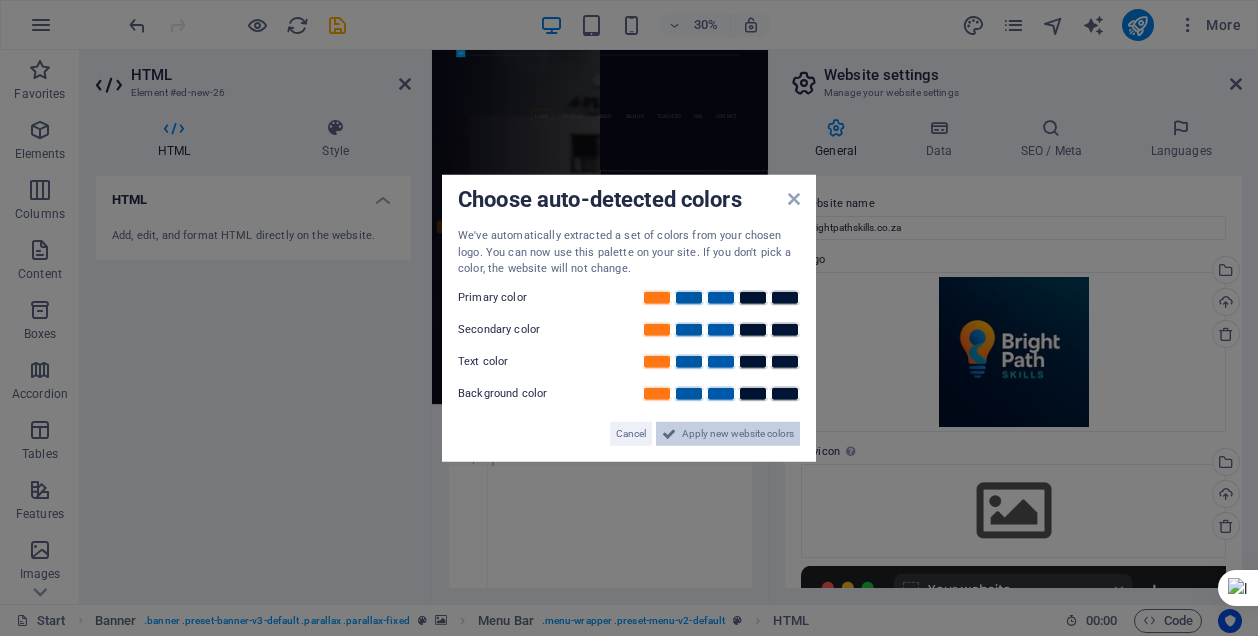 click on "Apply new website colors" at bounding box center (738, 433) 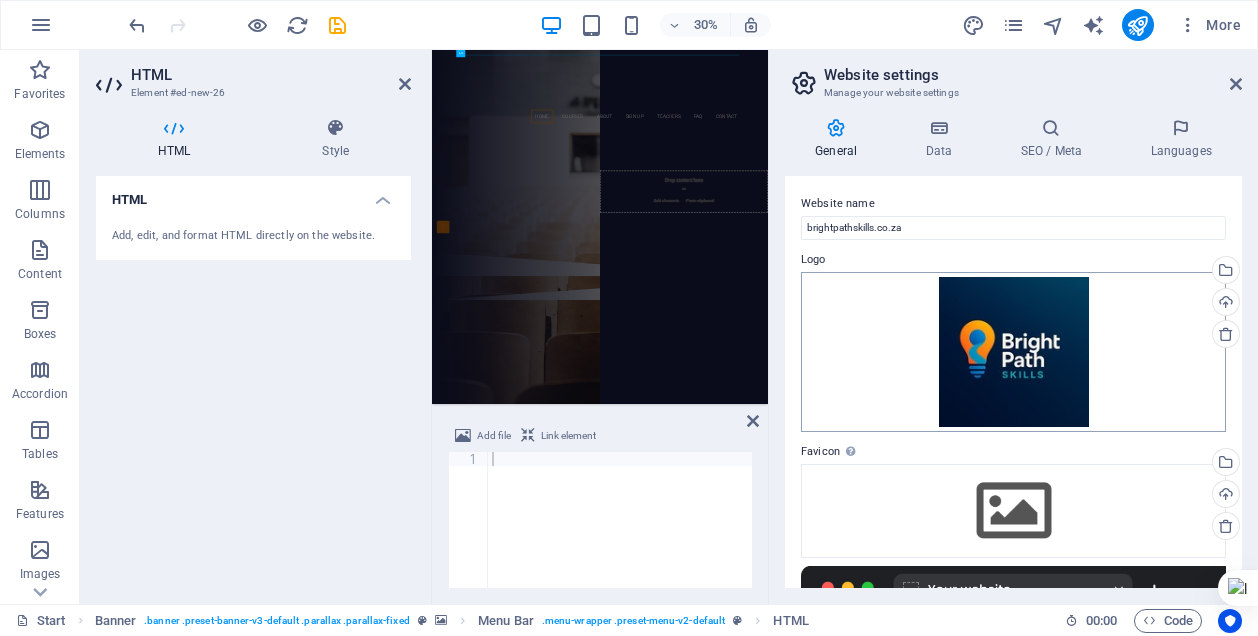 scroll, scrollTop: 200, scrollLeft: 0, axis: vertical 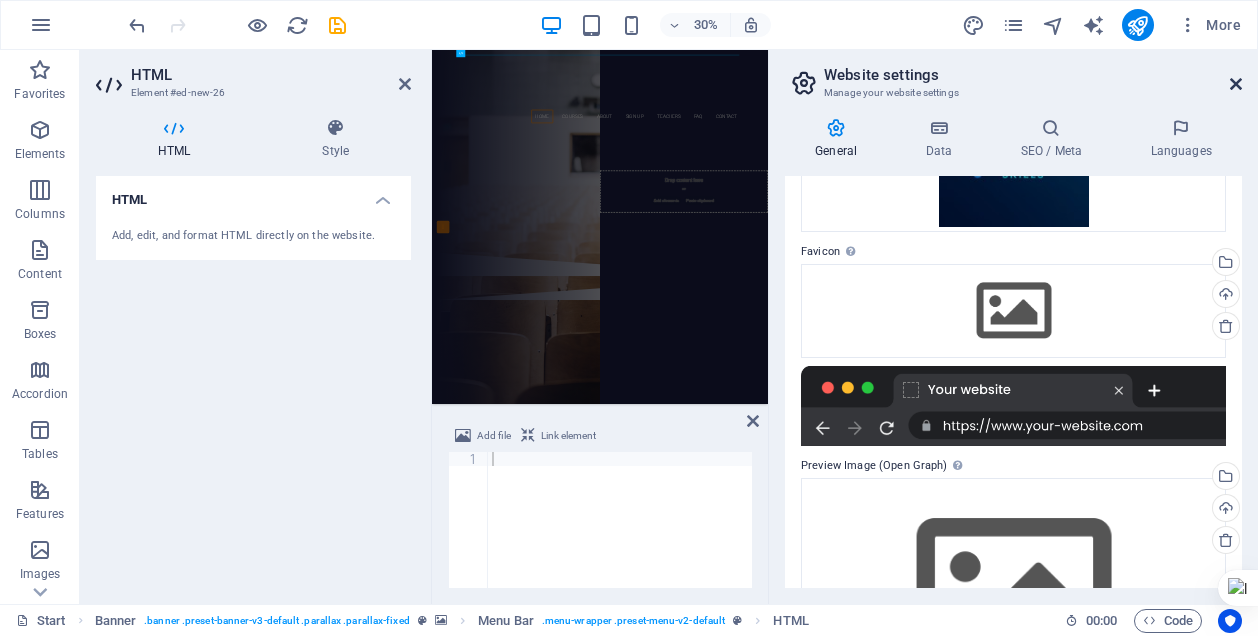 click at bounding box center [1236, 84] 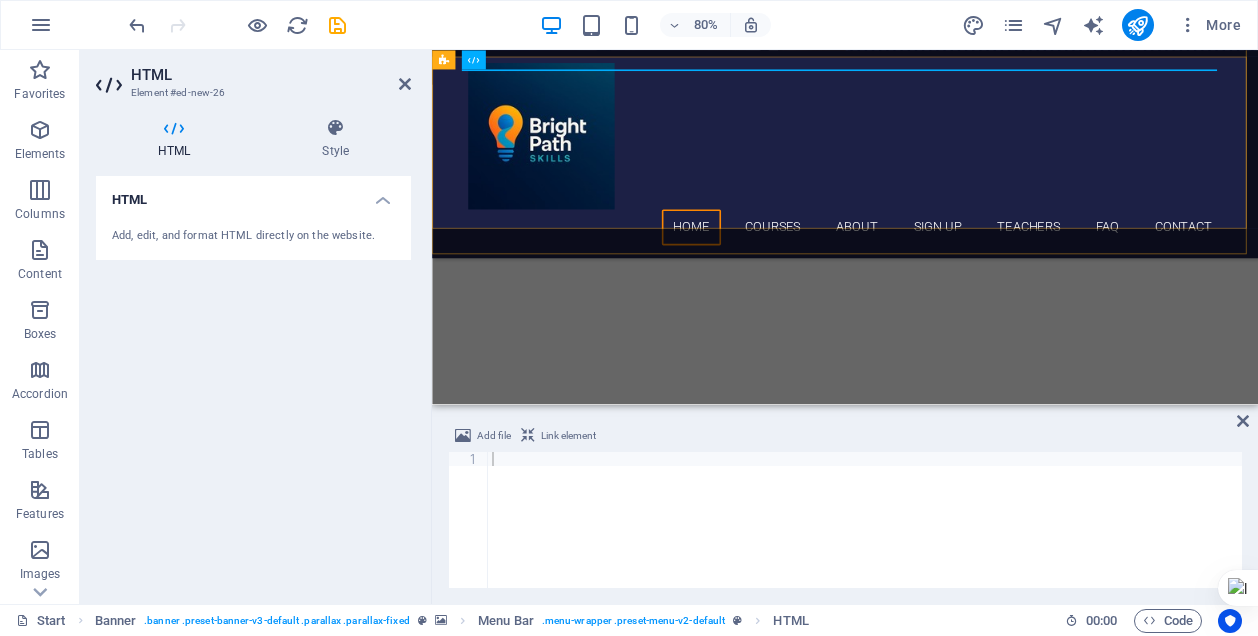 scroll, scrollTop: 0, scrollLeft: 0, axis: both 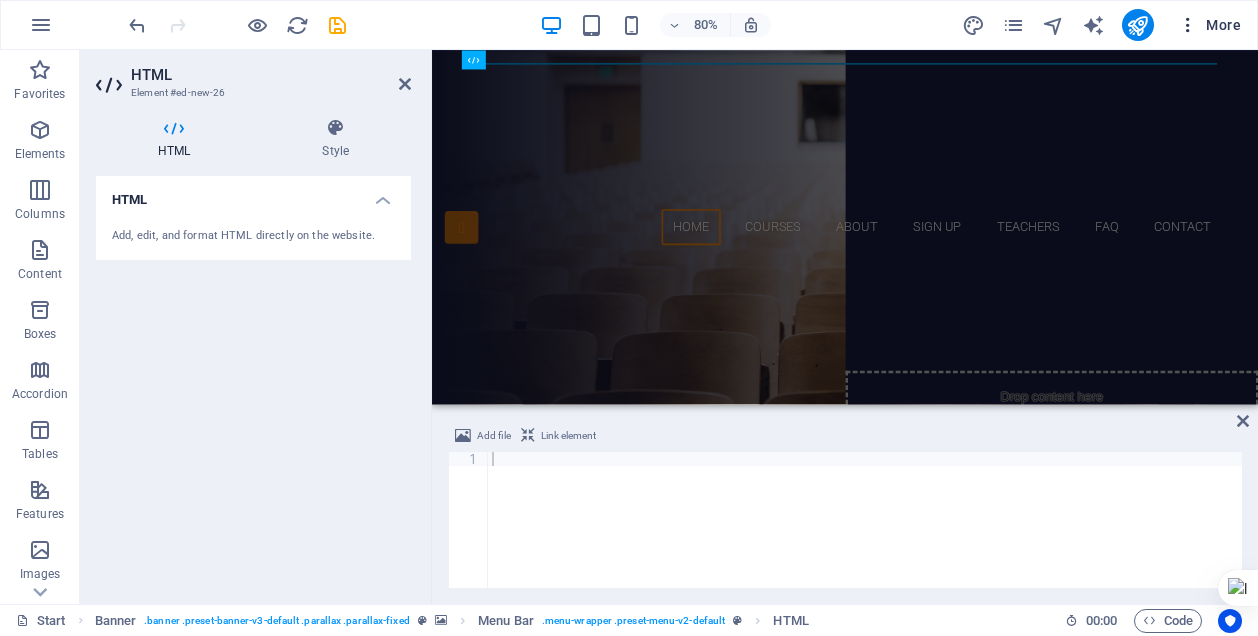 click at bounding box center [1188, 25] 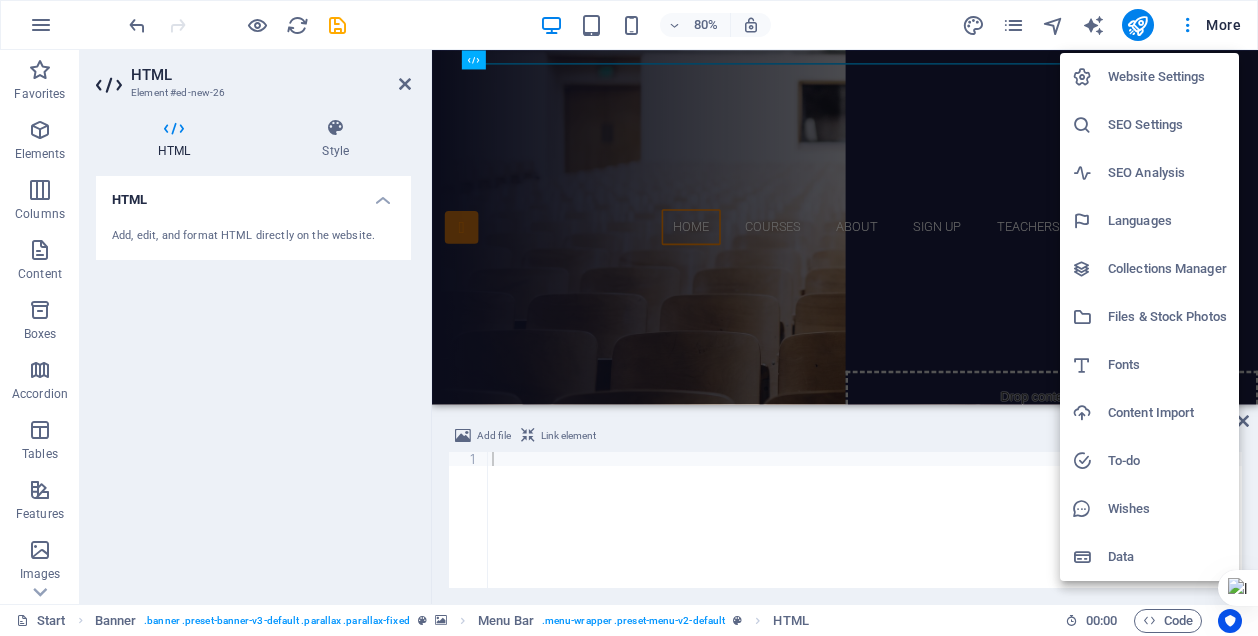 click at bounding box center (629, 318) 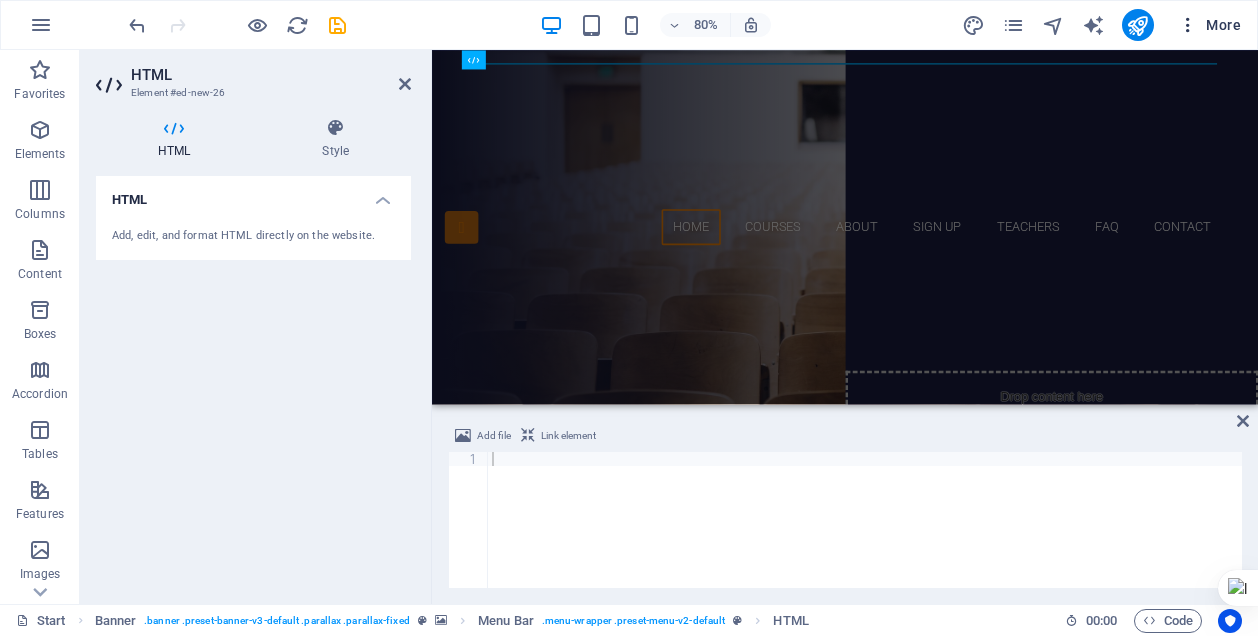 click on "More" at bounding box center [1209, 25] 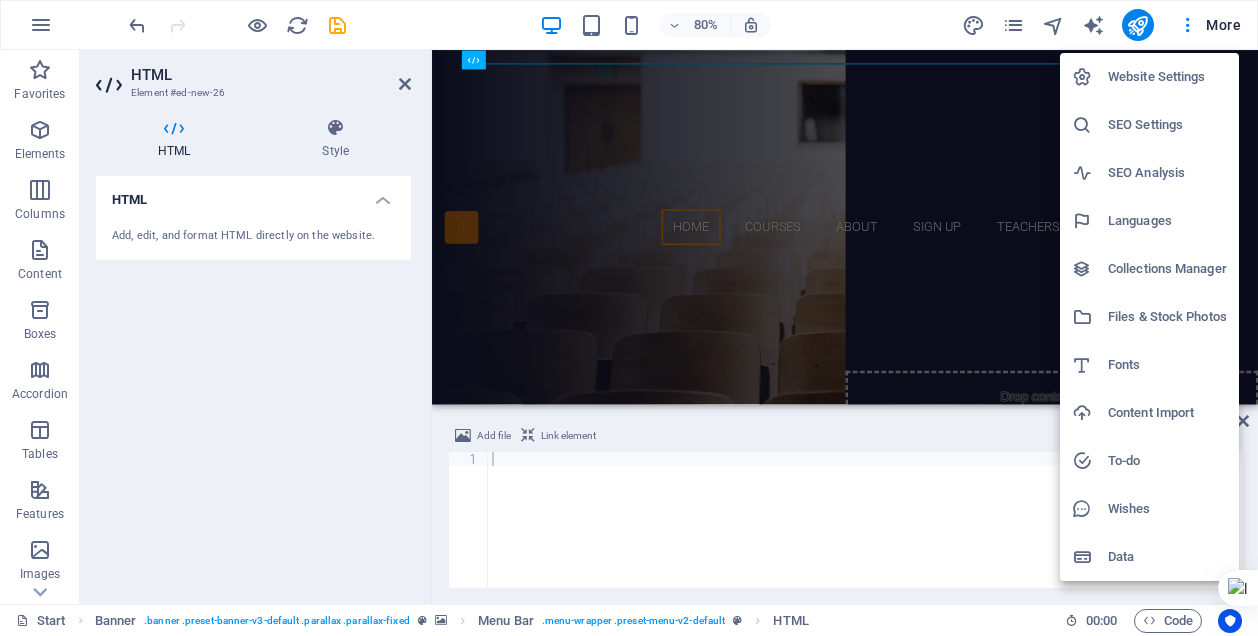 click on "Website Settings" at bounding box center [1167, 77] 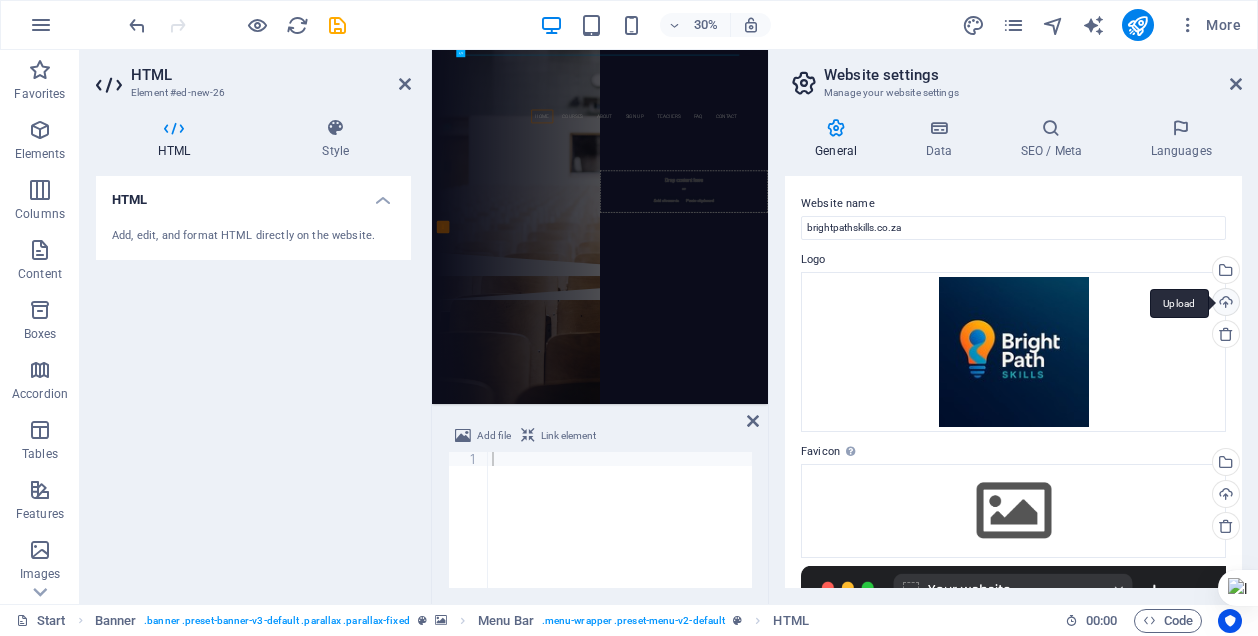 click on "Upload" at bounding box center (1224, 304) 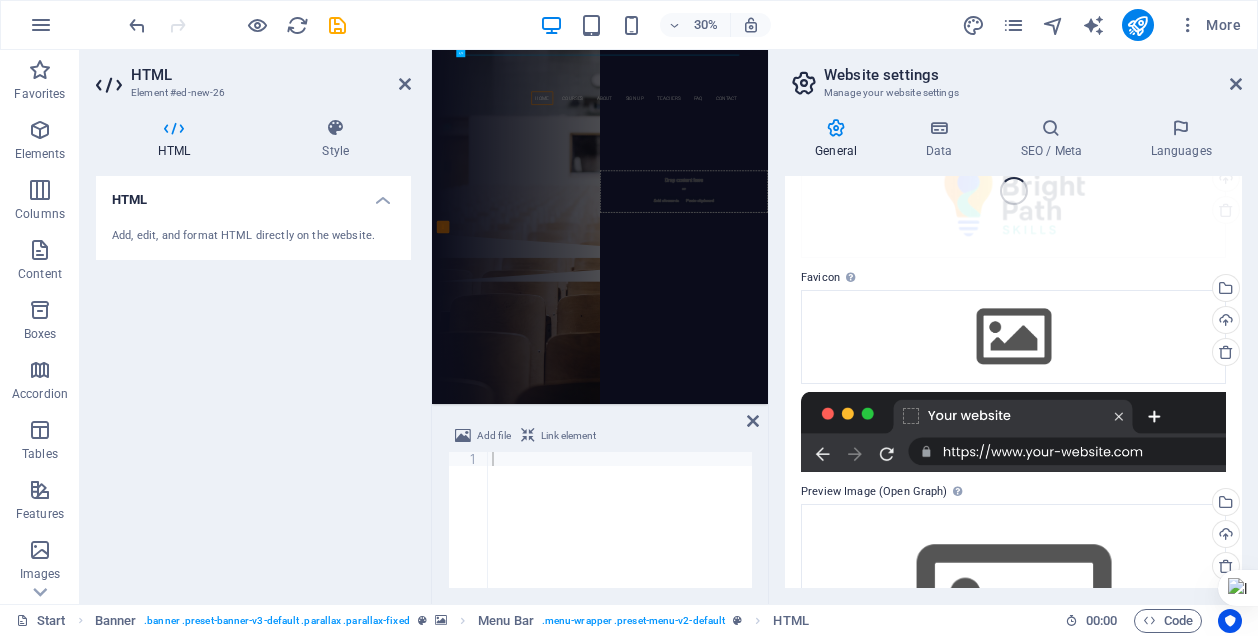 scroll, scrollTop: 0, scrollLeft: 0, axis: both 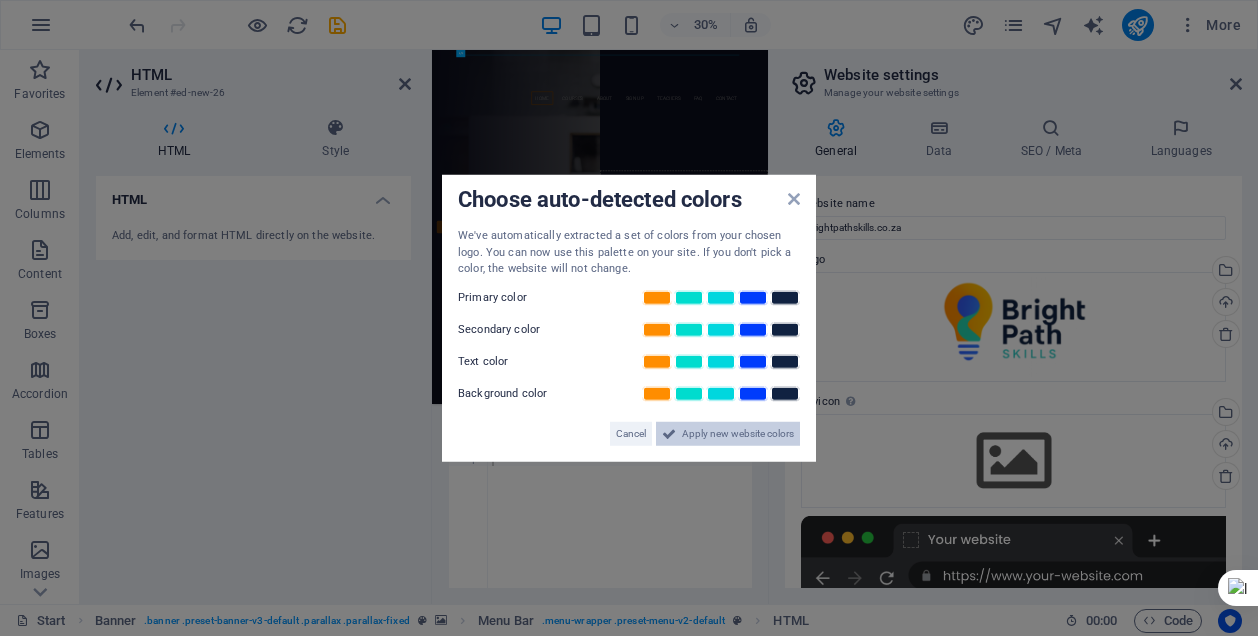 click at bounding box center [669, 433] 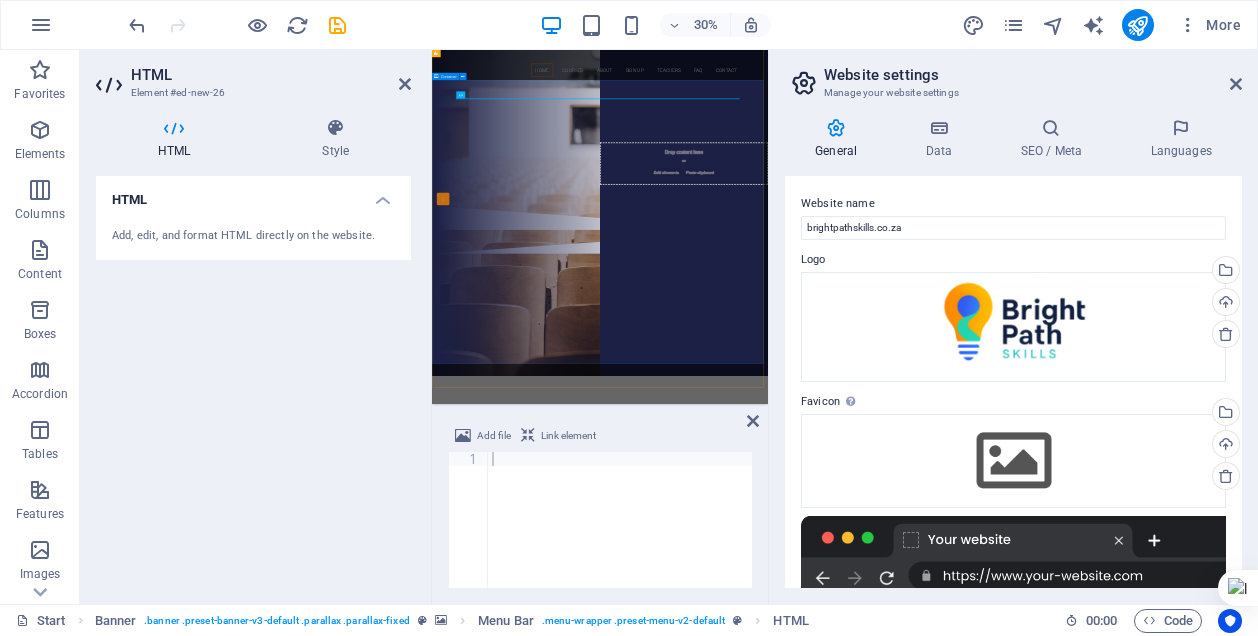 scroll, scrollTop: 0, scrollLeft: 0, axis: both 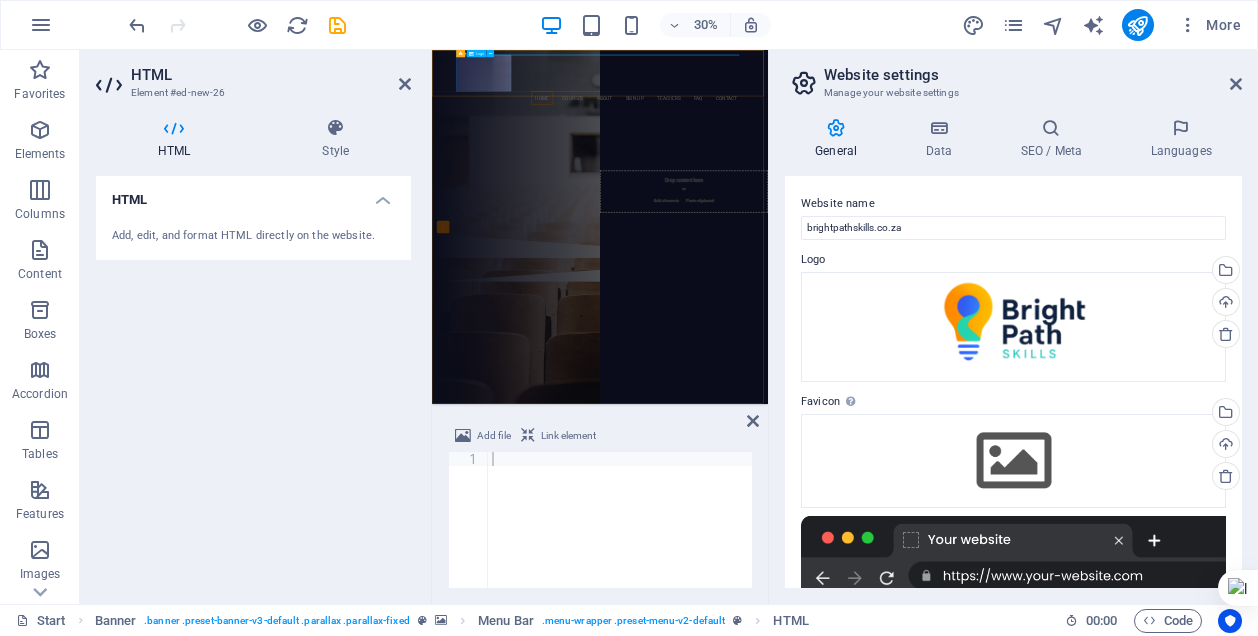 click at bounding box center (992, 127) 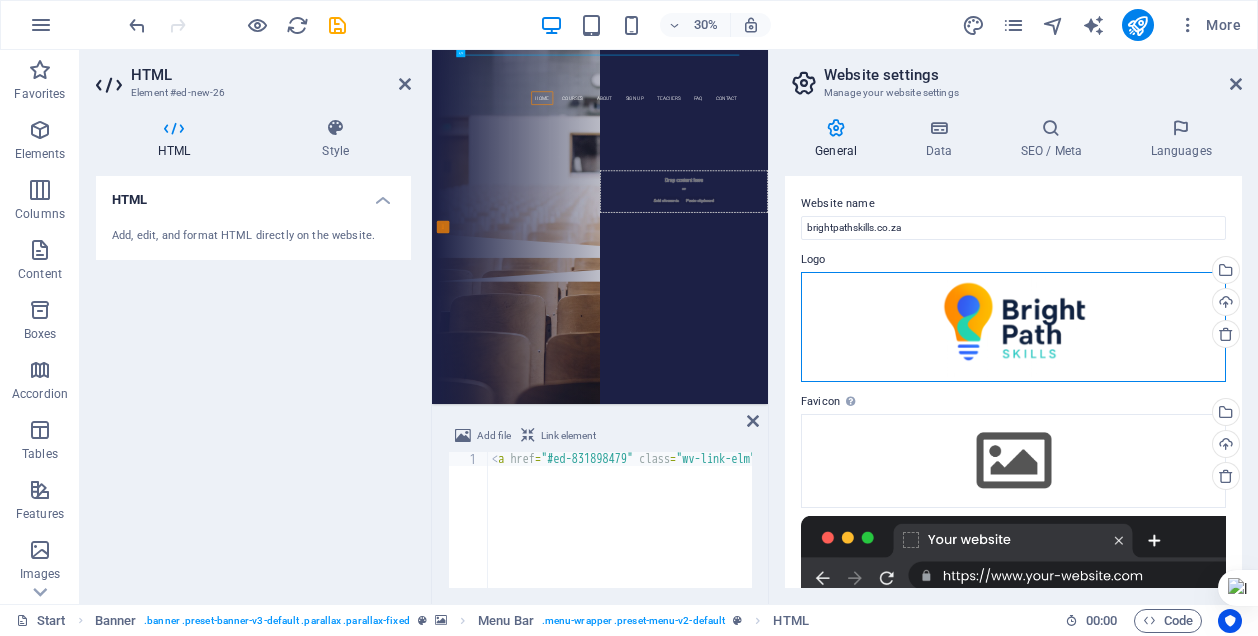 click on "Drag files here, click to choose files or select files from Files or our free stock photos & videos" at bounding box center (1013, 327) 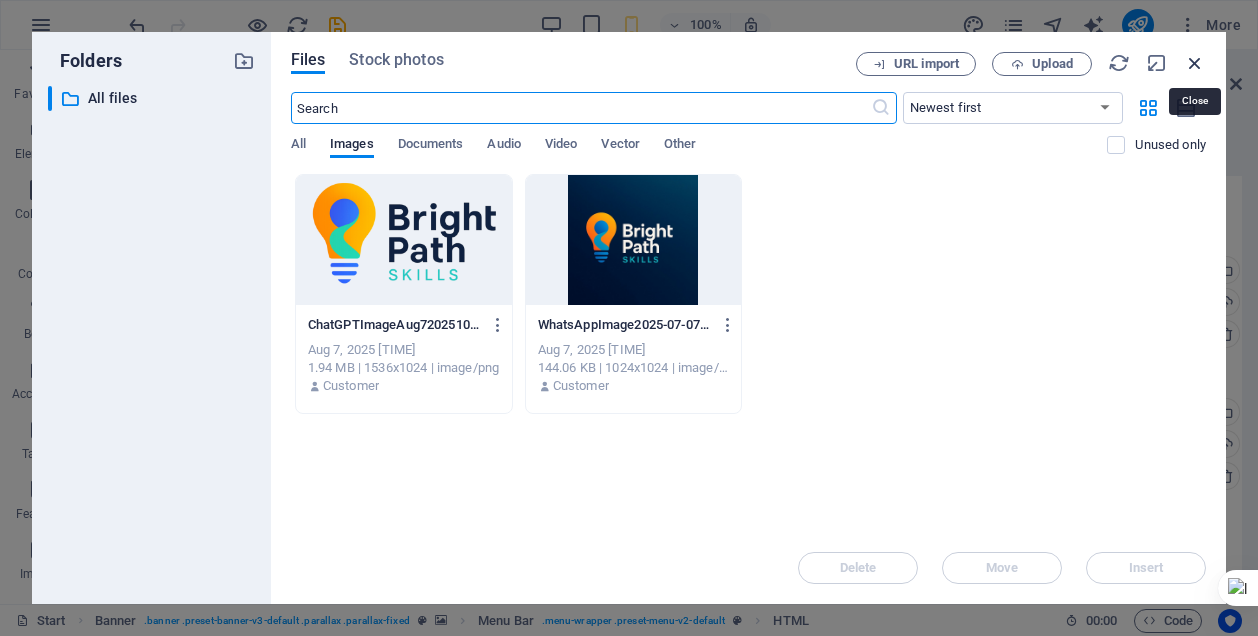 click at bounding box center [1195, 63] 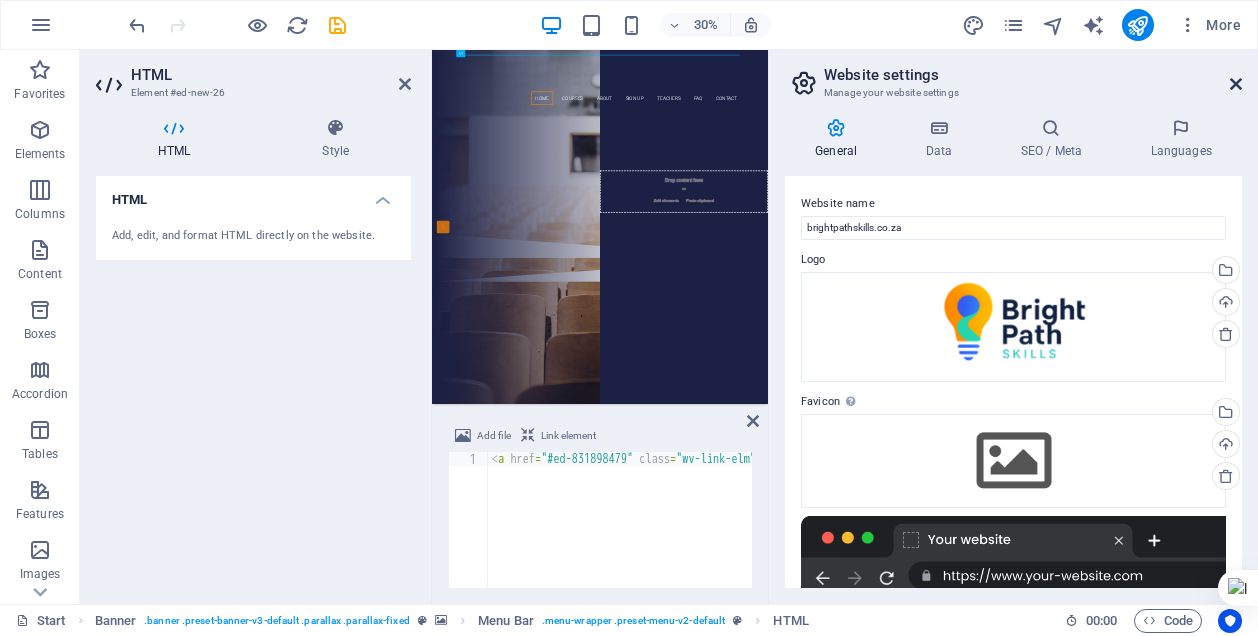 click at bounding box center (1236, 84) 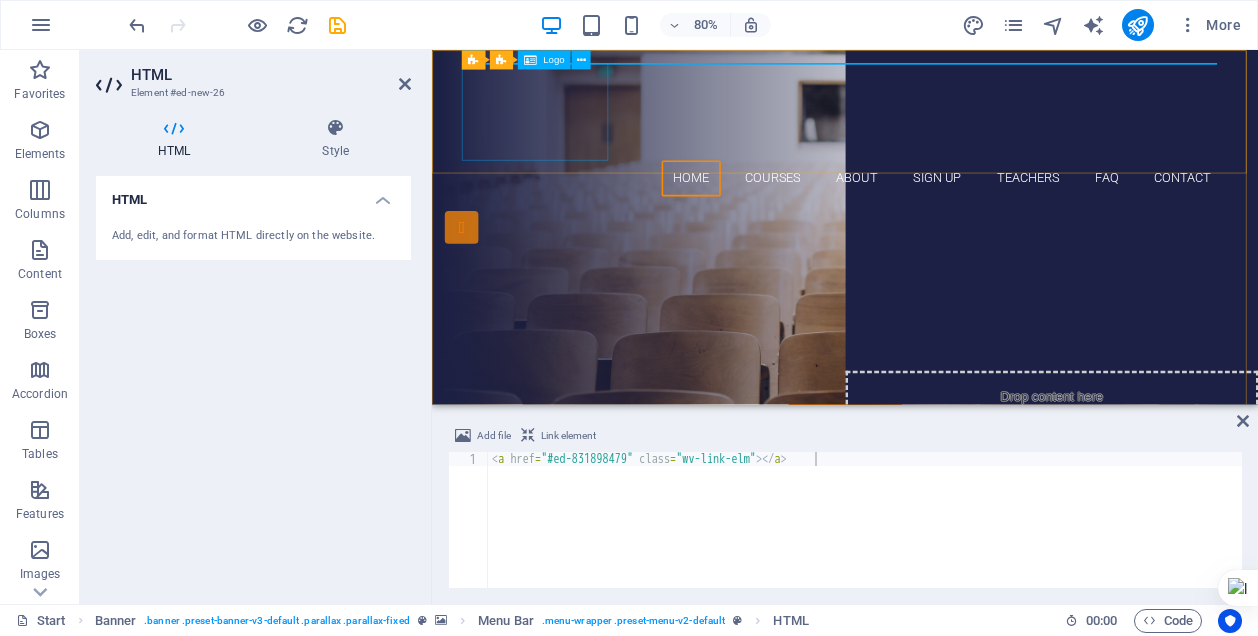 click at bounding box center (949, 127) 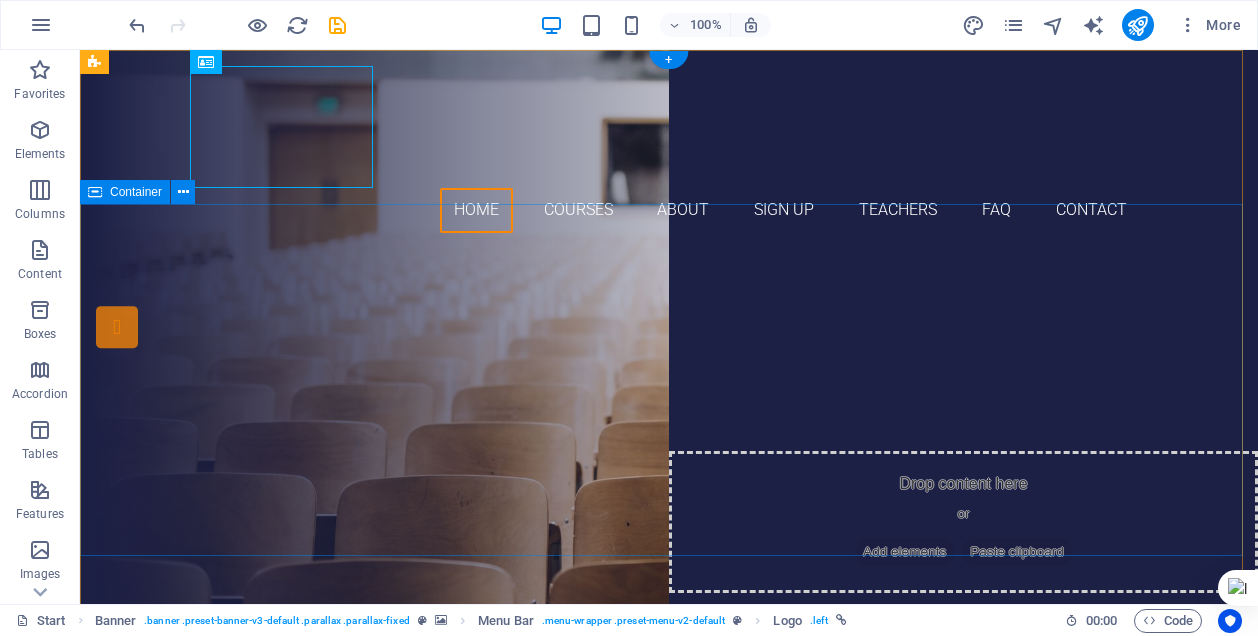 click on "Are you ready to learn new languages? Join our Language School Our Courses Sign up now" at bounding box center [669, 456] 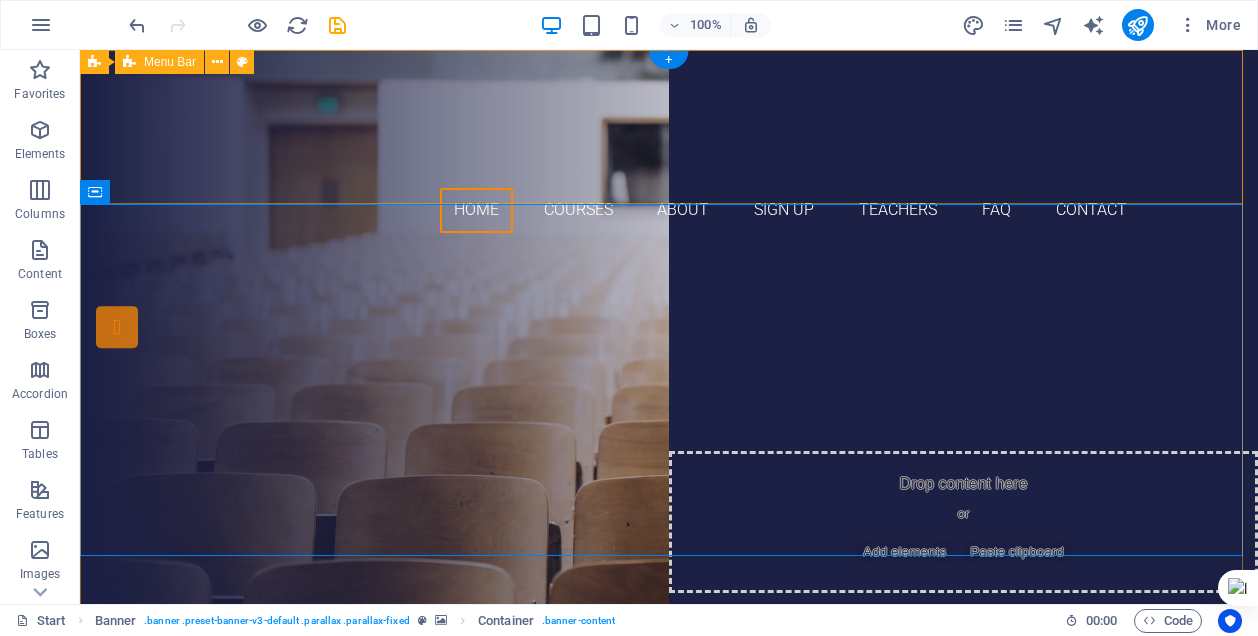 click on "Home Courses About Sign up Teachers FAQ Contact" at bounding box center [669, 149] 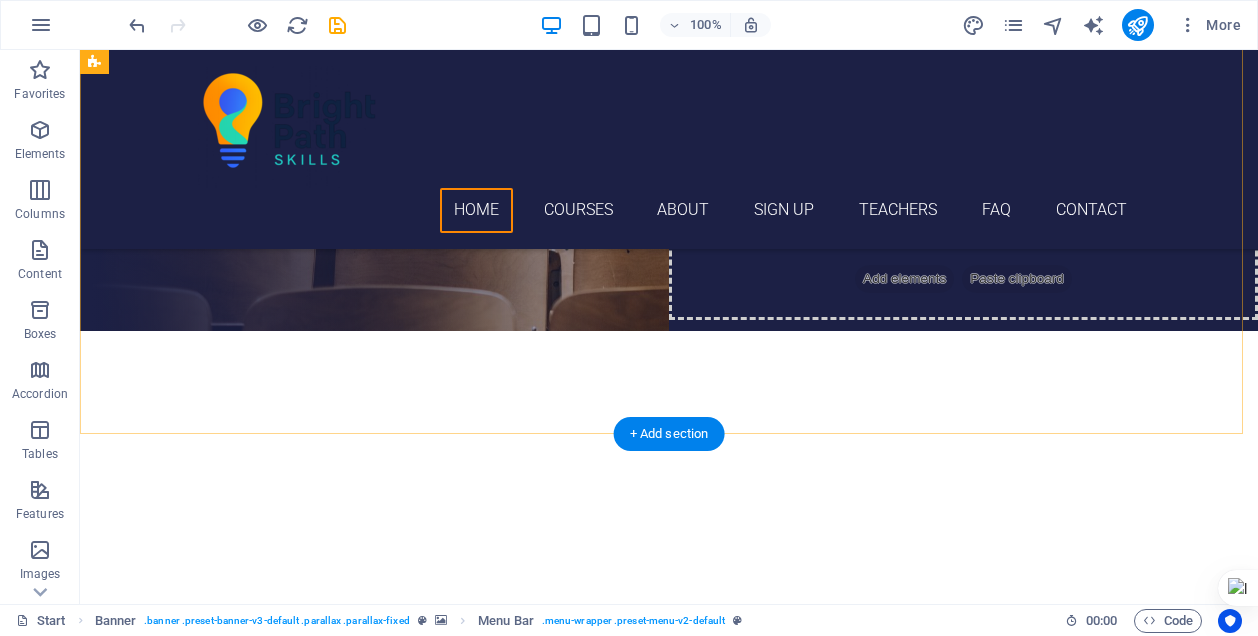 scroll, scrollTop: 300, scrollLeft: 0, axis: vertical 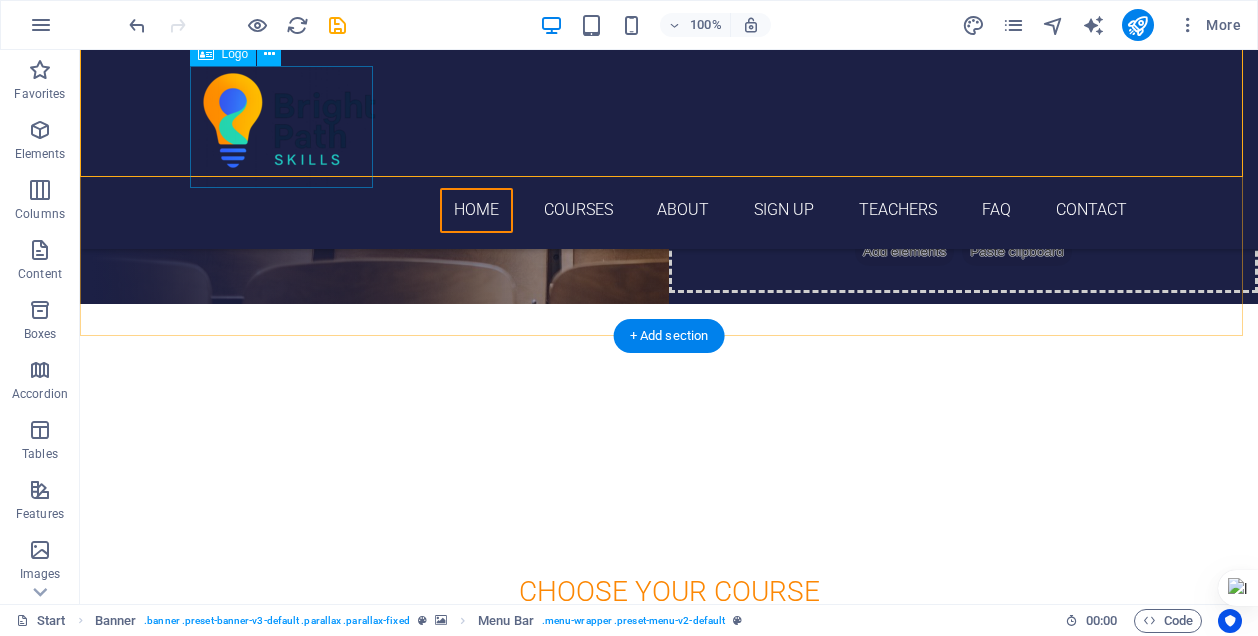 click at bounding box center [669, 127] 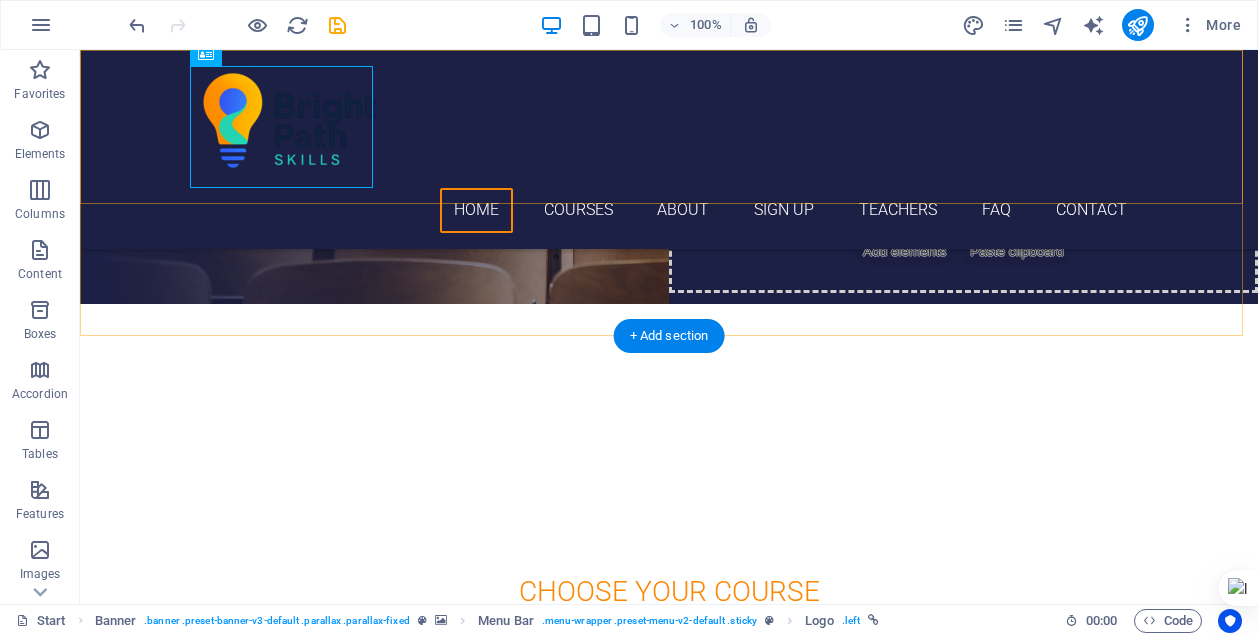 click on "Home Courses About Sign up Teachers FAQ Contact" at bounding box center (669, 149) 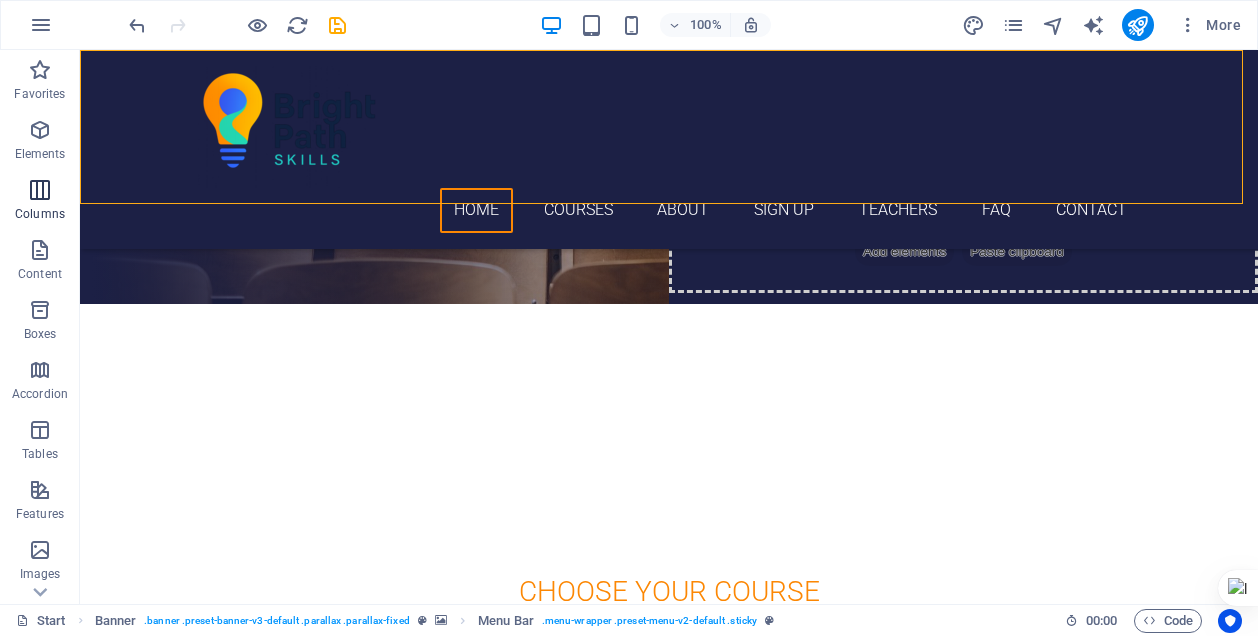 click on "Columns" at bounding box center (40, 214) 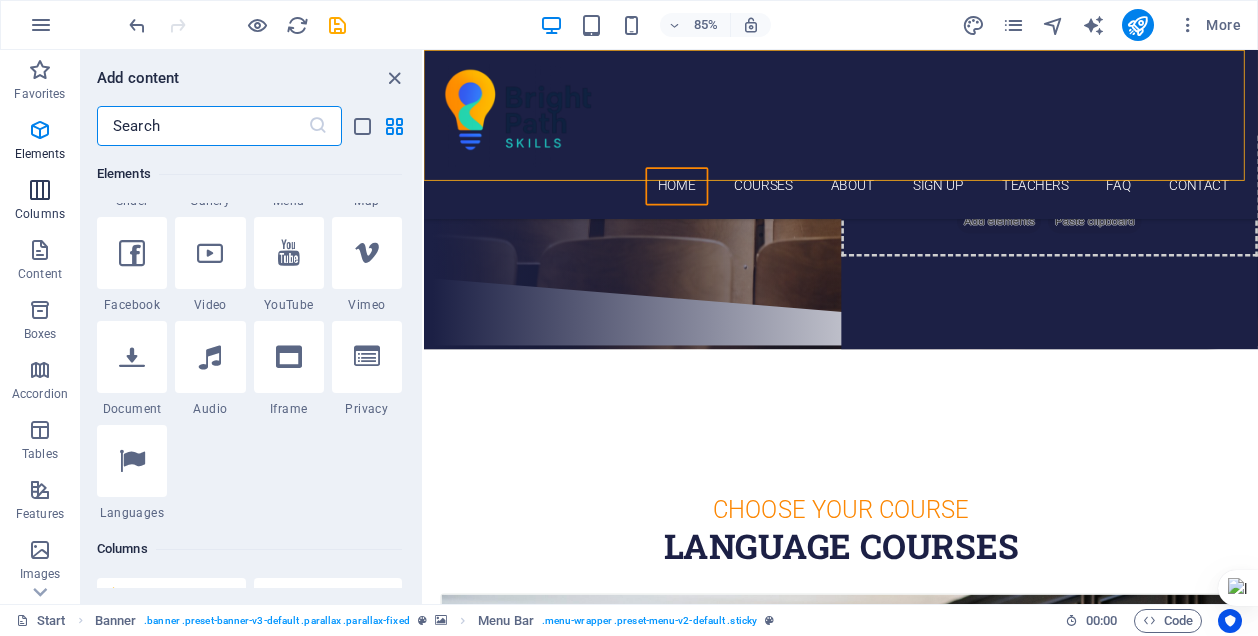 scroll, scrollTop: 990, scrollLeft: 0, axis: vertical 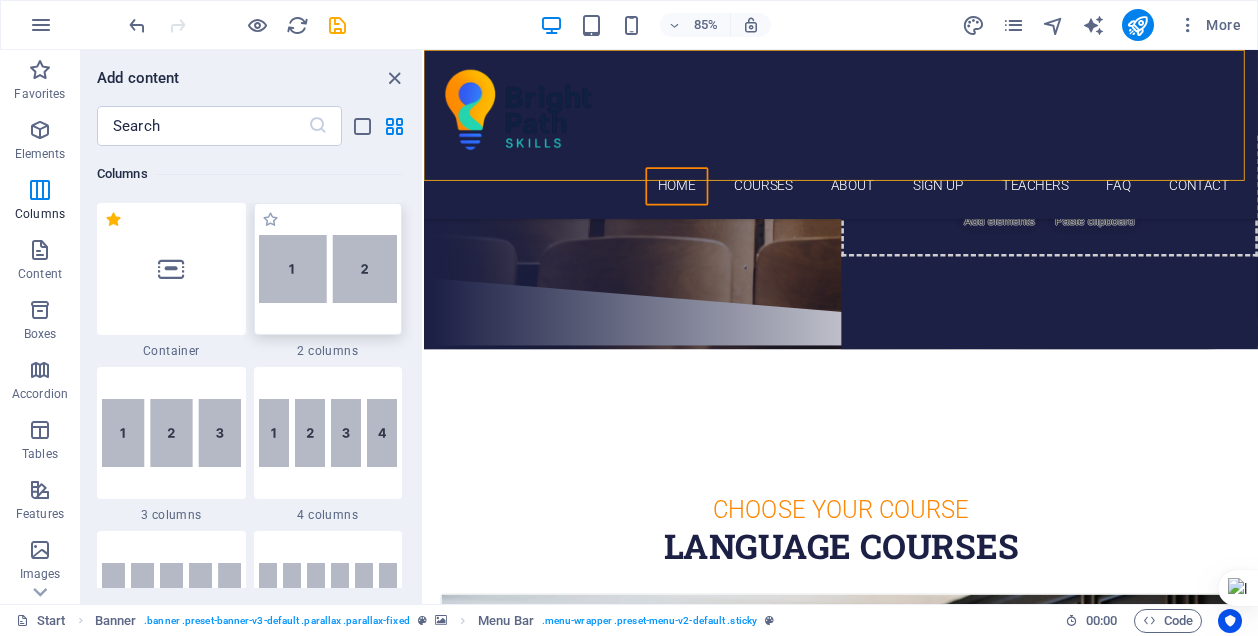 click at bounding box center (328, 269) 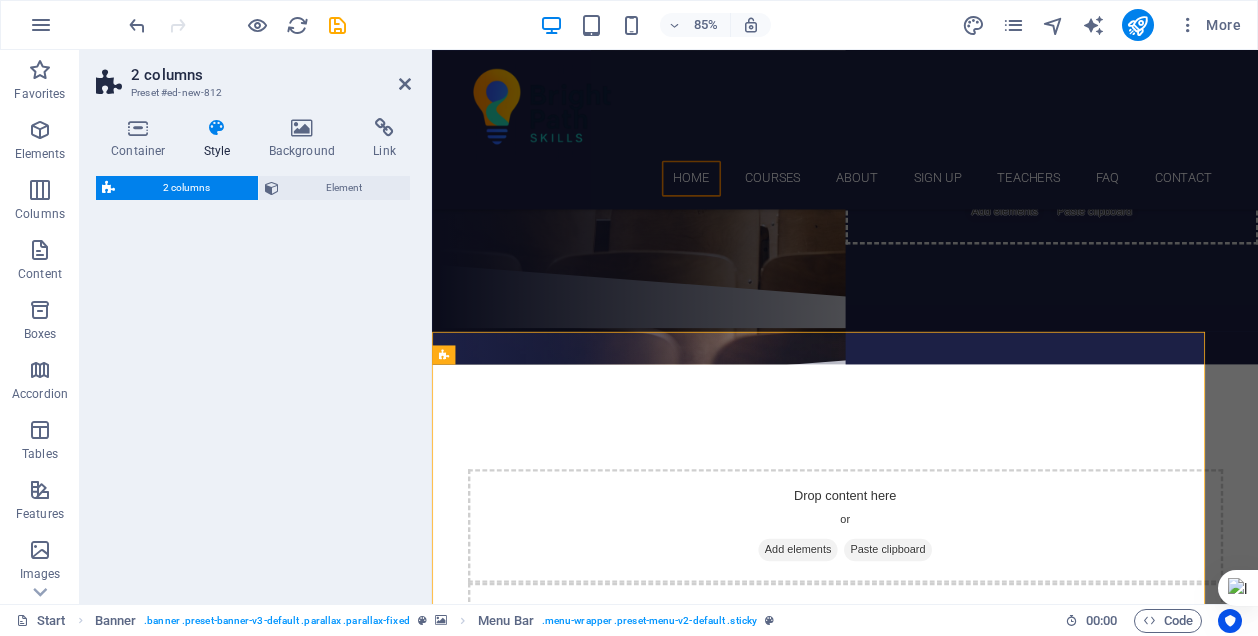 select on "rem" 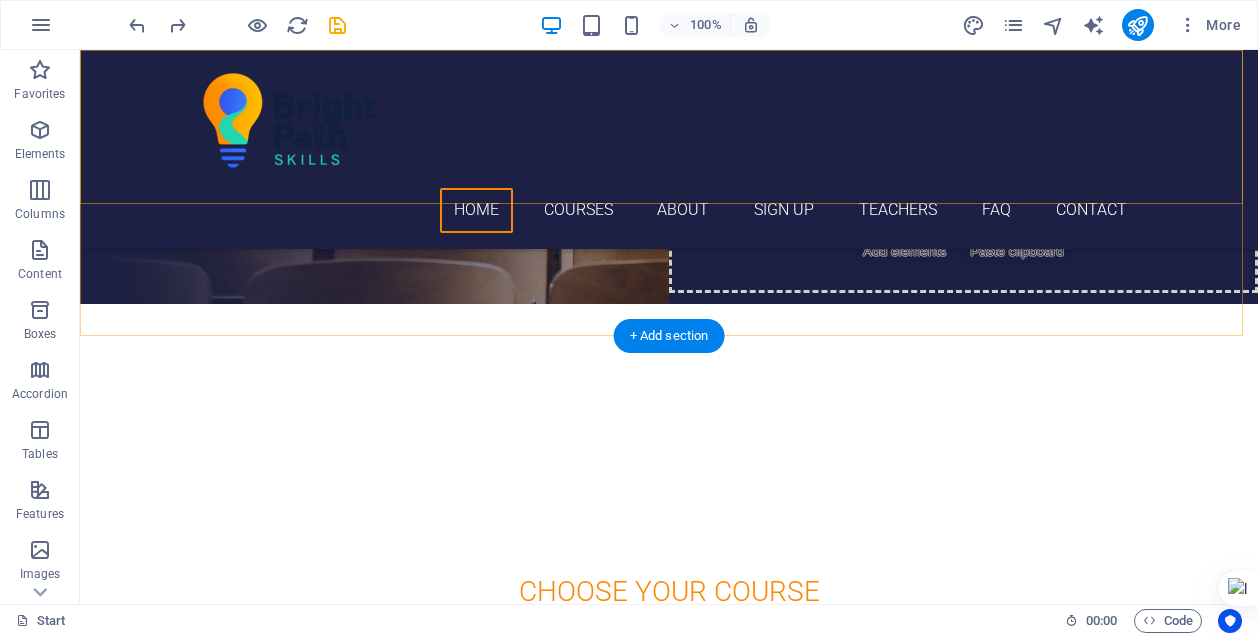 click on "Home Courses About Sign up Teachers FAQ Contact" at bounding box center (669, 149) 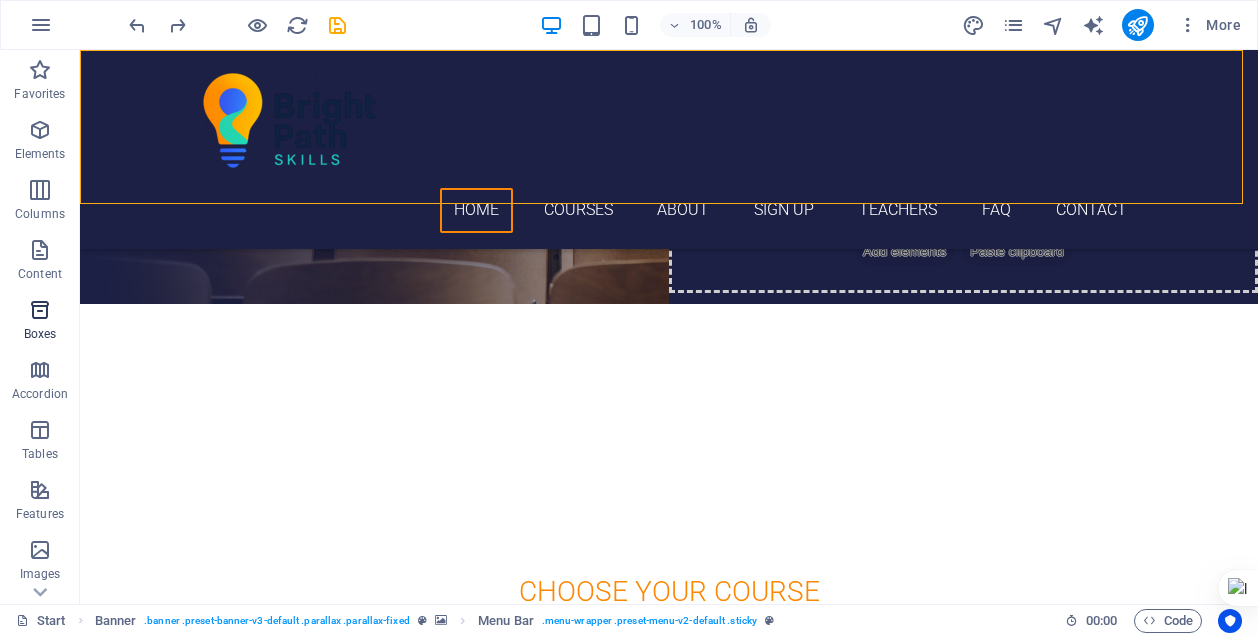 click on "Boxes" at bounding box center (40, 322) 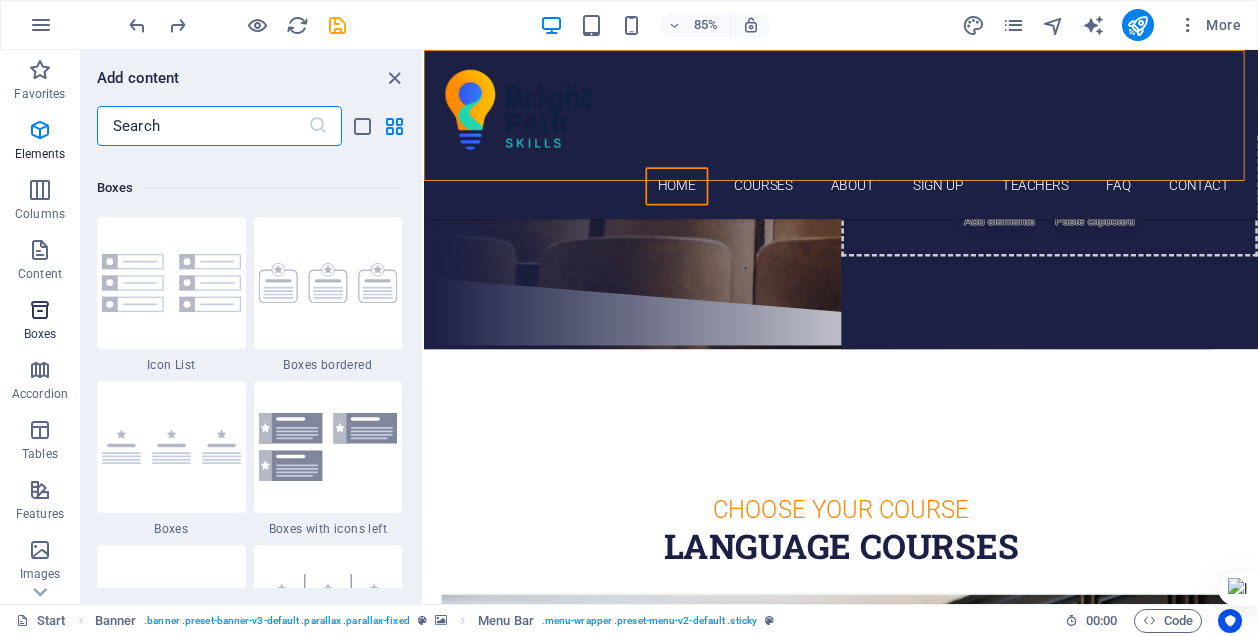 scroll, scrollTop: 5516, scrollLeft: 0, axis: vertical 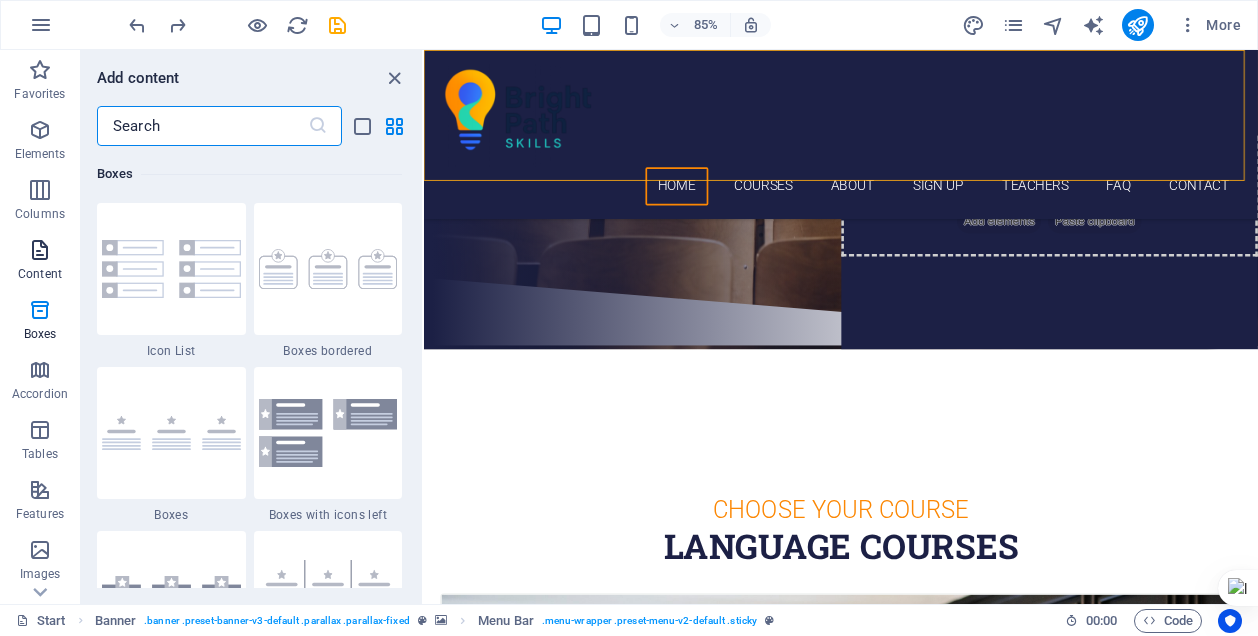 click at bounding box center (40, 250) 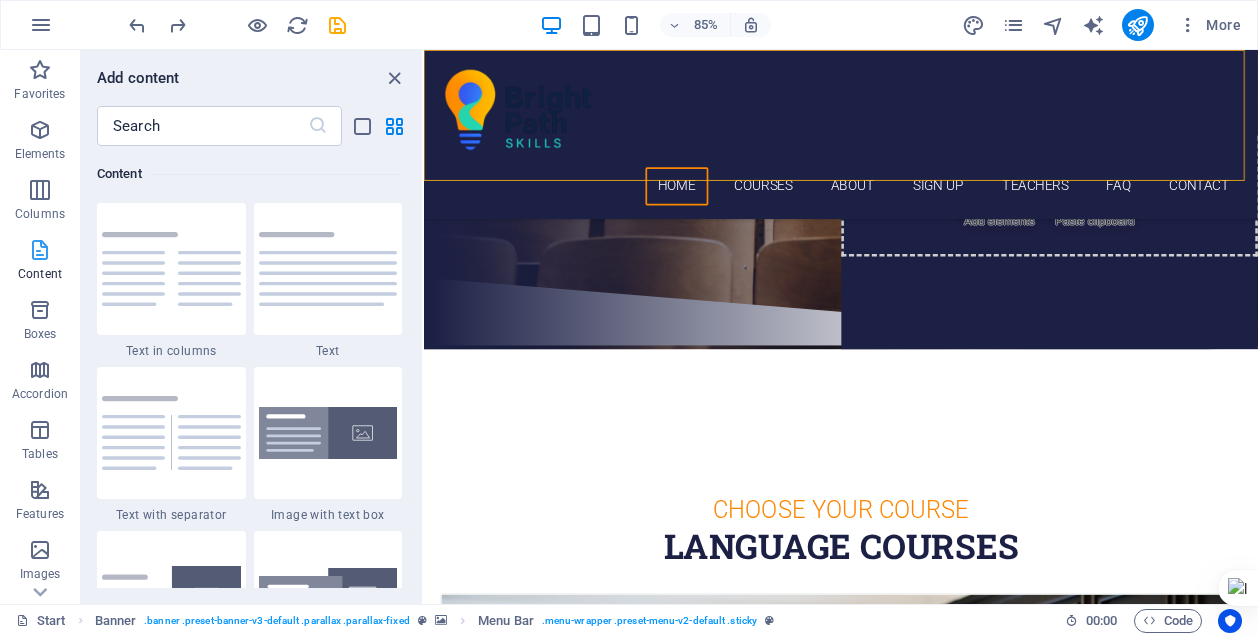 scroll, scrollTop: 3499, scrollLeft: 0, axis: vertical 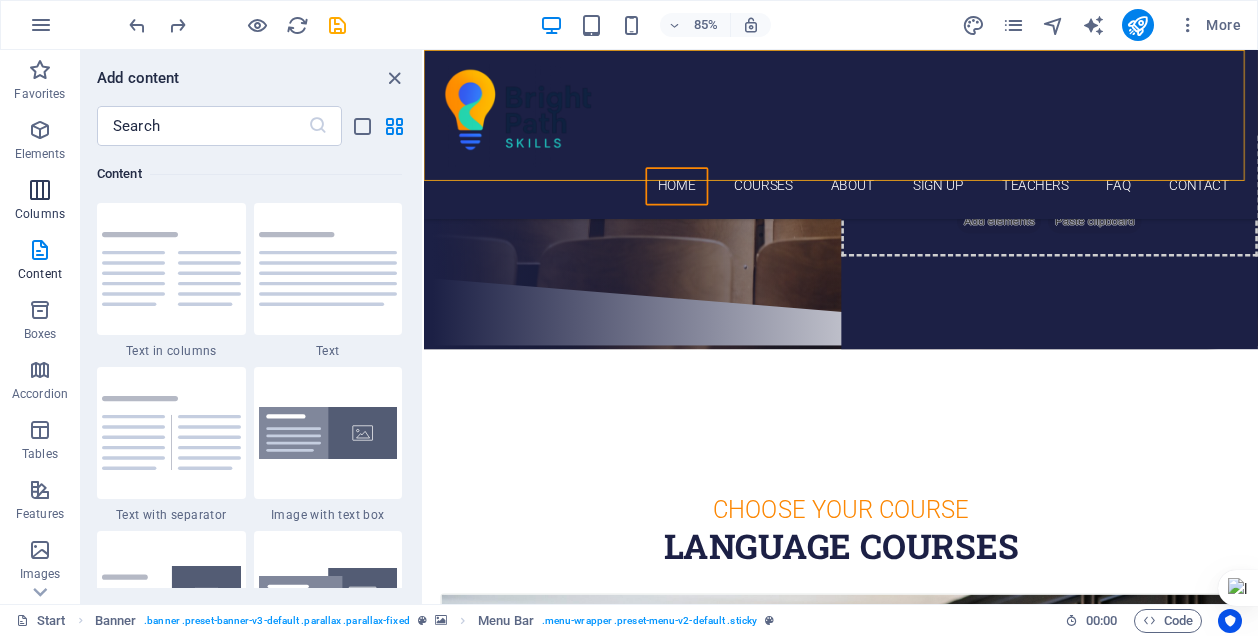 click at bounding box center (40, 190) 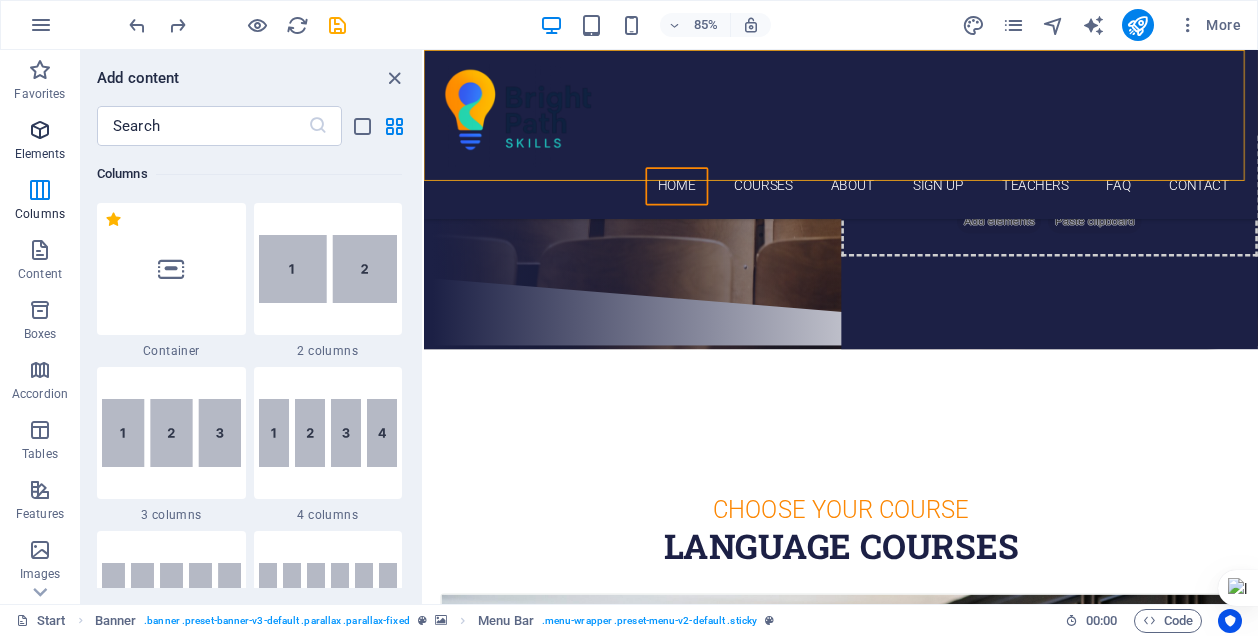 click at bounding box center [40, 130] 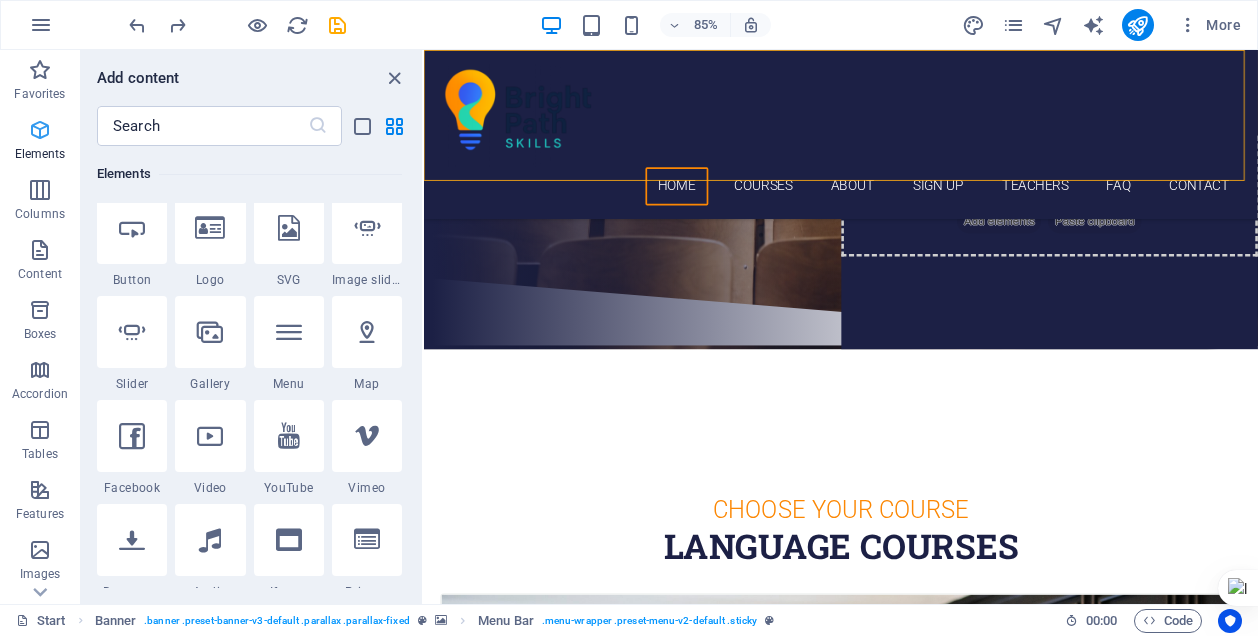 scroll, scrollTop: 213, scrollLeft: 0, axis: vertical 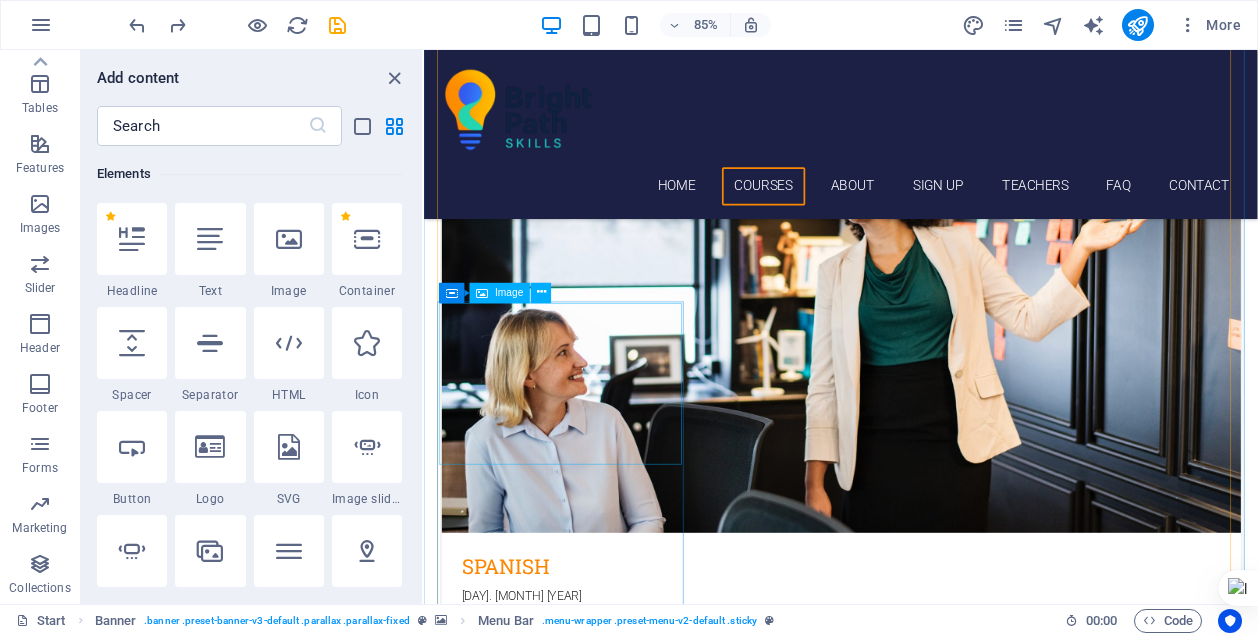 click at bounding box center [915, 2733] 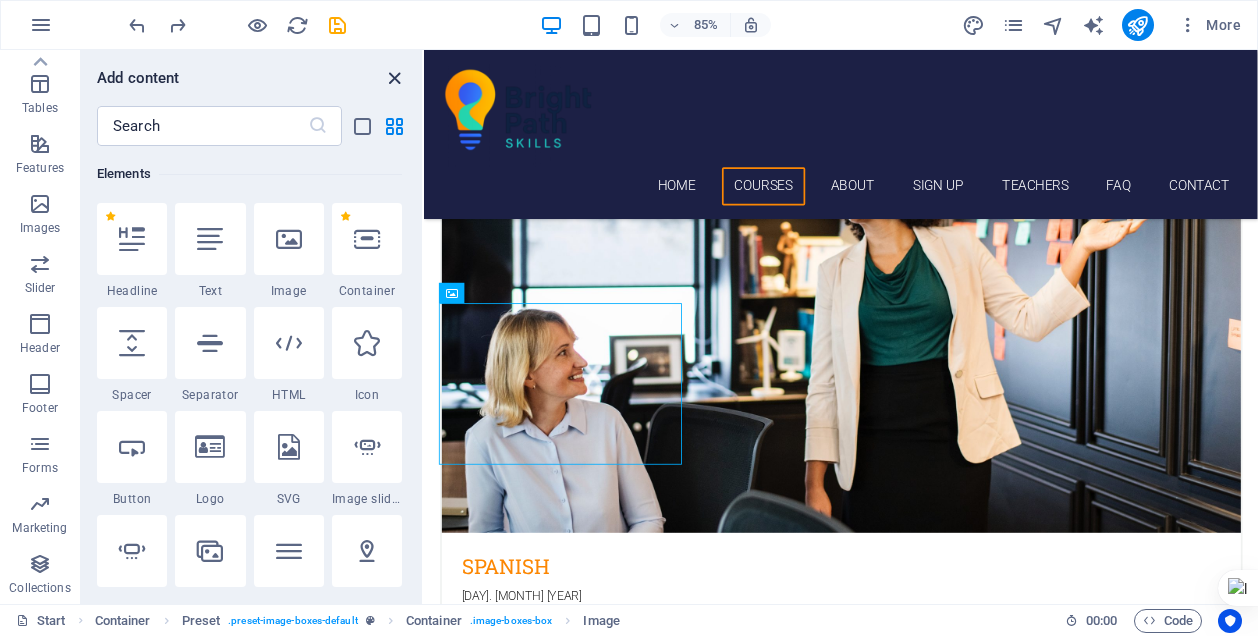 click on "Add content" at bounding box center [251, 78] 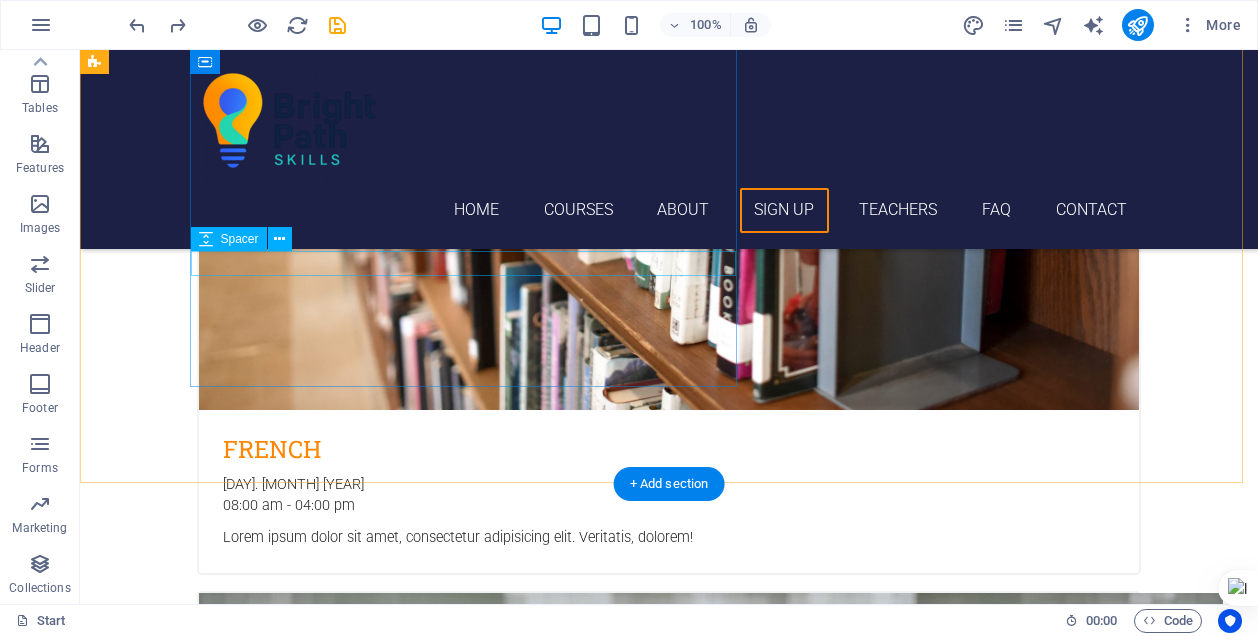 scroll, scrollTop: 4261, scrollLeft: 0, axis: vertical 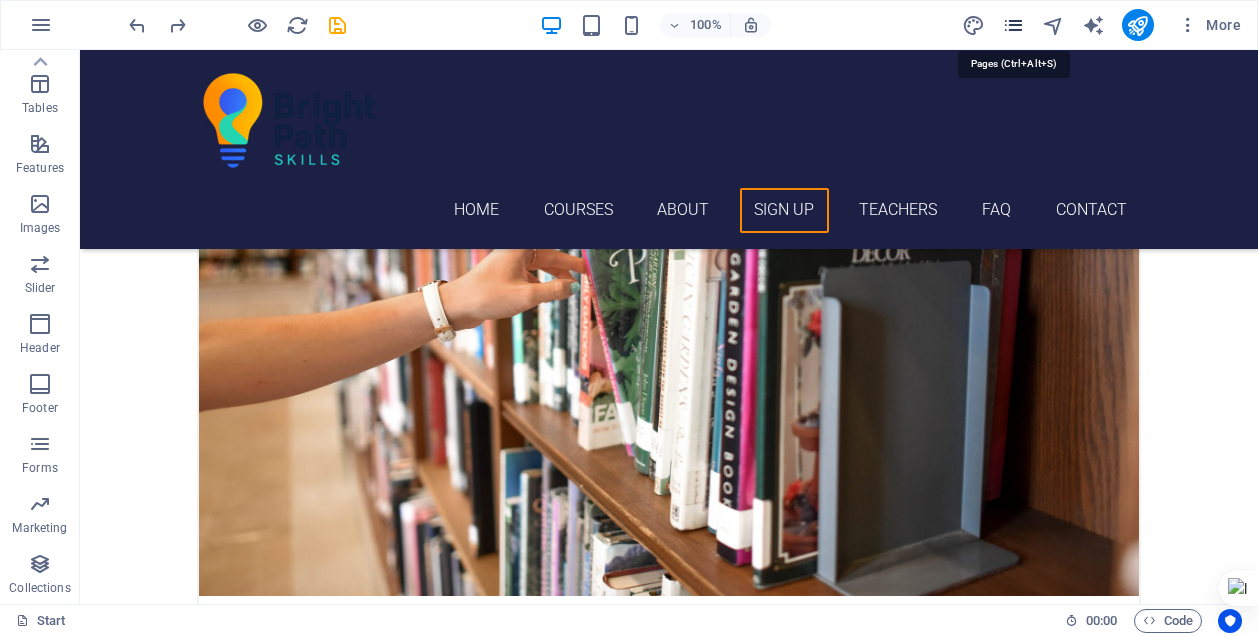 click at bounding box center [1013, 25] 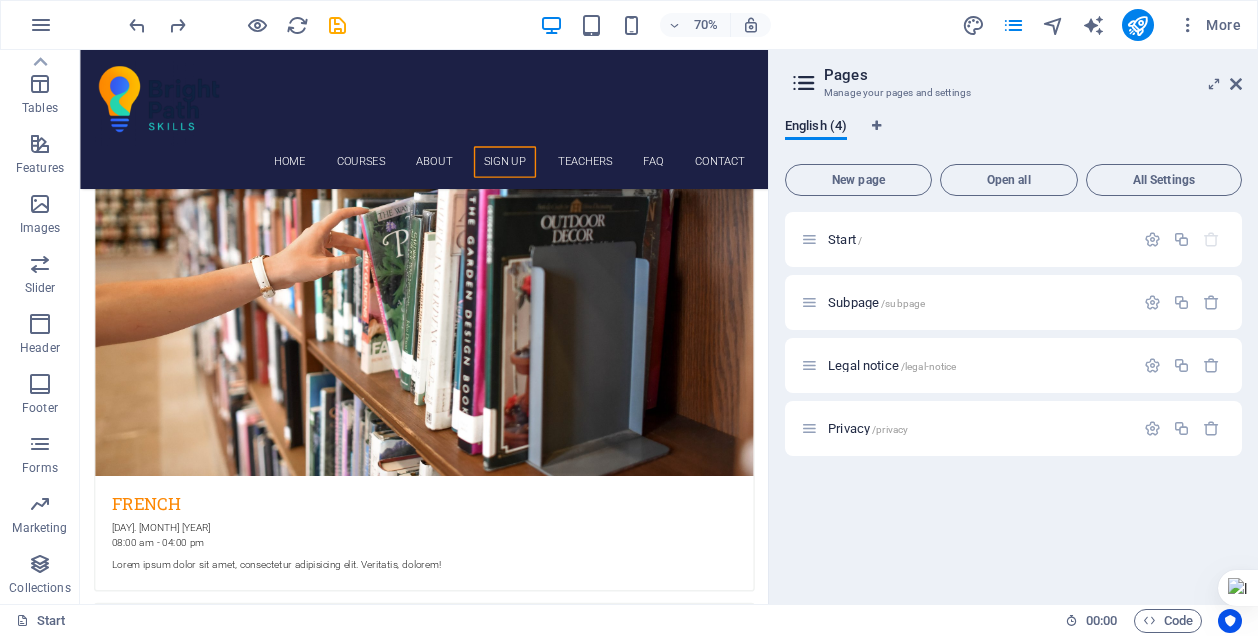click at bounding box center [804, 83] 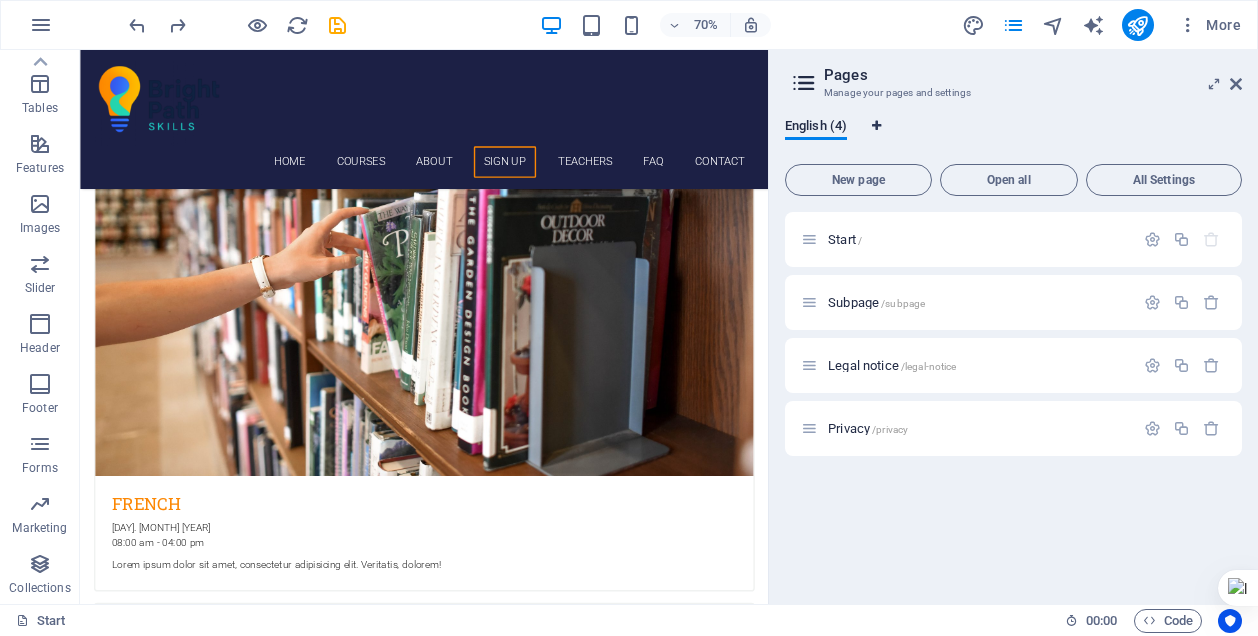 click at bounding box center (876, 126) 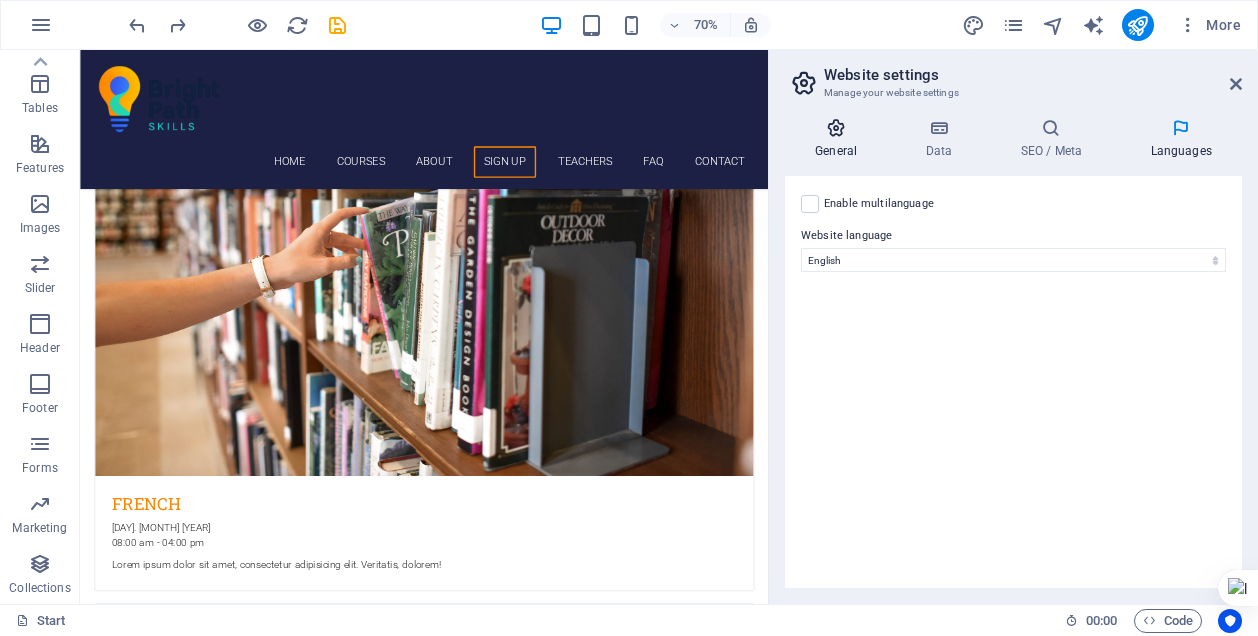 click at bounding box center [836, 128] 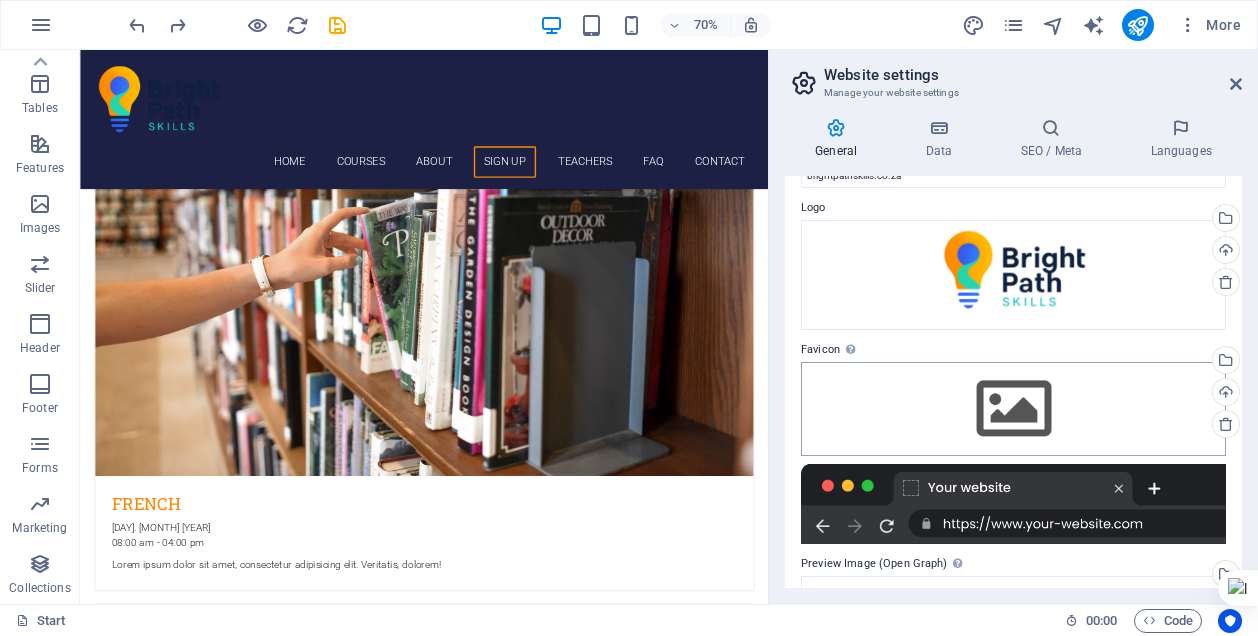 scroll, scrollTop: 0, scrollLeft: 0, axis: both 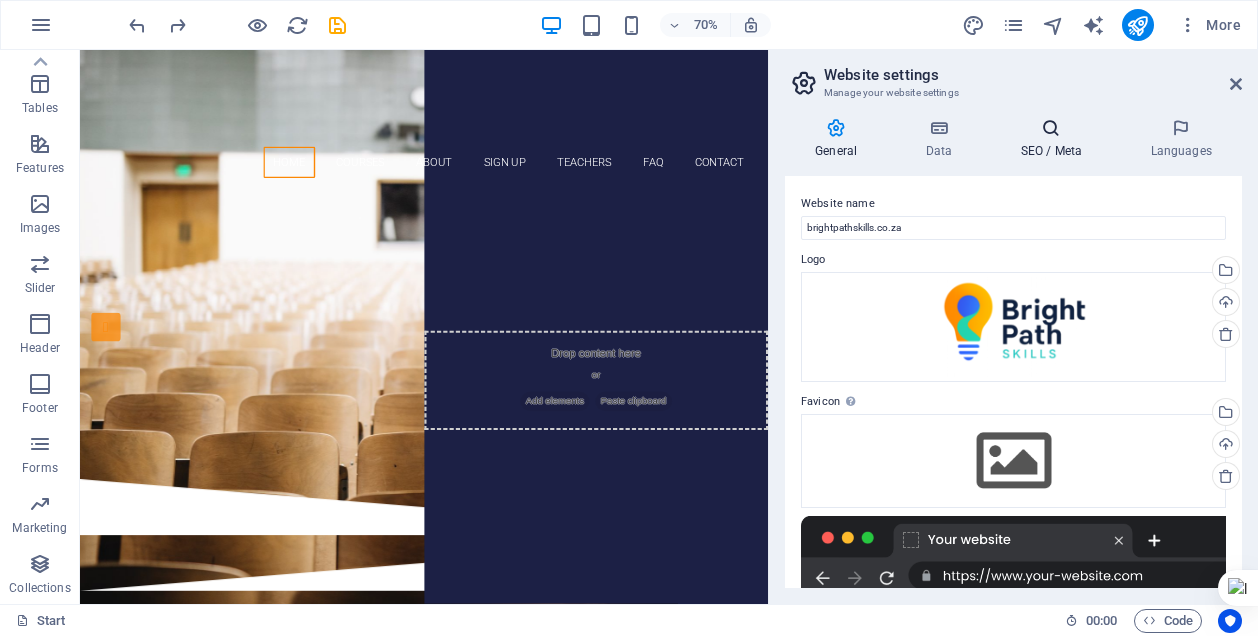 click on "SEO / Meta" at bounding box center [1055, 139] 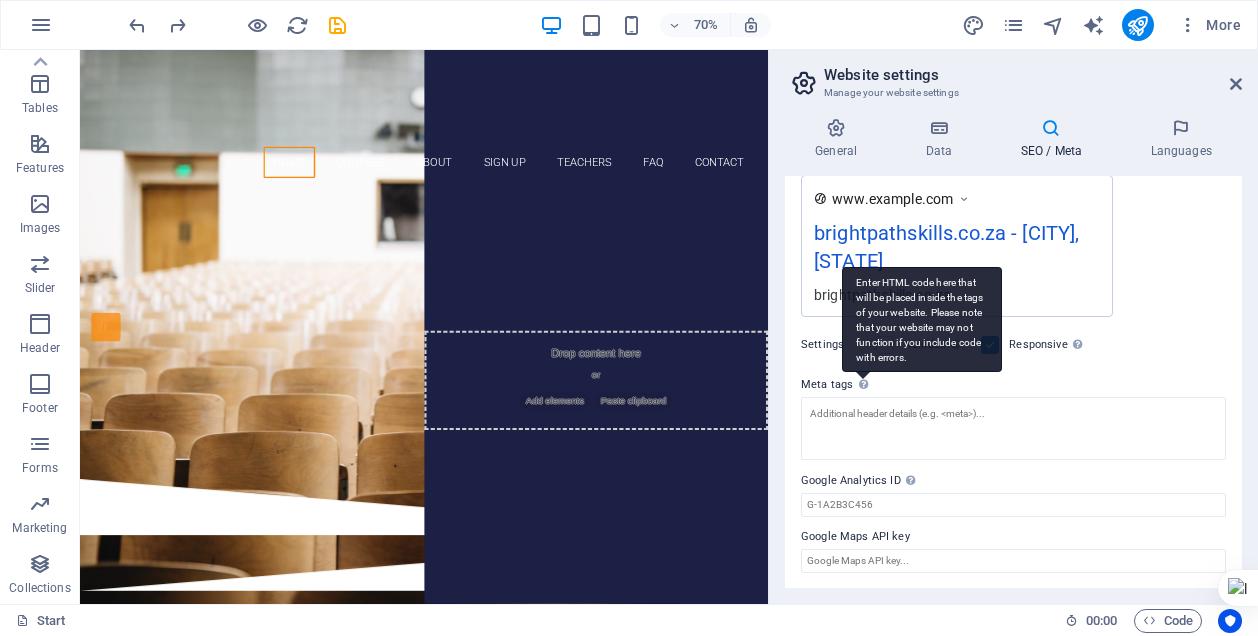 scroll, scrollTop: 0, scrollLeft: 0, axis: both 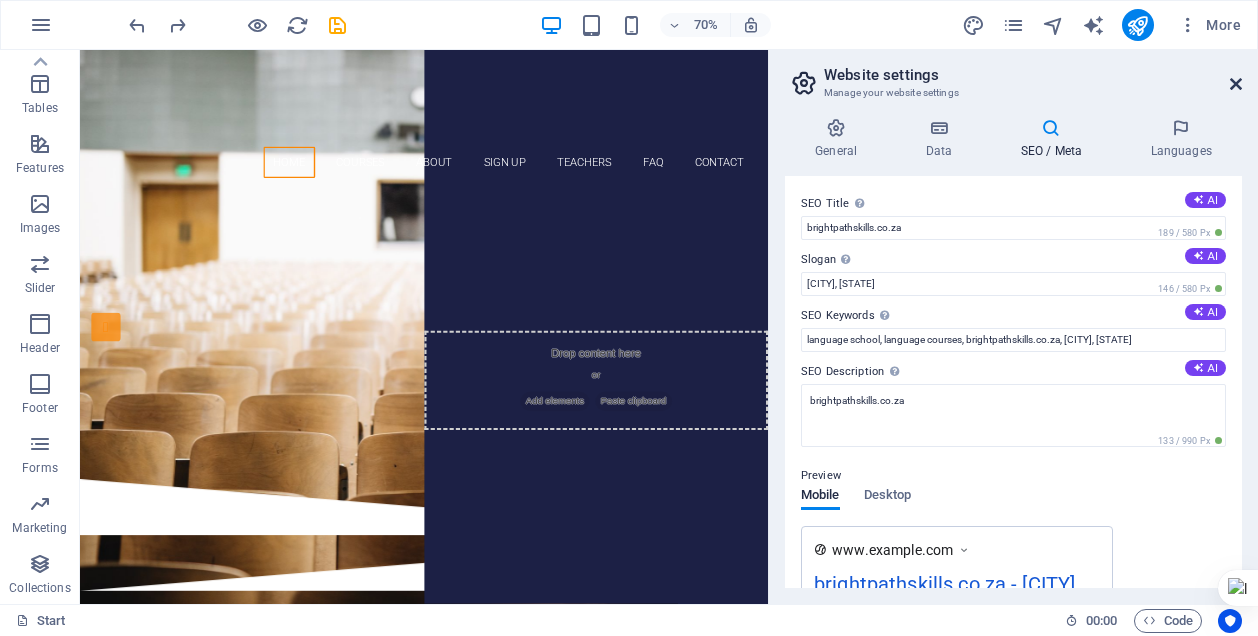 click at bounding box center [1236, 84] 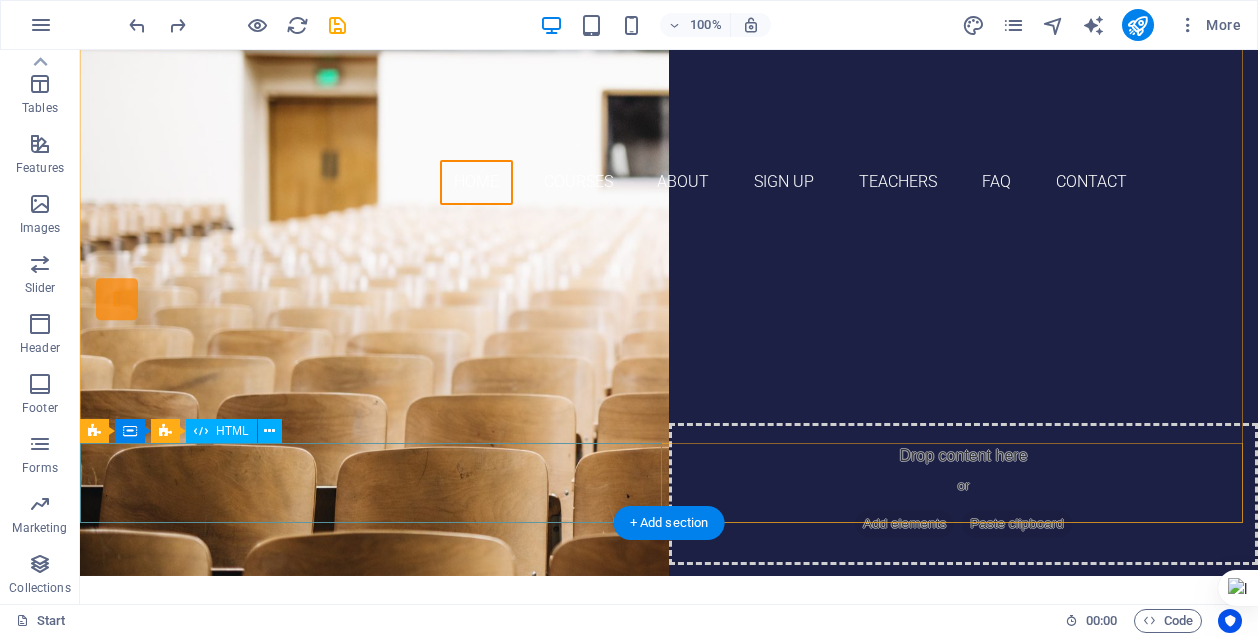 scroll, scrollTop: 0, scrollLeft: 0, axis: both 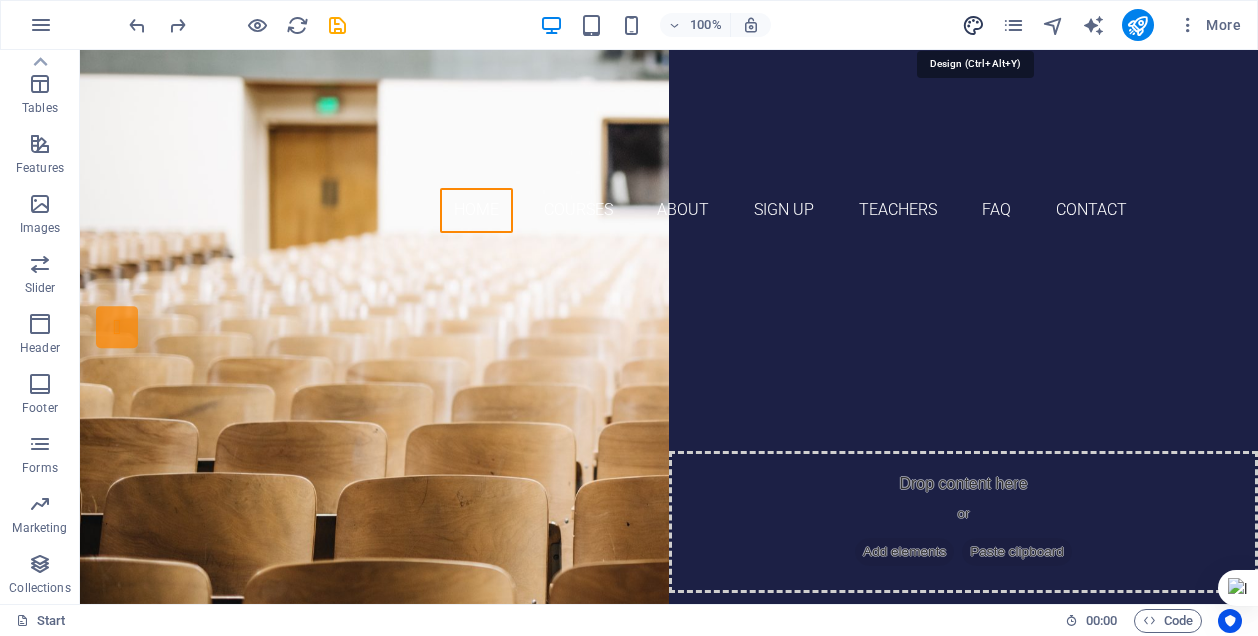 click at bounding box center (973, 25) 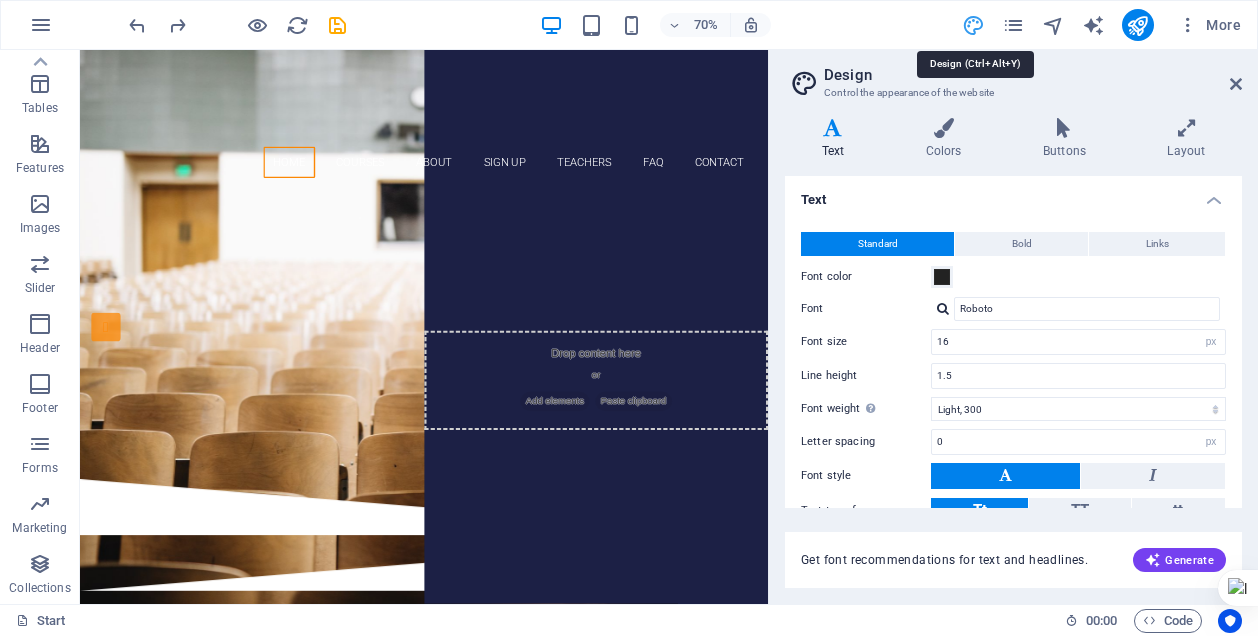 click at bounding box center [973, 25] 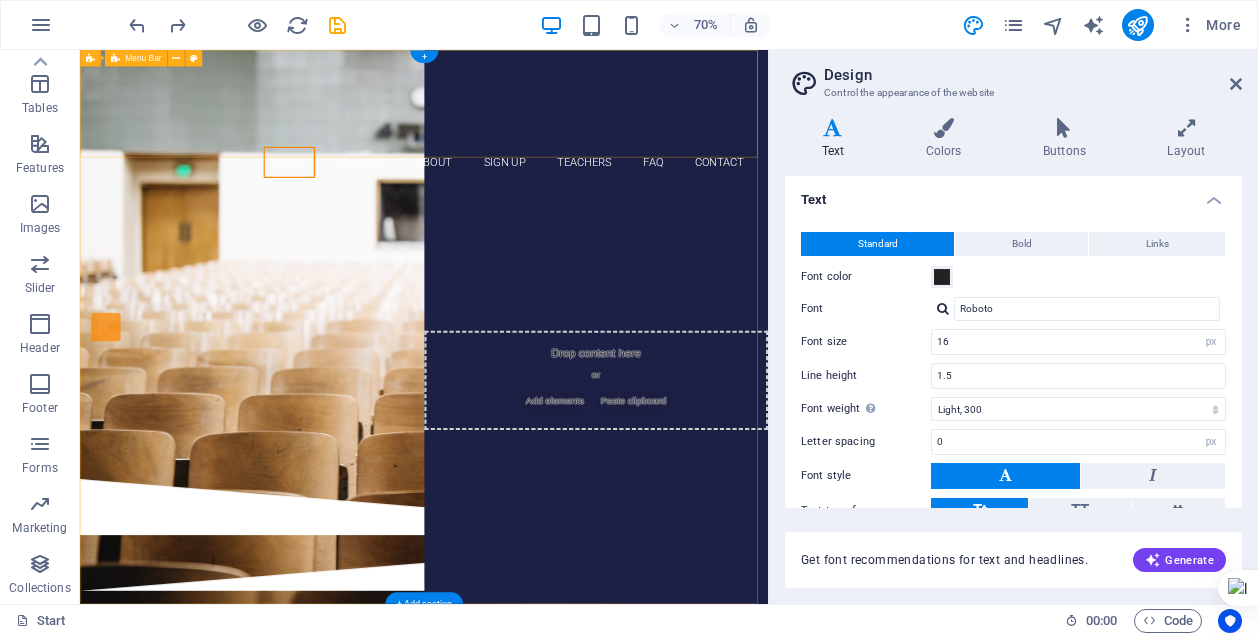 click on "Home Courses About Sign up Teachers FAQ Contact" at bounding box center (571, 149) 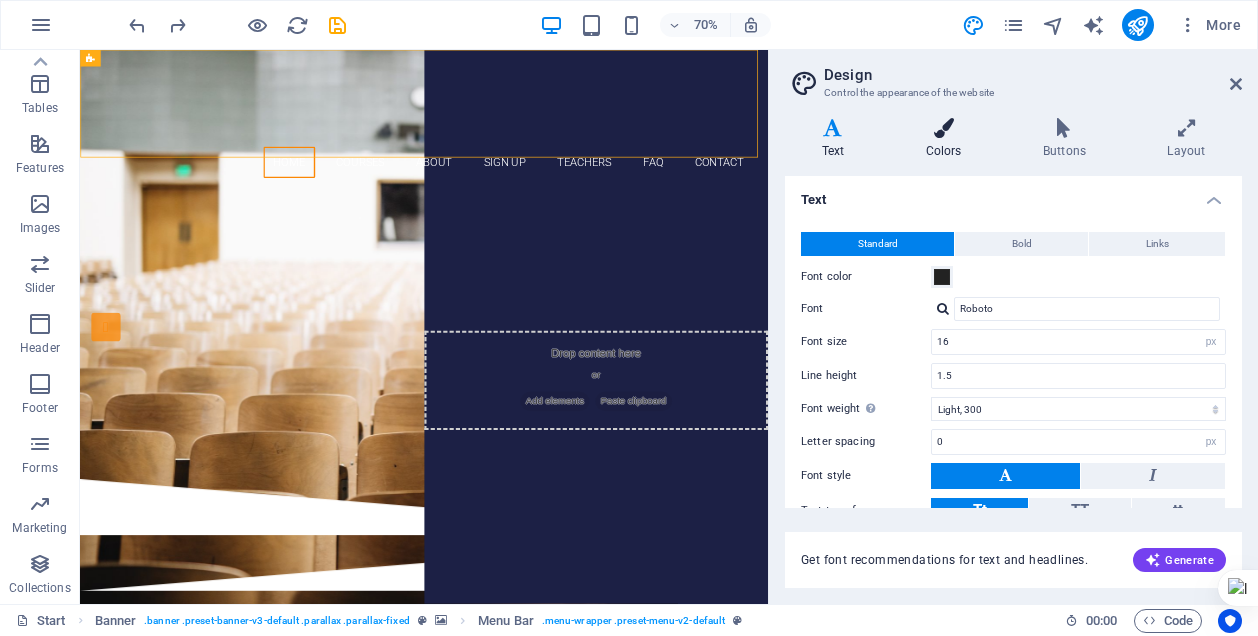 click at bounding box center (943, 128) 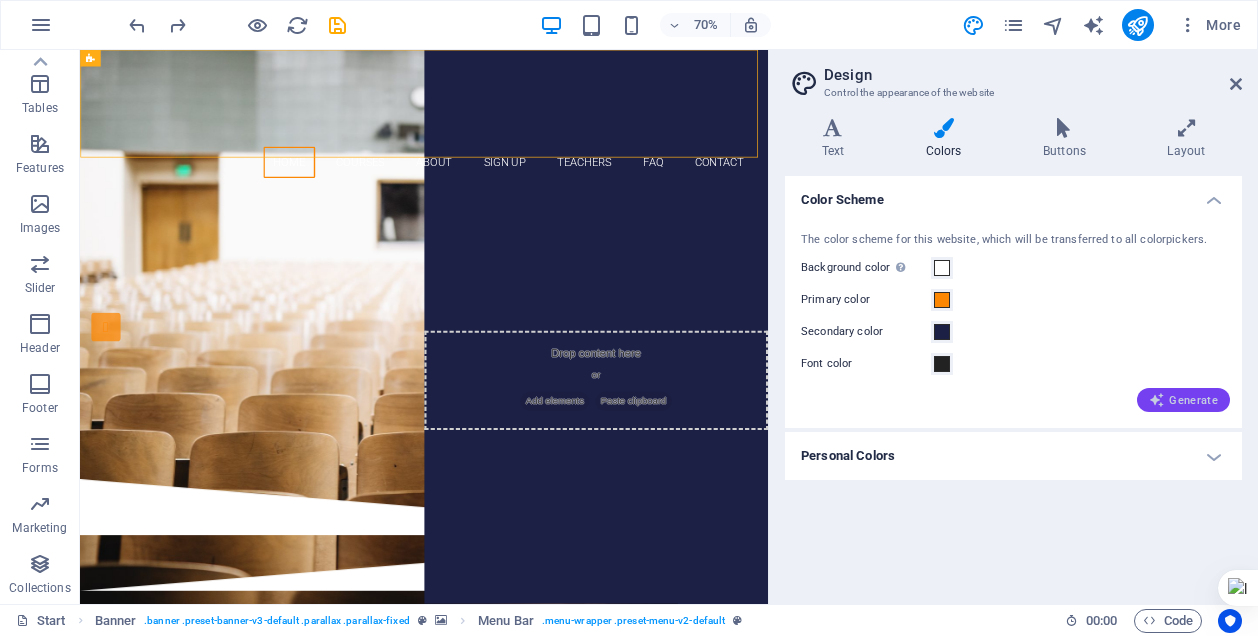 click on "Generate" at bounding box center [1183, 400] 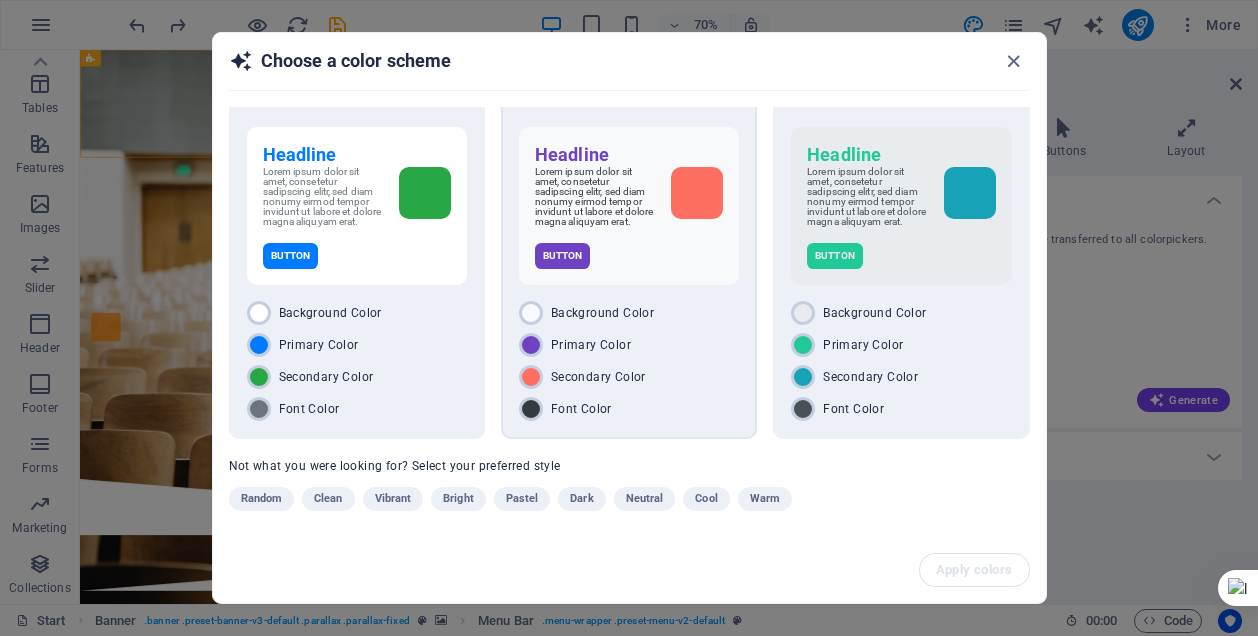 scroll, scrollTop: 26, scrollLeft: 0, axis: vertical 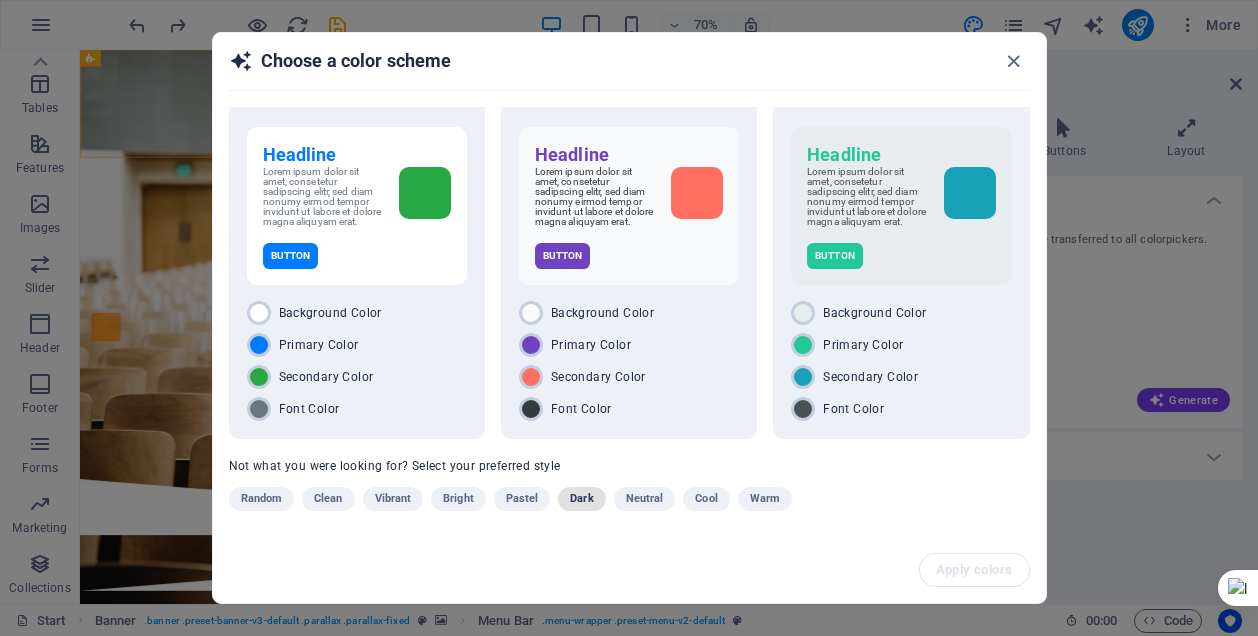 click on "Dark" at bounding box center (581, 499) 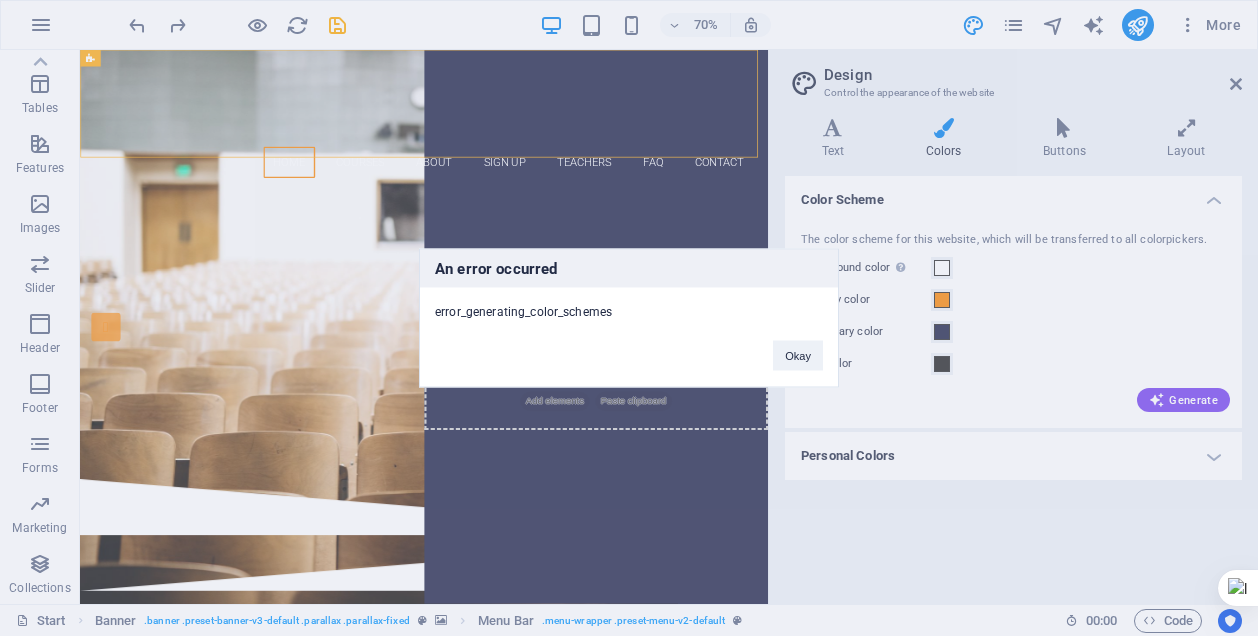 click on "Okay" at bounding box center [798, 356] 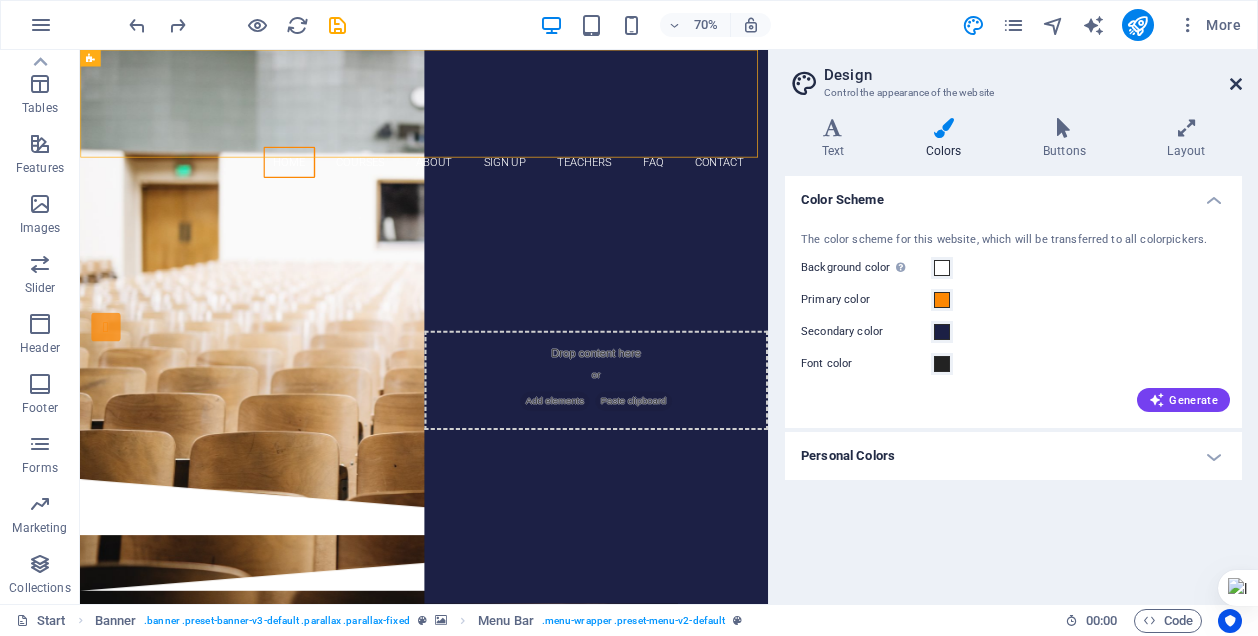click at bounding box center [1236, 84] 